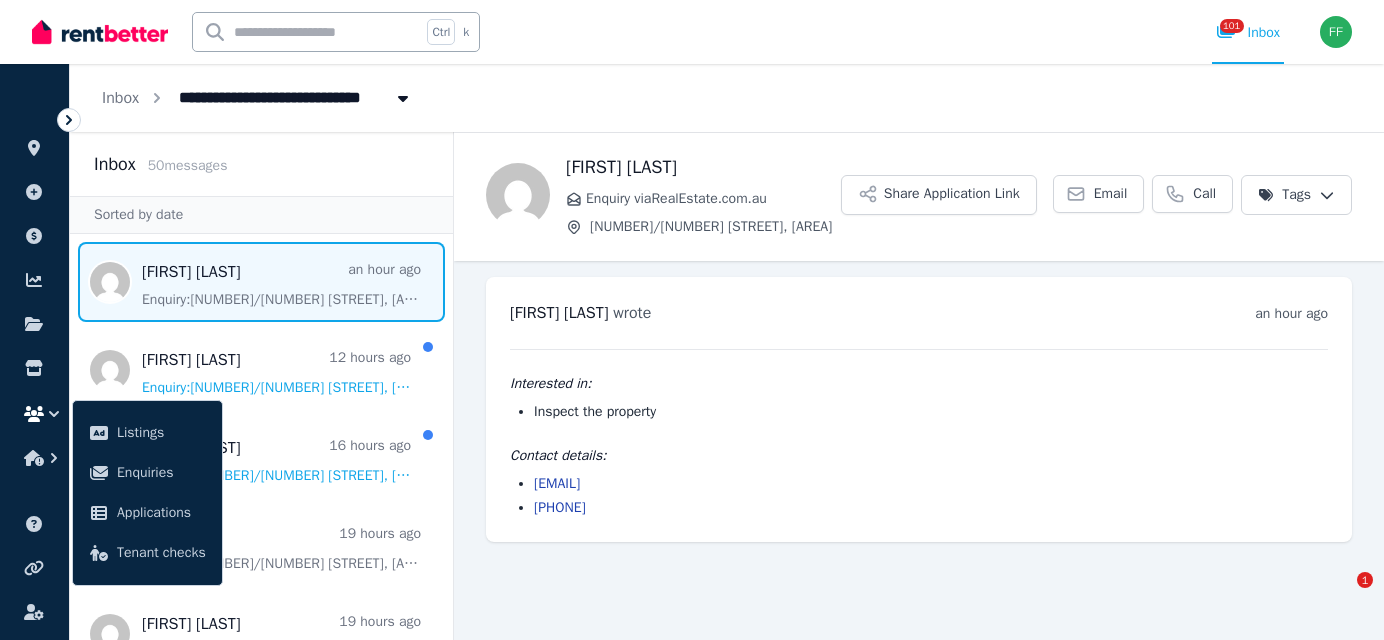 scroll, scrollTop: 0, scrollLeft: 0, axis: both 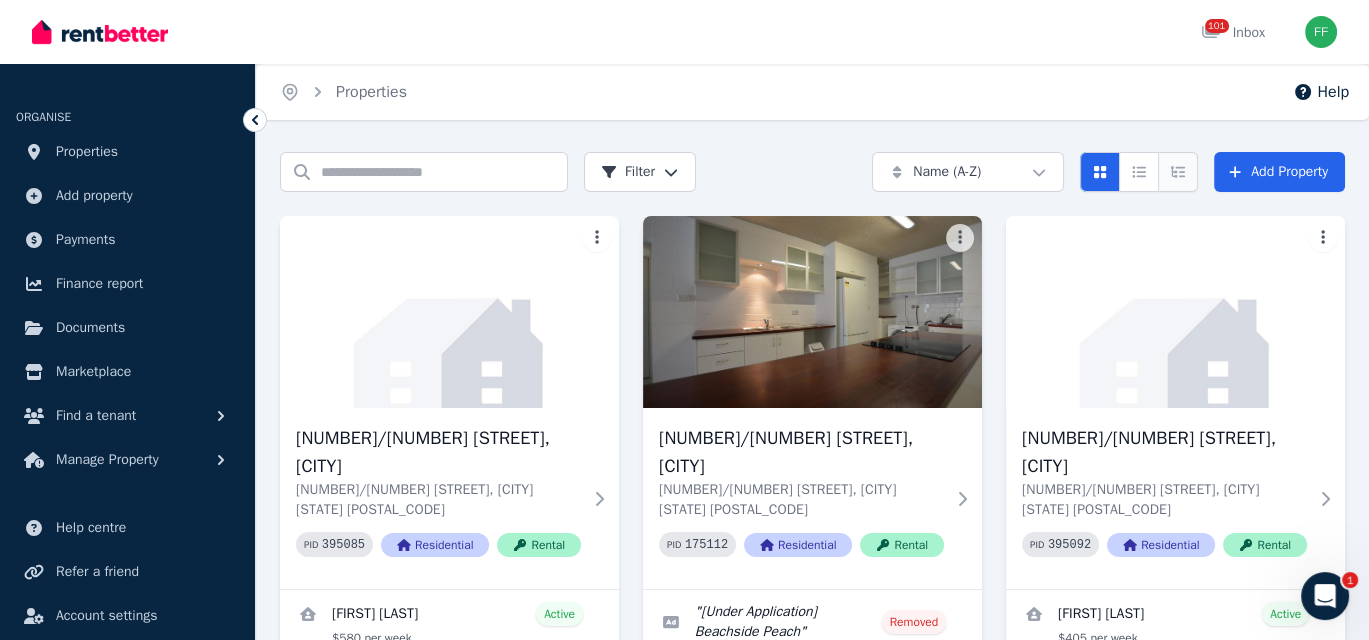 click 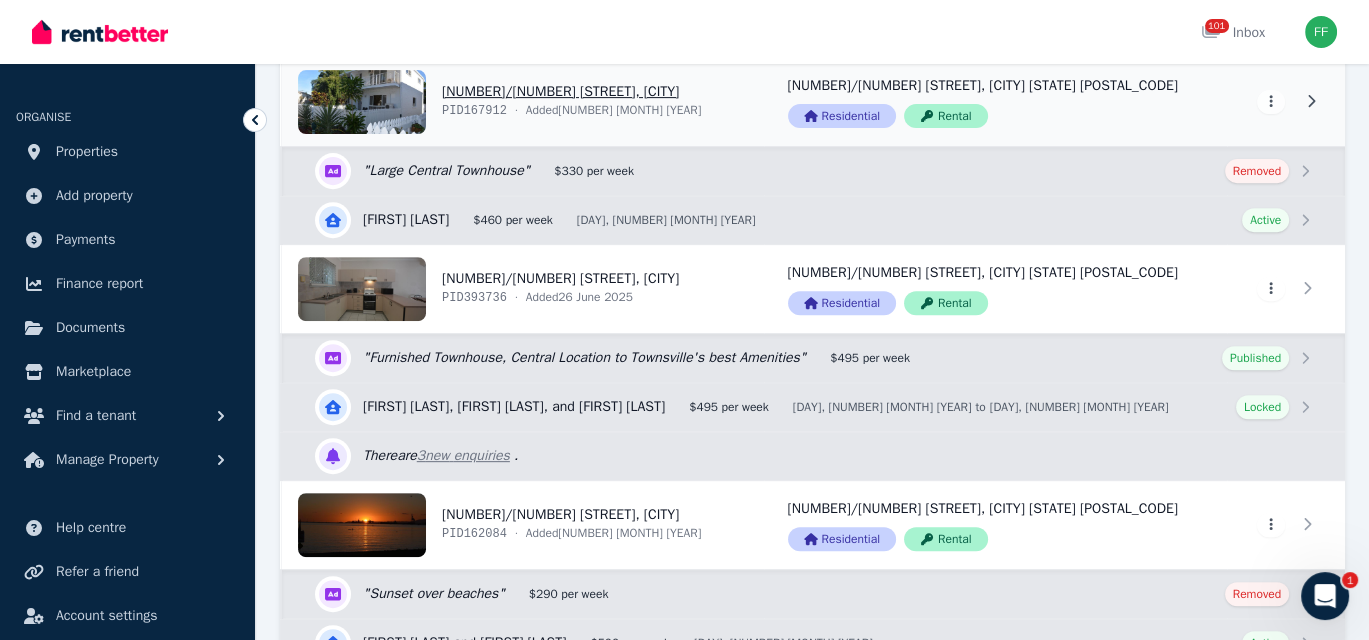 scroll, scrollTop: 900, scrollLeft: 0, axis: vertical 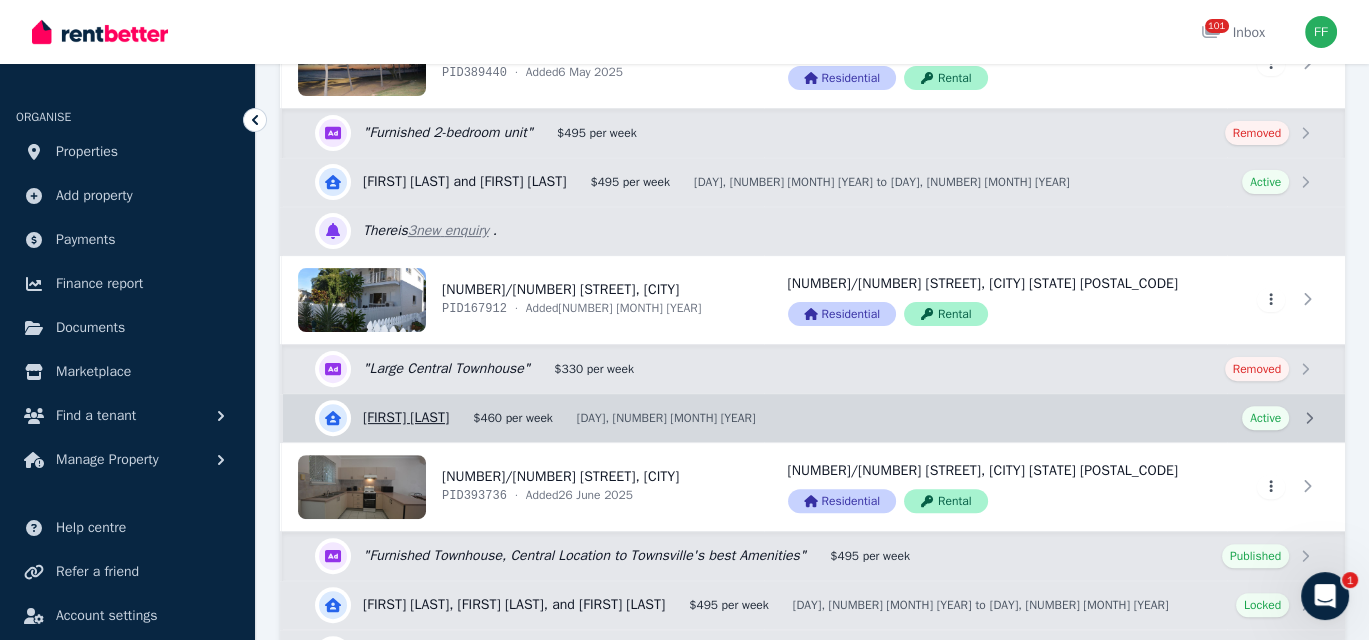 click on "View details for  [FIRST] [LAST]" at bounding box center (814, 418) 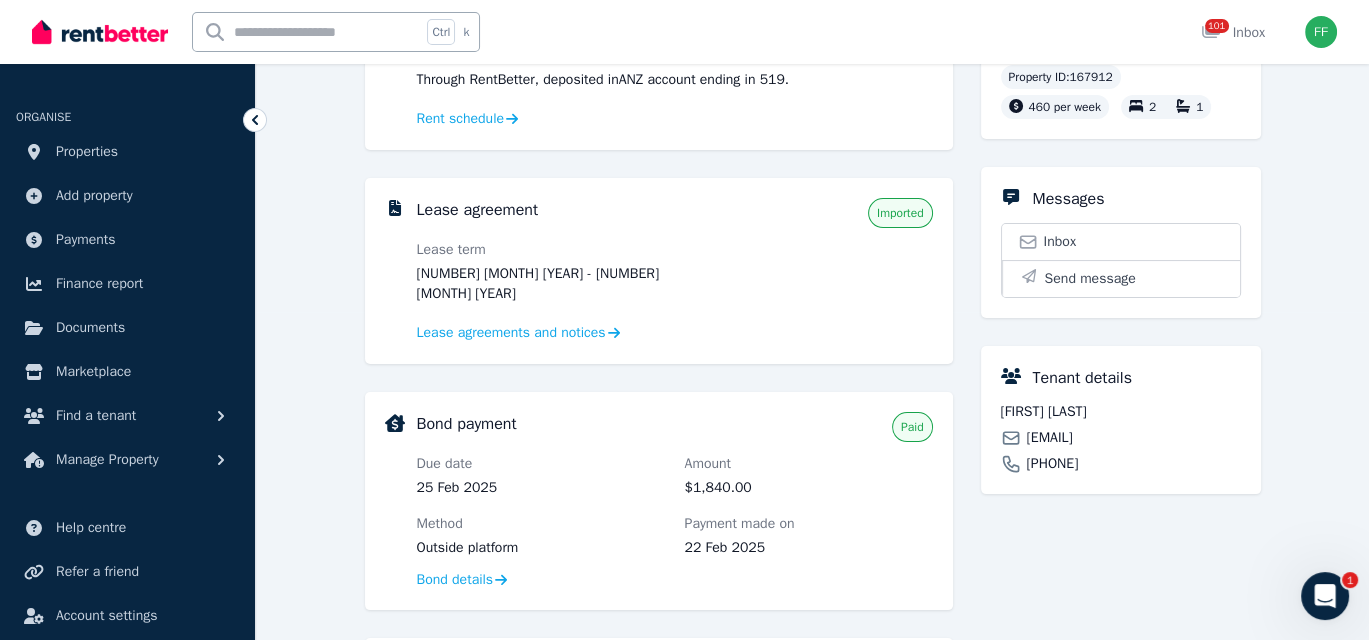 scroll, scrollTop: 400, scrollLeft: 0, axis: vertical 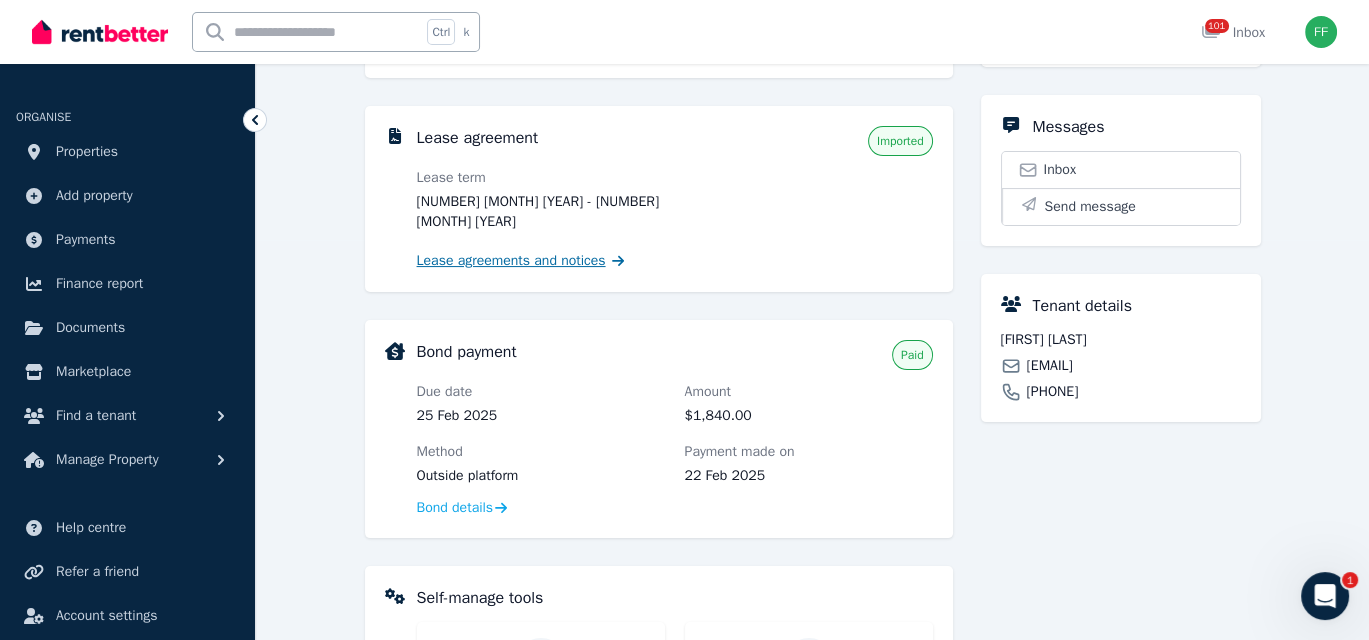click on "Lease agreements and notices" at bounding box center (511, 261) 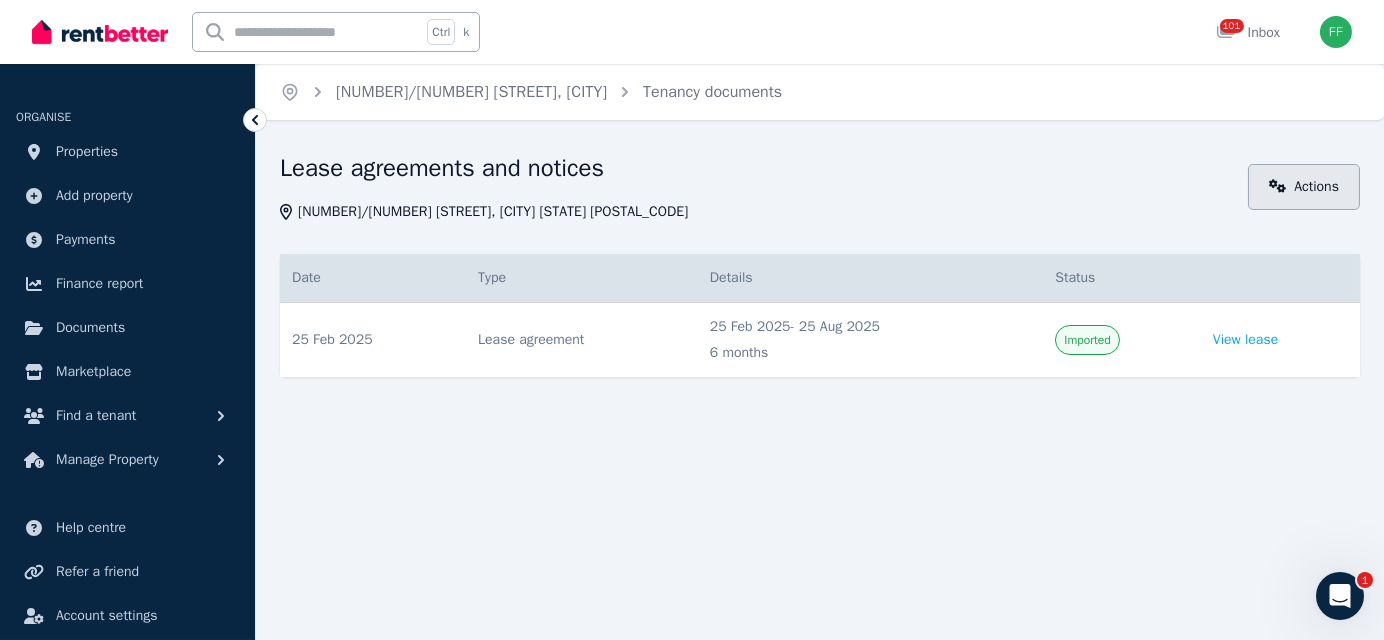 click on "Actions" at bounding box center (1304, 187) 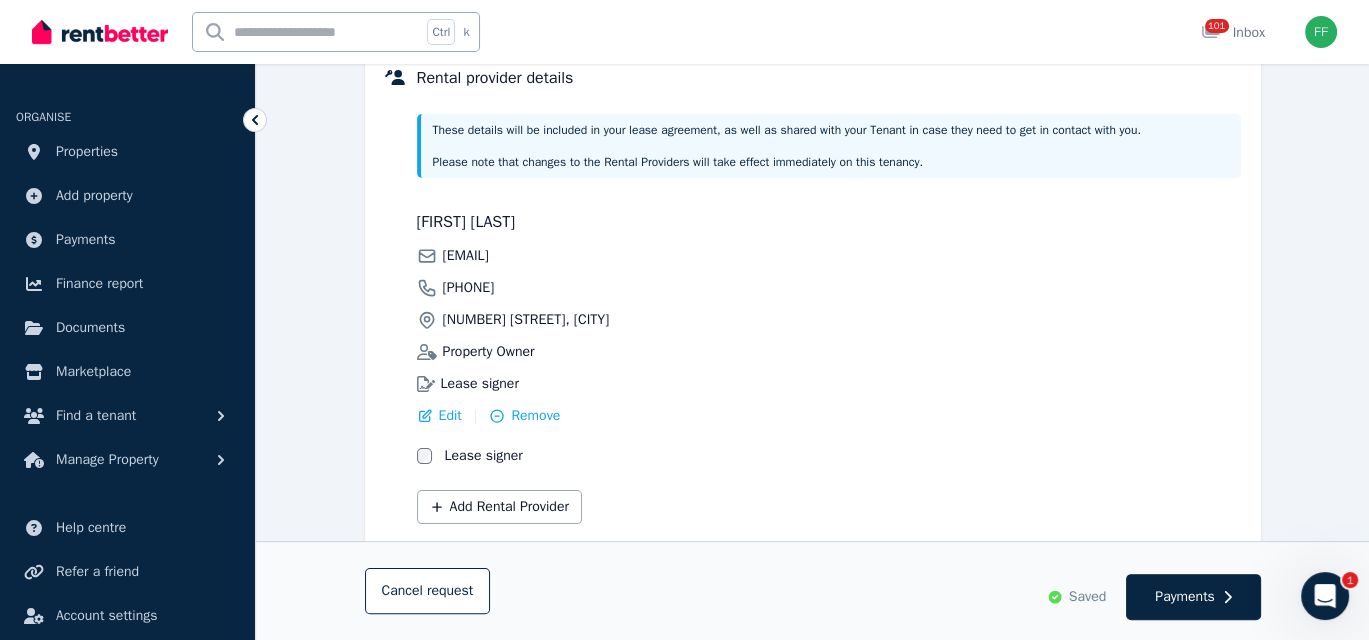 scroll, scrollTop: 536, scrollLeft: 0, axis: vertical 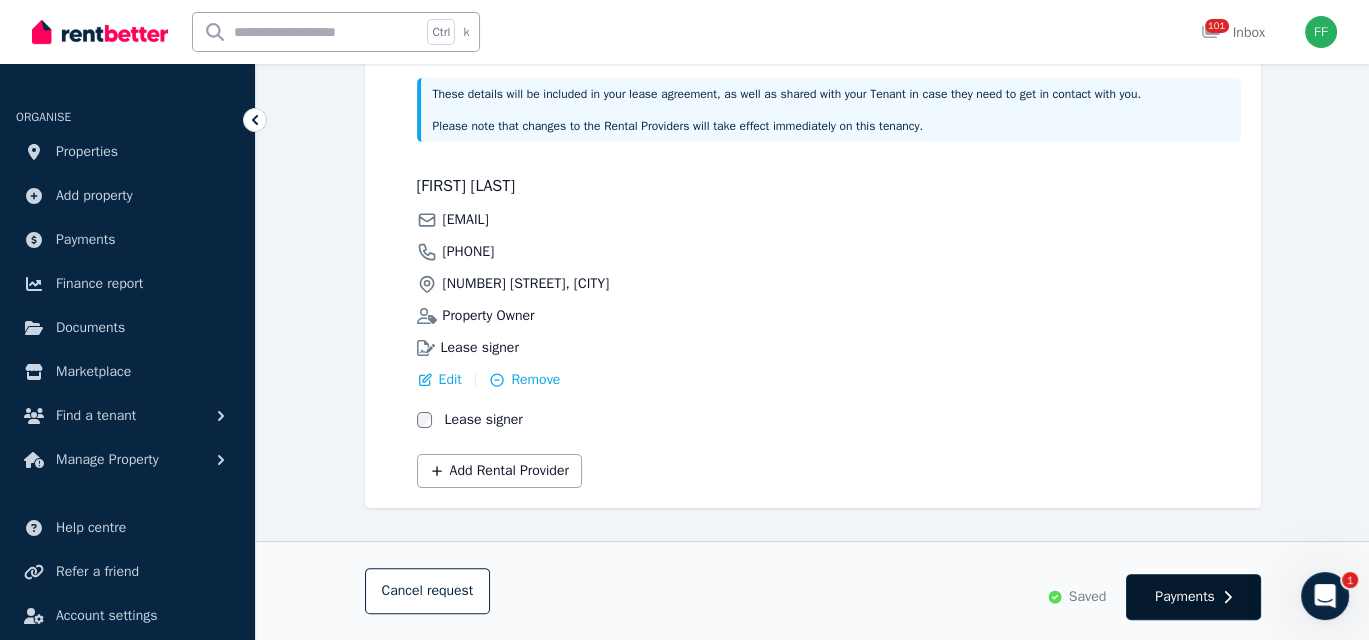 click on "Payments" at bounding box center [1185, 597] 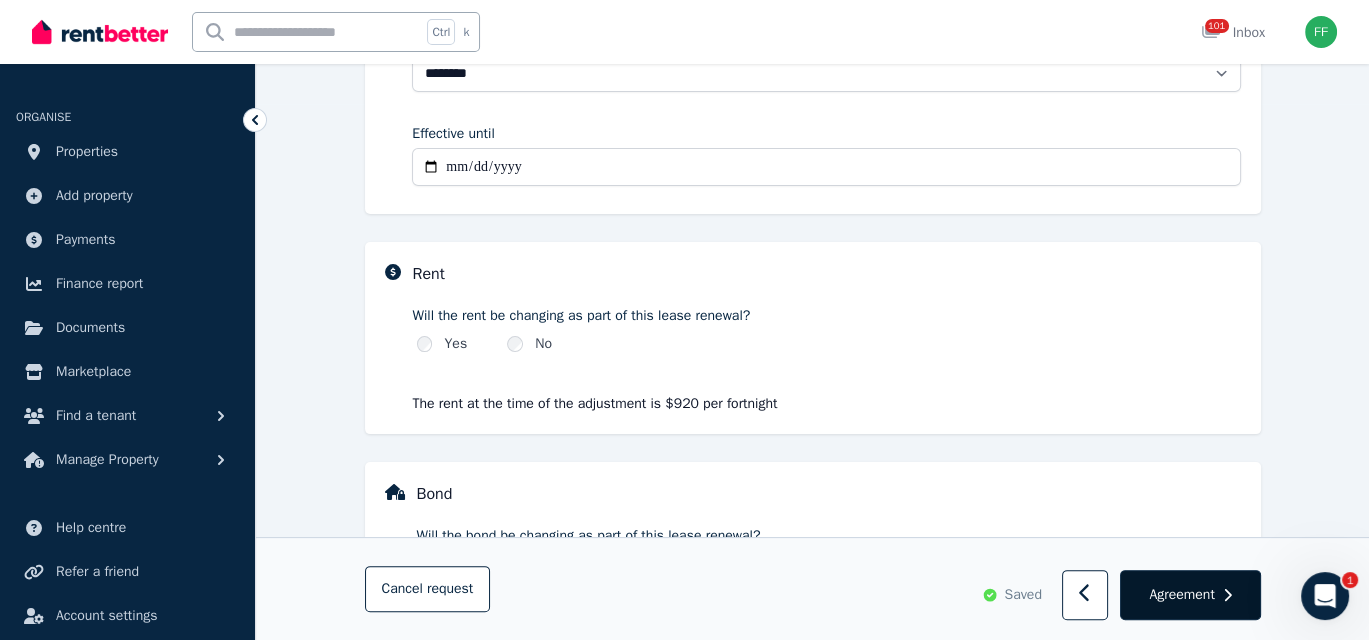 click on "Agreement" at bounding box center (1181, 595) 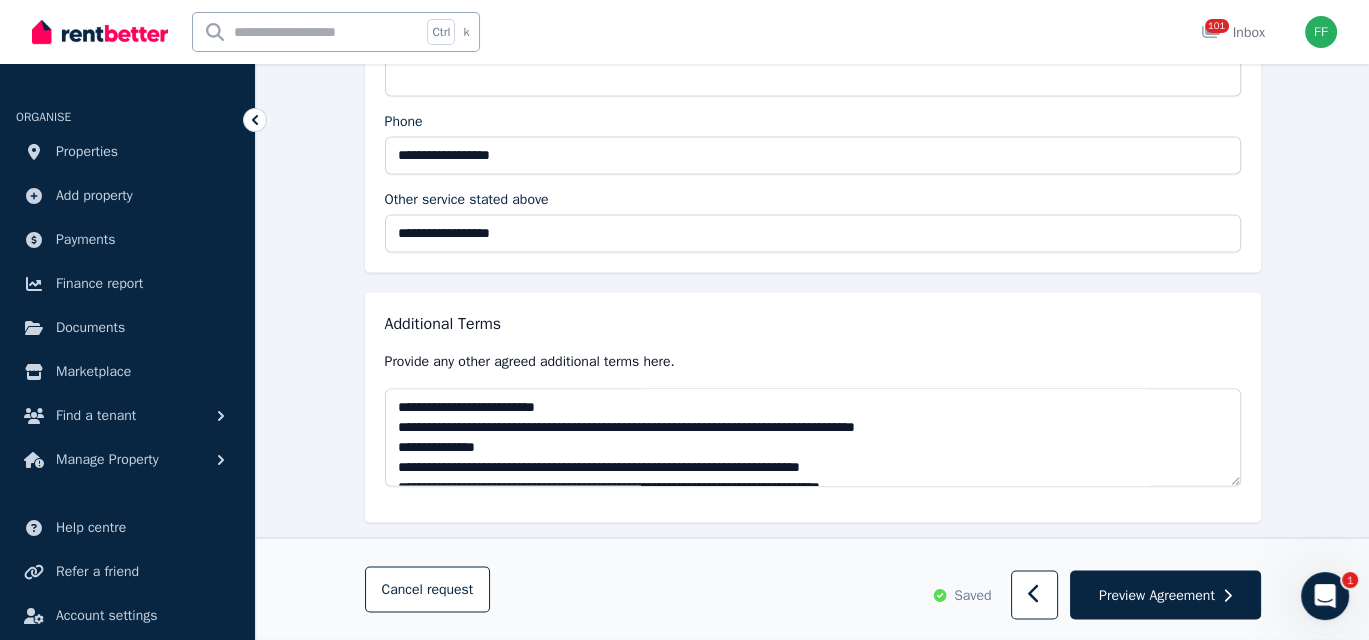 scroll, scrollTop: 3918, scrollLeft: 0, axis: vertical 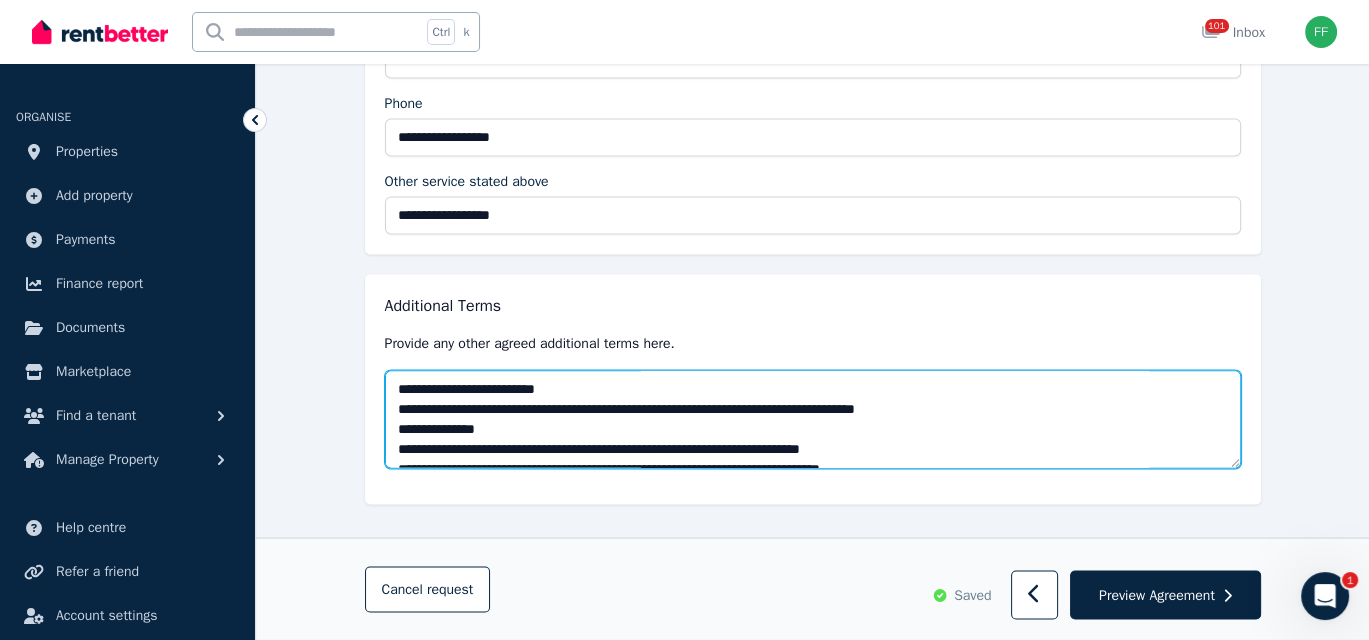 click at bounding box center [813, 418] 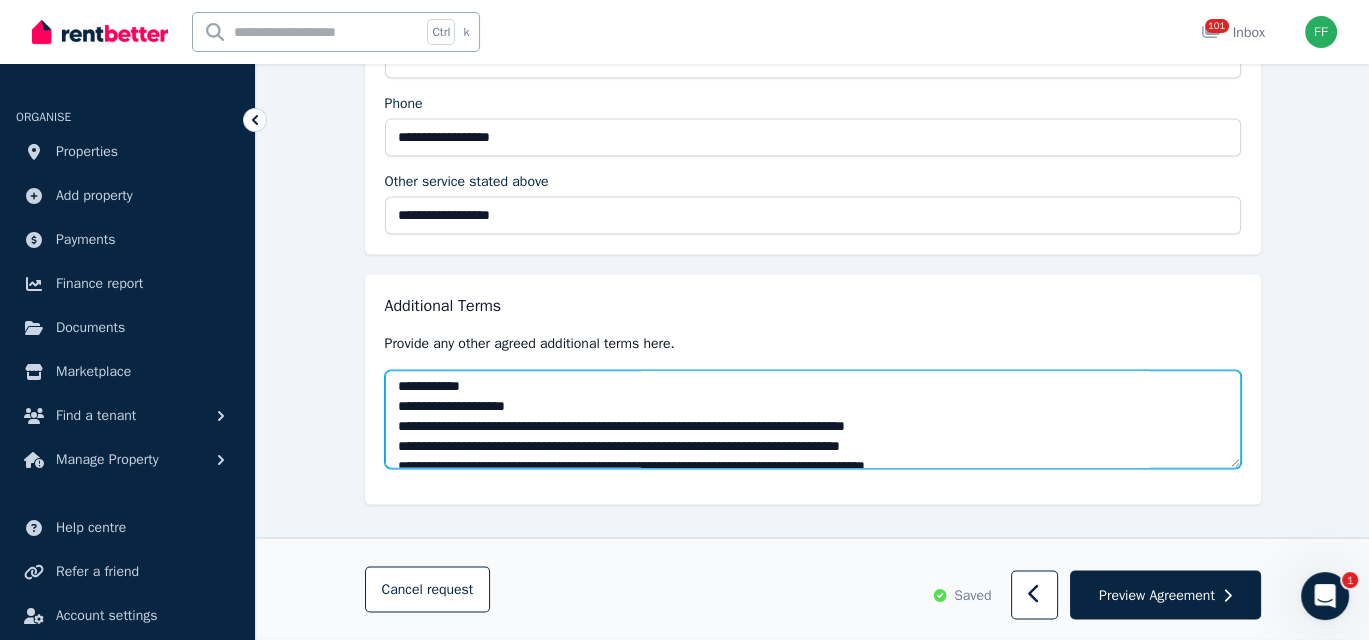 scroll, scrollTop: 1439, scrollLeft: 0, axis: vertical 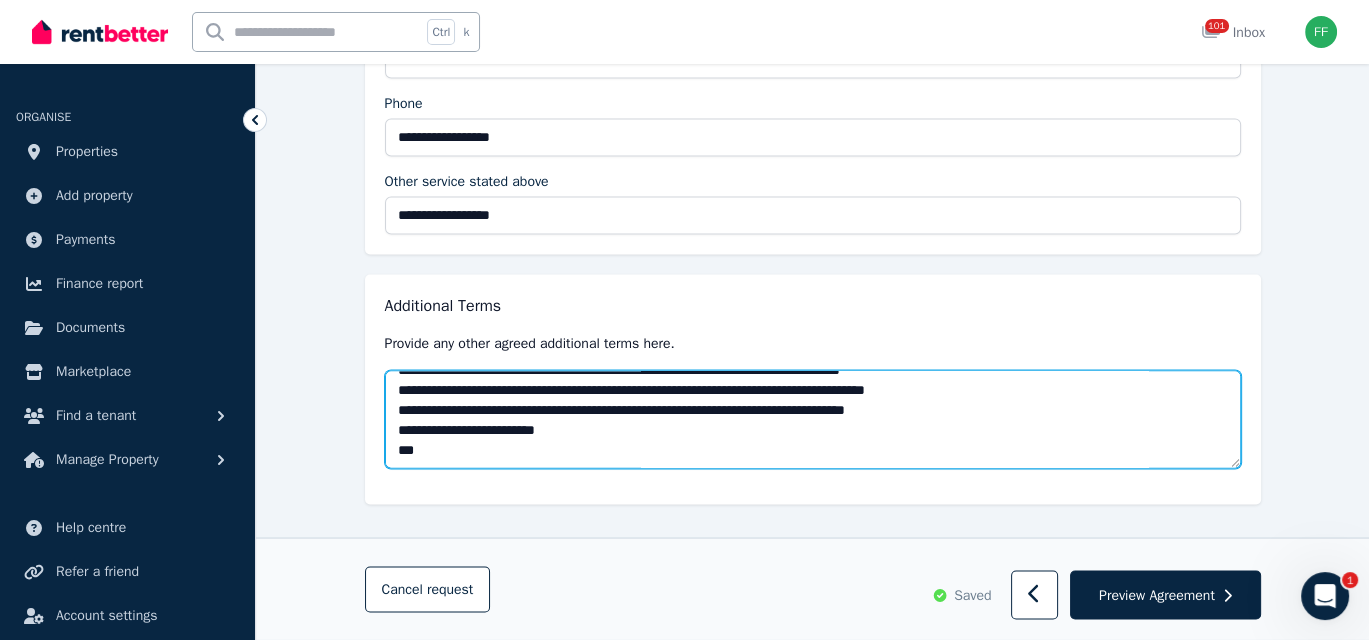 click at bounding box center [813, 418] 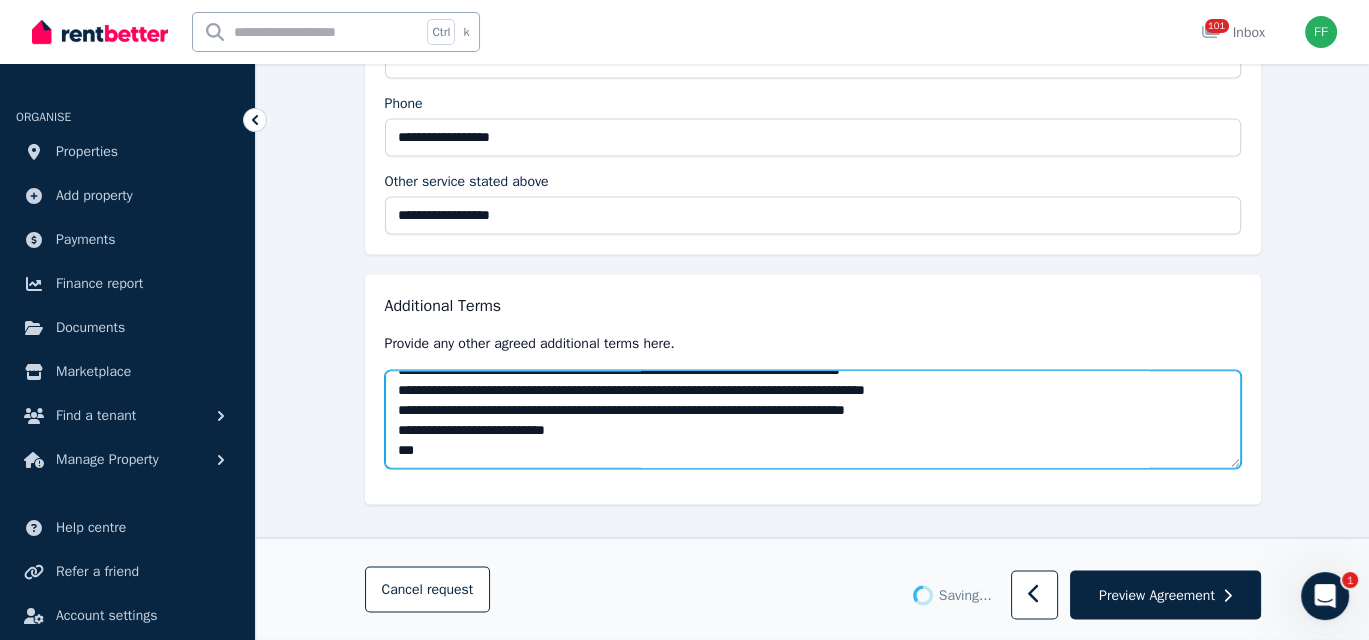 click at bounding box center [813, 418] 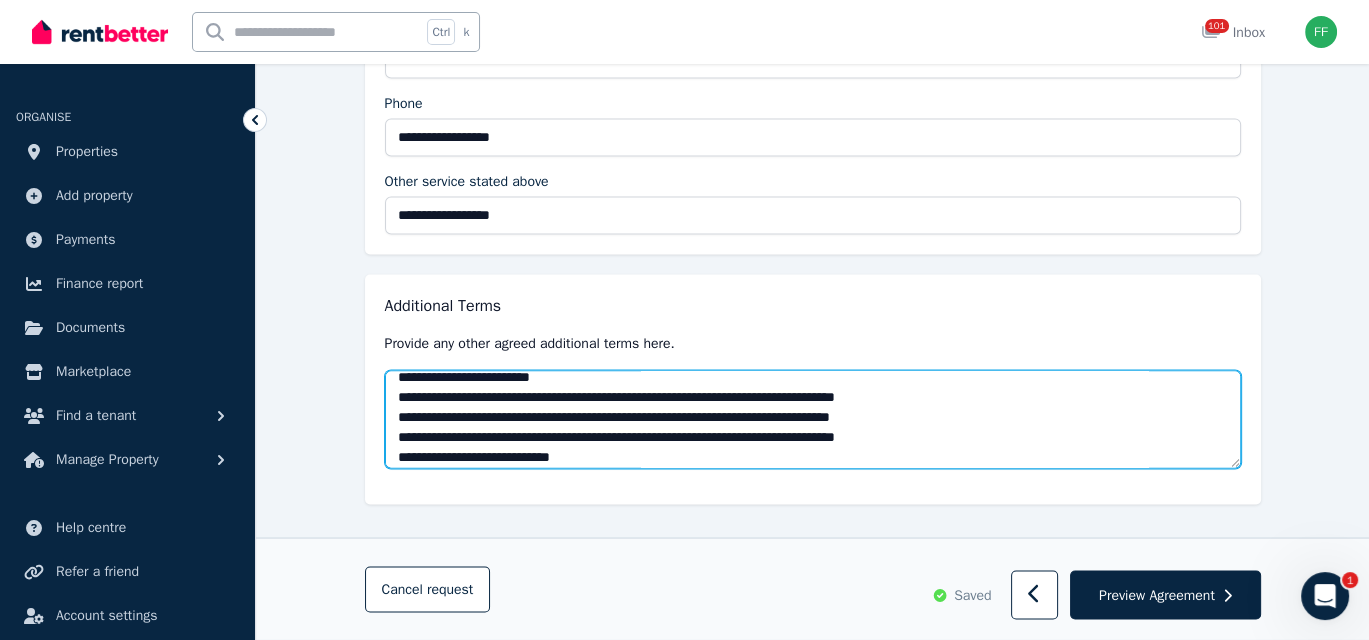 scroll, scrollTop: 800, scrollLeft: 0, axis: vertical 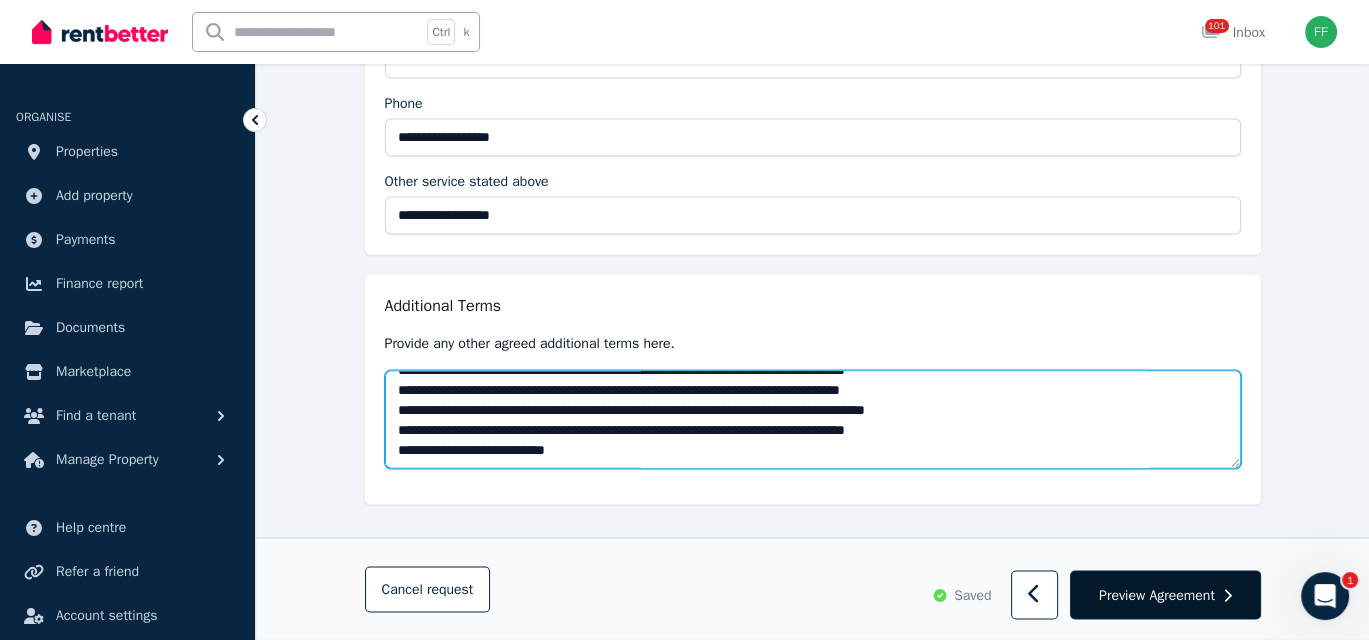type on "**********" 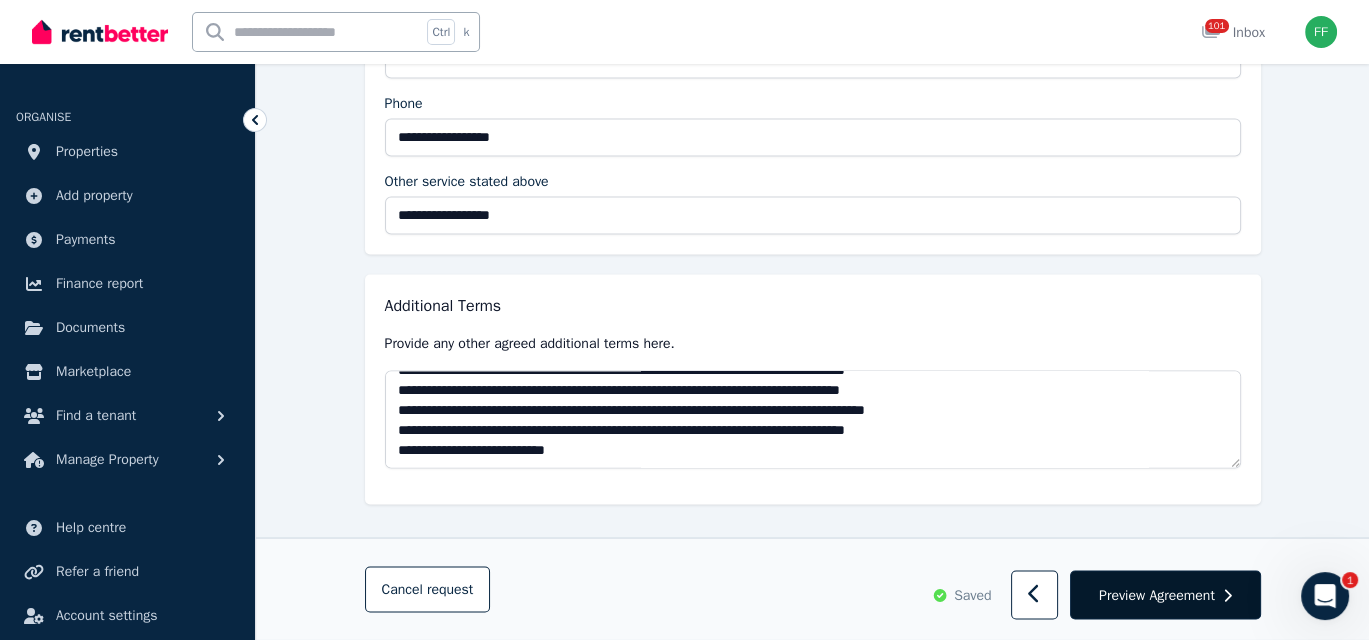 click on "Preview Agreement" at bounding box center (1157, 595) 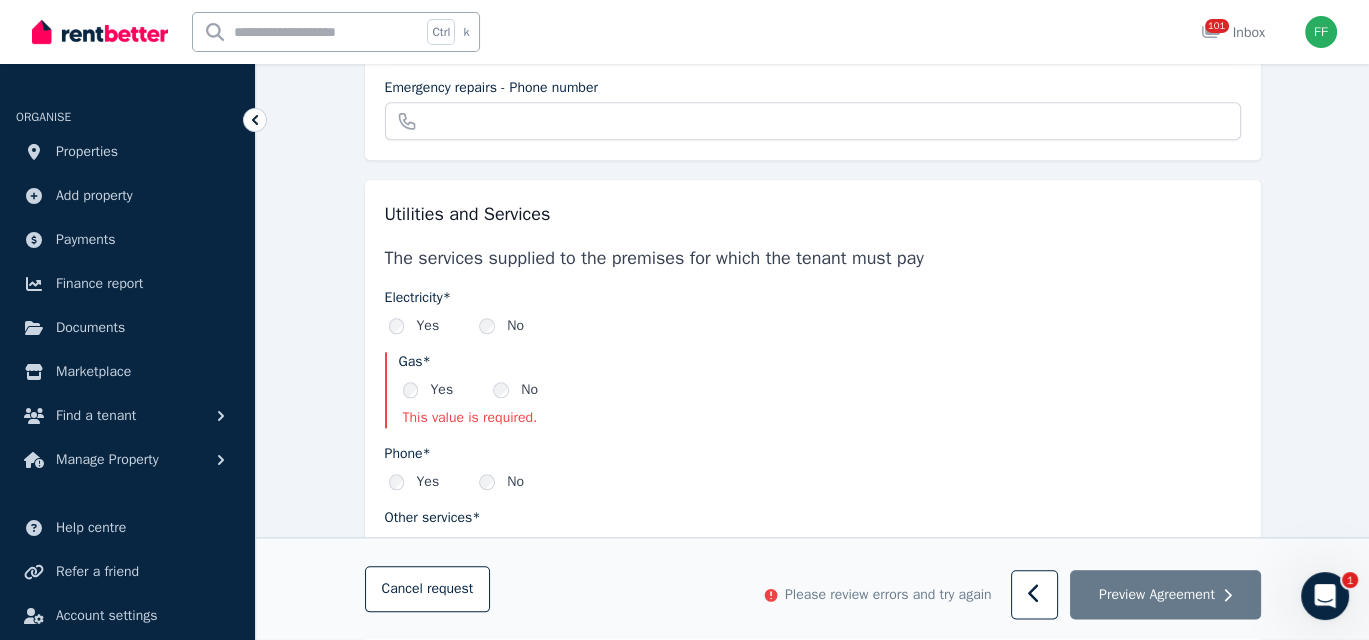 scroll, scrollTop: 2647, scrollLeft: 0, axis: vertical 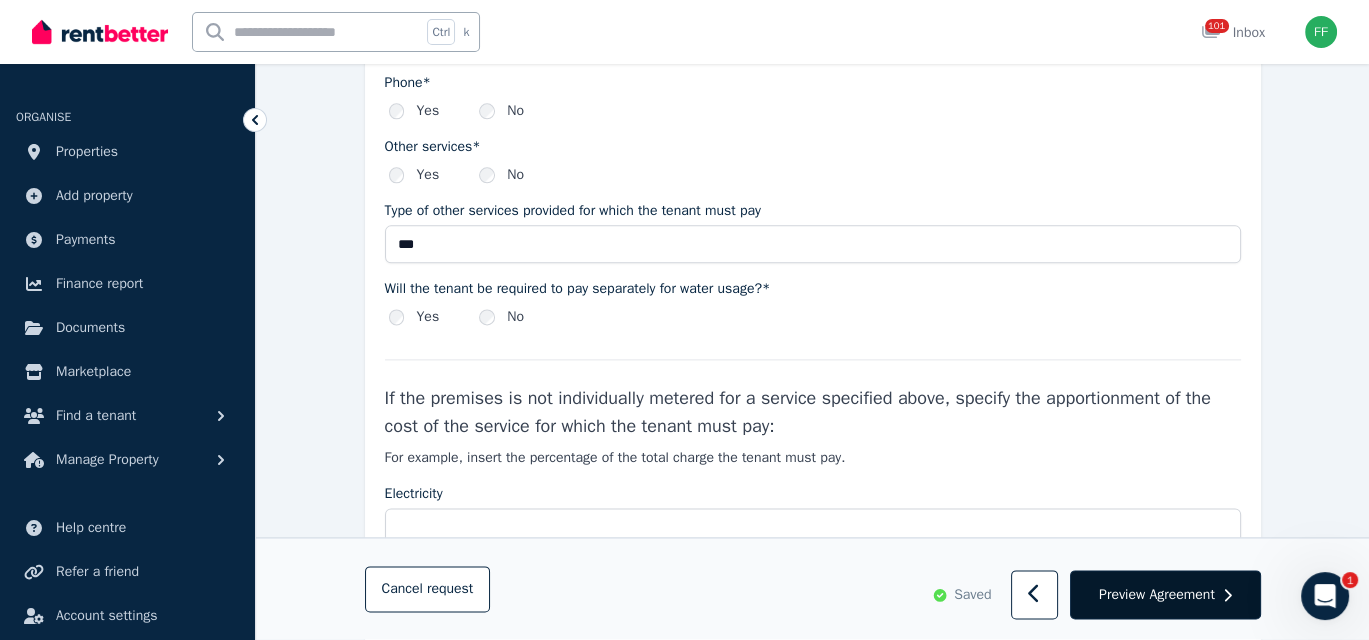 click on "Preview Agreement" at bounding box center (1165, 596) 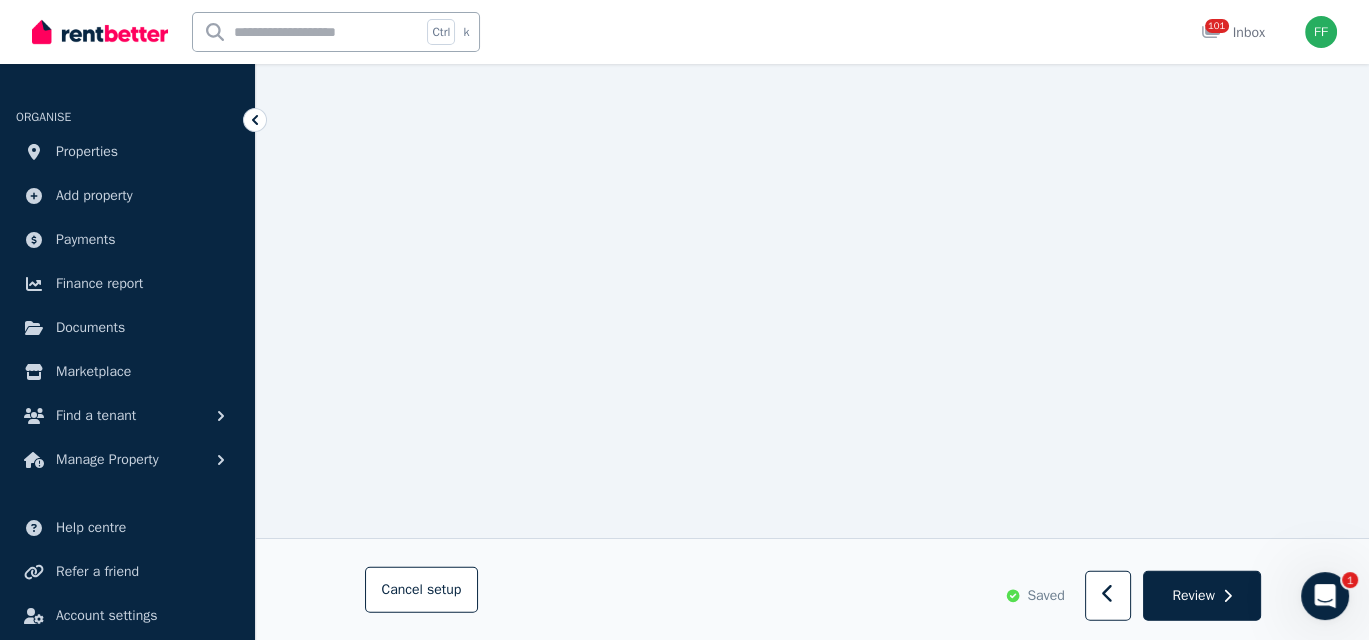 scroll, scrollTop: 14789, scrollLeft: 0, axis: vertical 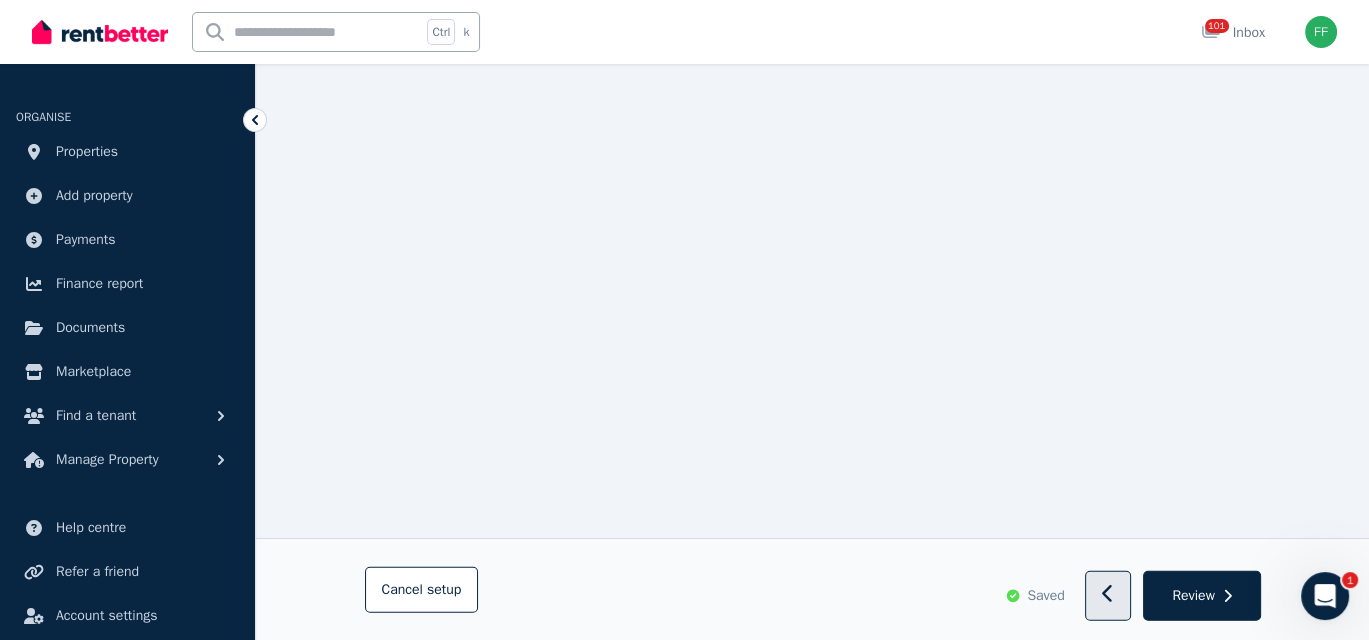 click at bounding box center [1108, 596] 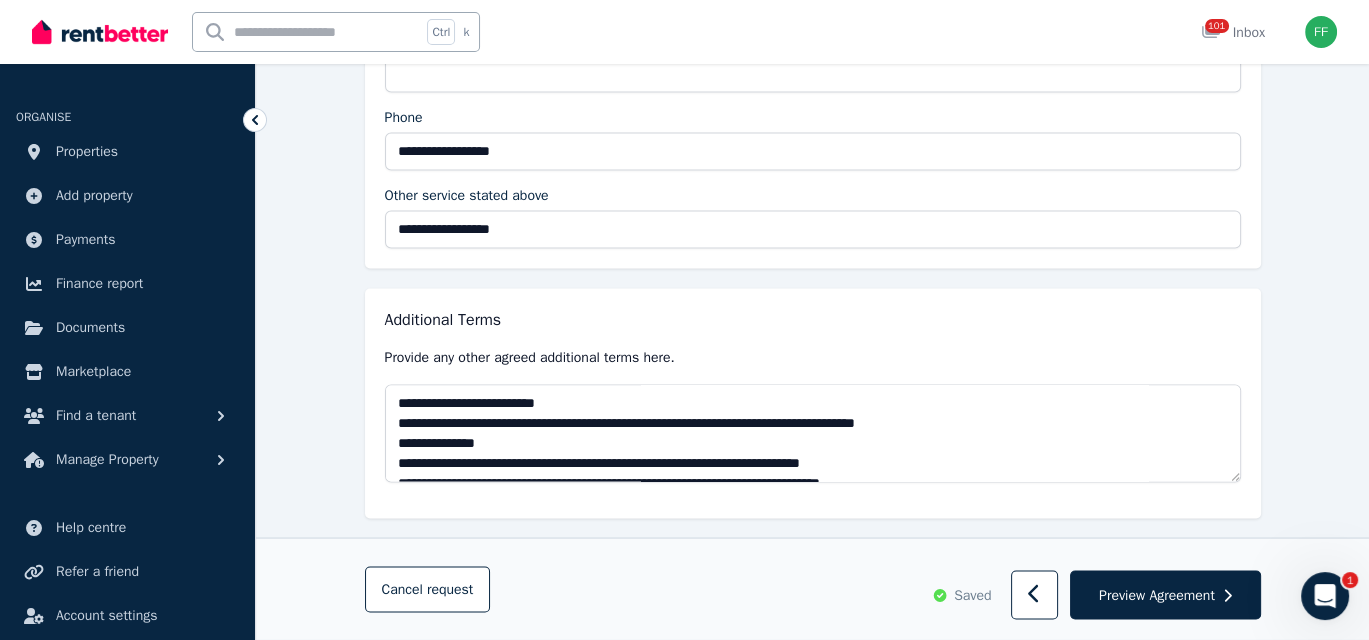 scroll, scrollTop: 3918, scrollLeft: 0, axis: vertical 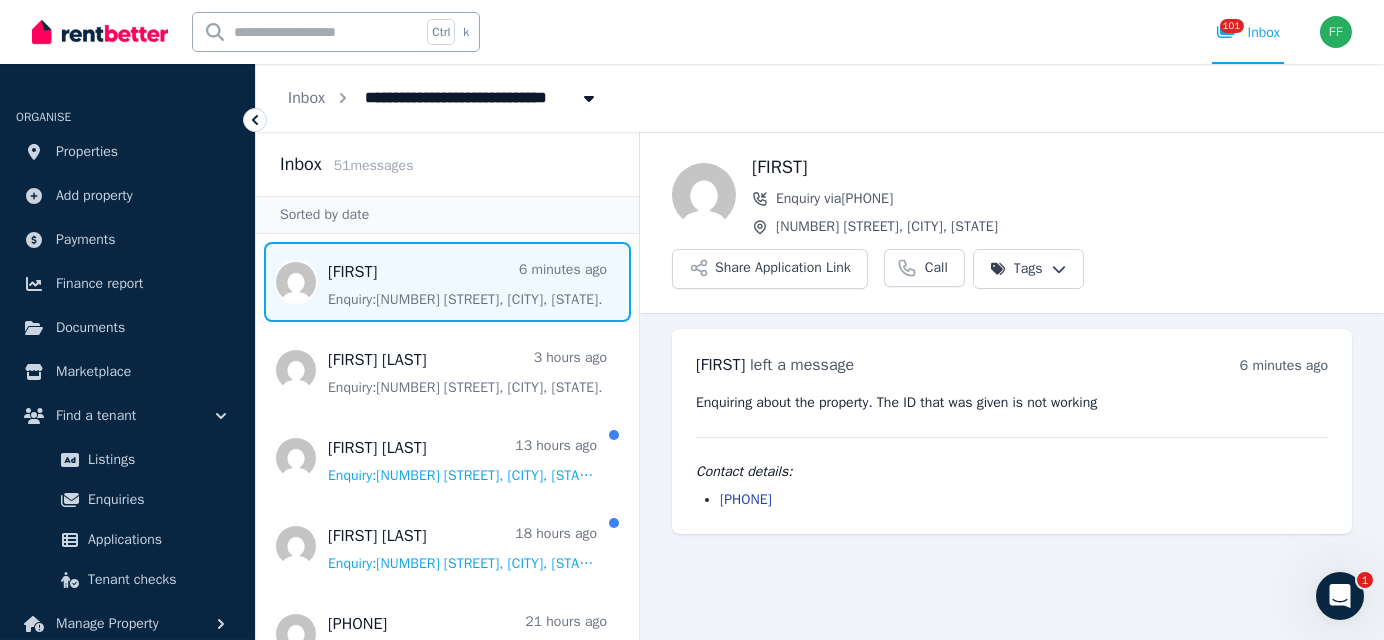 drag, startPoint x: 670, startPoint y: 144, endPoint x: 1157, endPoint y: 518, distance: 614.0399 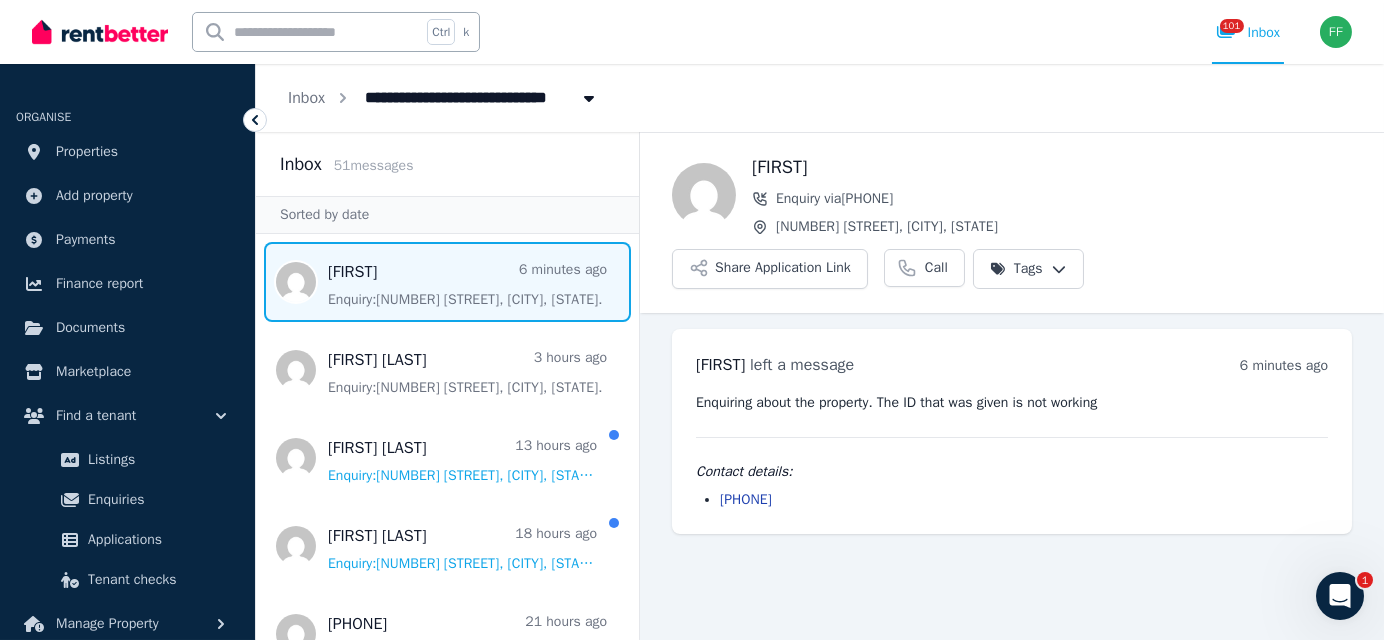 click on "Back Jennifer Enquiry via  1800 234 397 5/36 Queens Rd, Railway Estate Share Application Link Call Tags Jennifer   left a message 6 minutes ago 11:00 am on Wed, 6 Aug 2025 Enquiring about the property. The ID that was given is not working Contact details: 0421 518 877" at bounding box center [1012, 341] 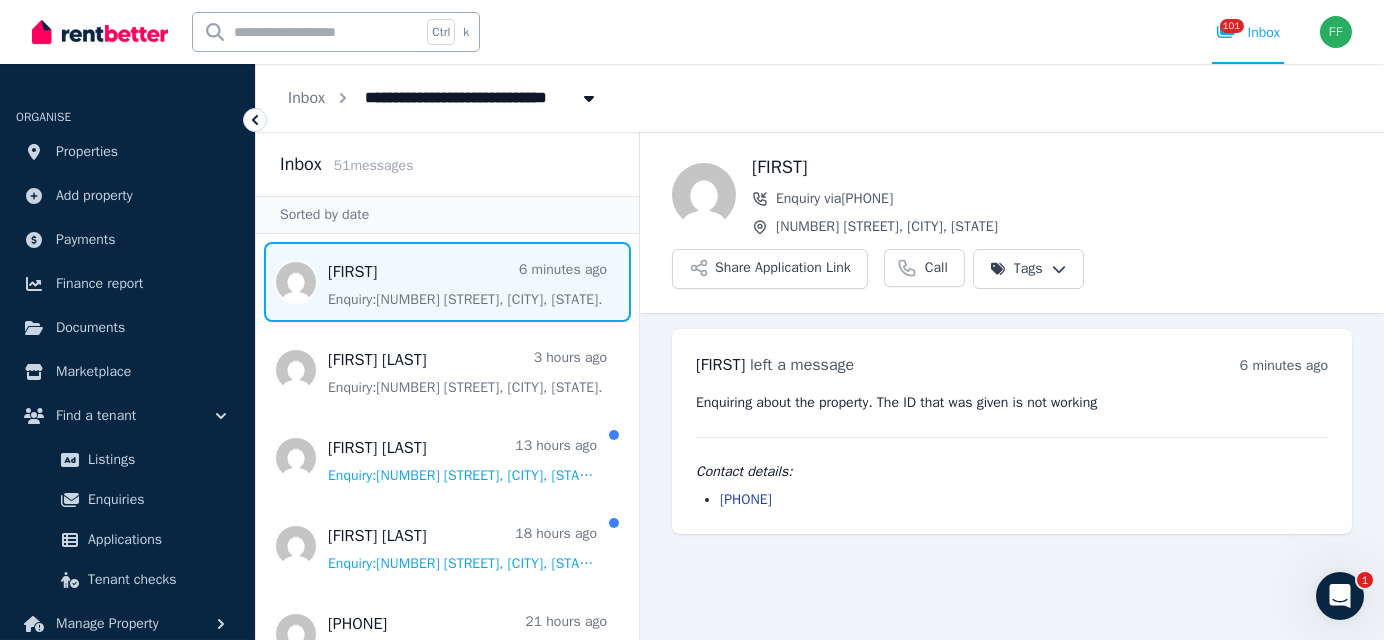 copy on "Jennifer Enquiry via  1800 234 397 5/36 Queens Rd, Railway Estate Share Application Link Call Tags Jennifer   left a message 6 minutes ago 11:00 am on Wed, 6 Aug 2025 Enquiring about the property. The ID that was given is not working Contact details: 0421 518 877" 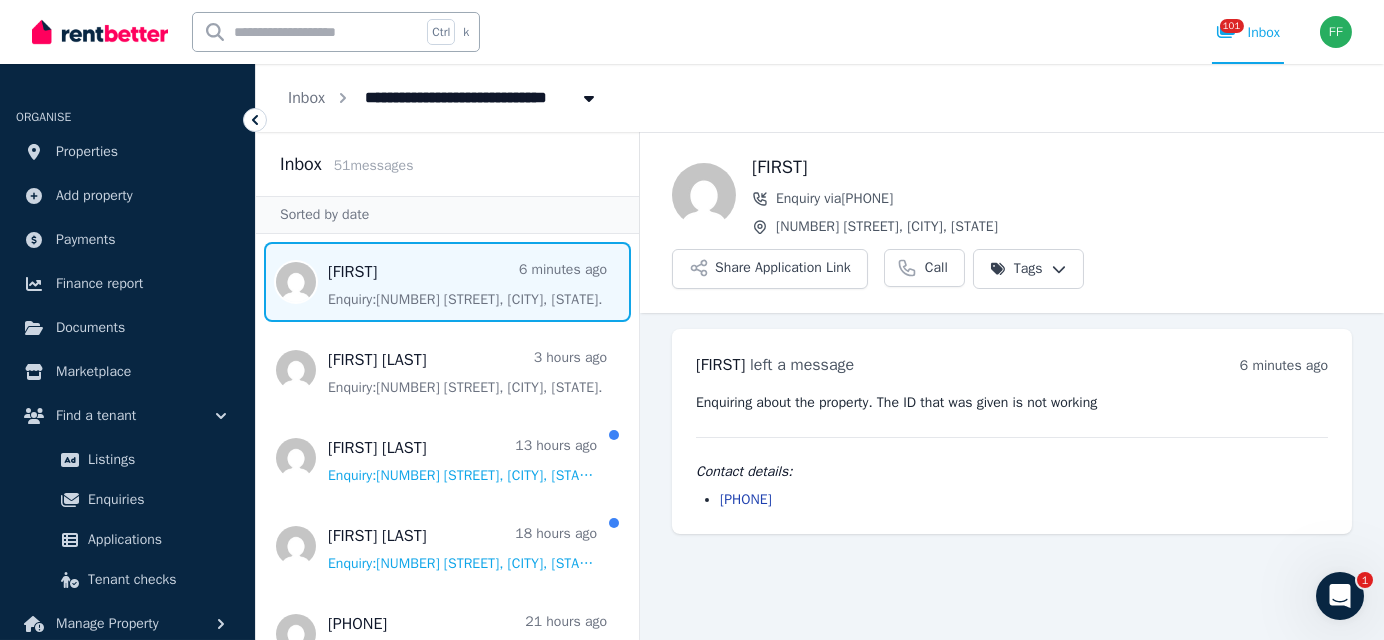click 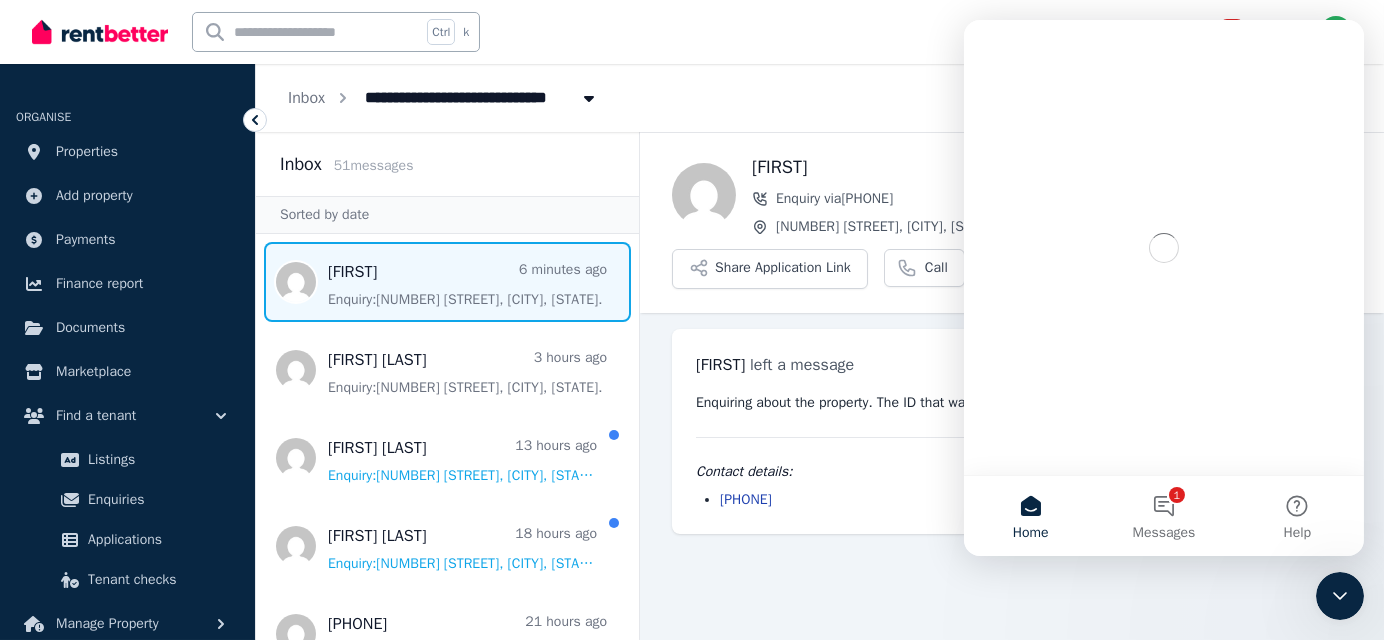 scroll, scrollTop: 0, scrollLeft: 0, axis: both 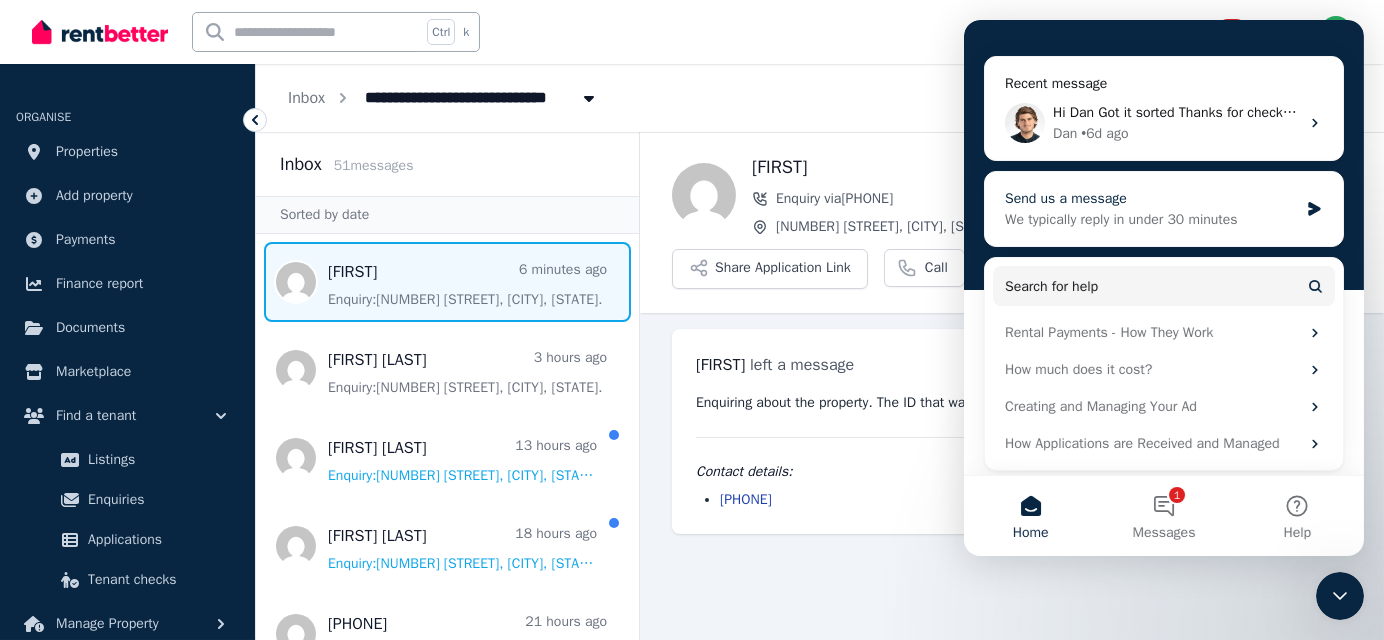 click on "We typically reply in under 30 minutes" at bounding box center (1150, 219) 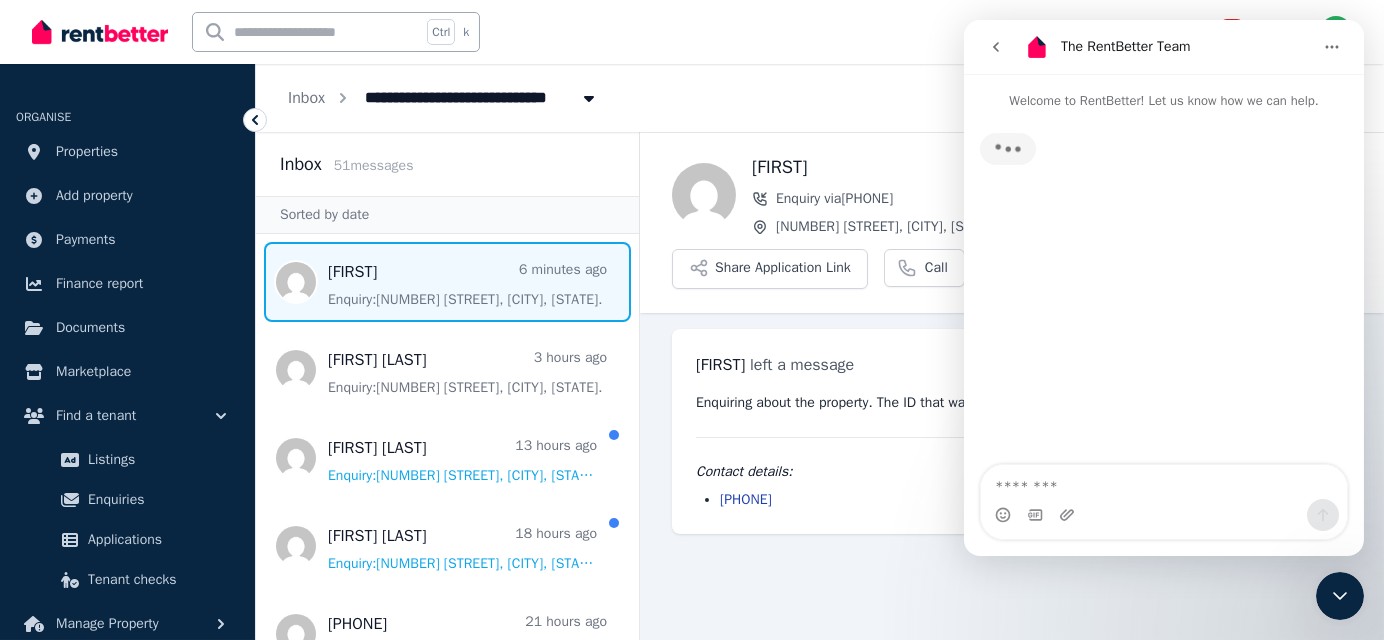 scroll, scrollTop: 0, scrollLeft: 0, axis: both 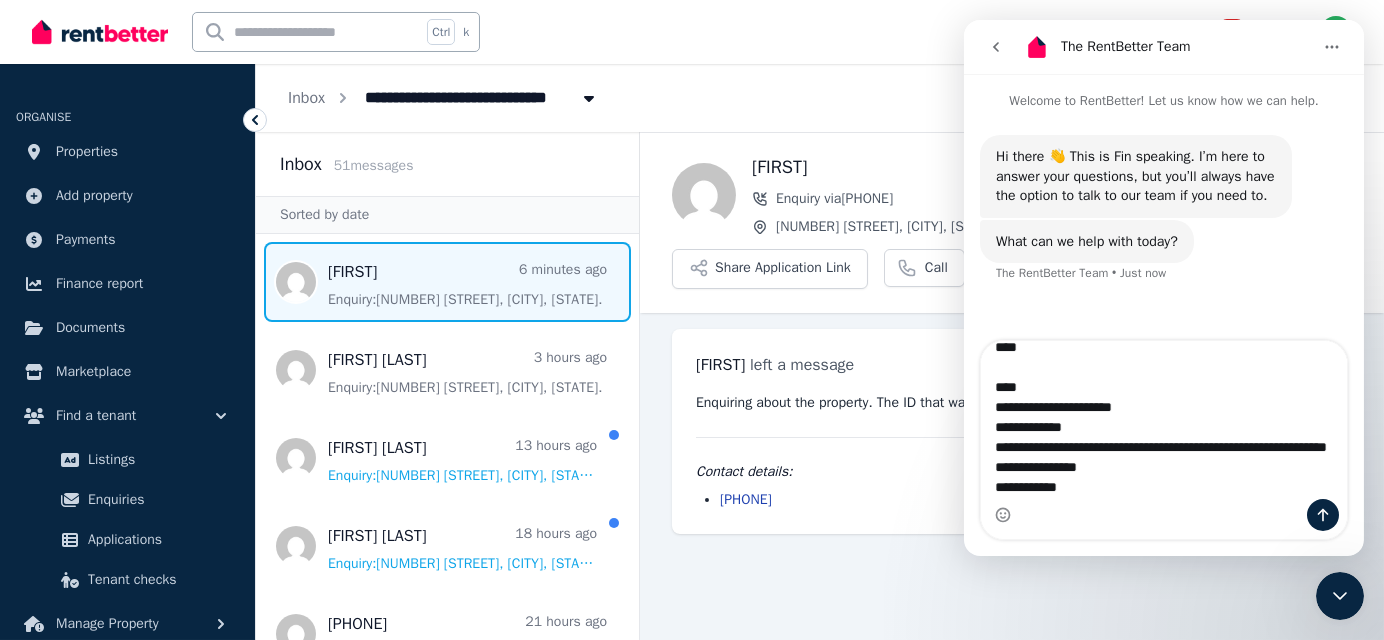 click on "**********" at bounding box center [1163, 420] 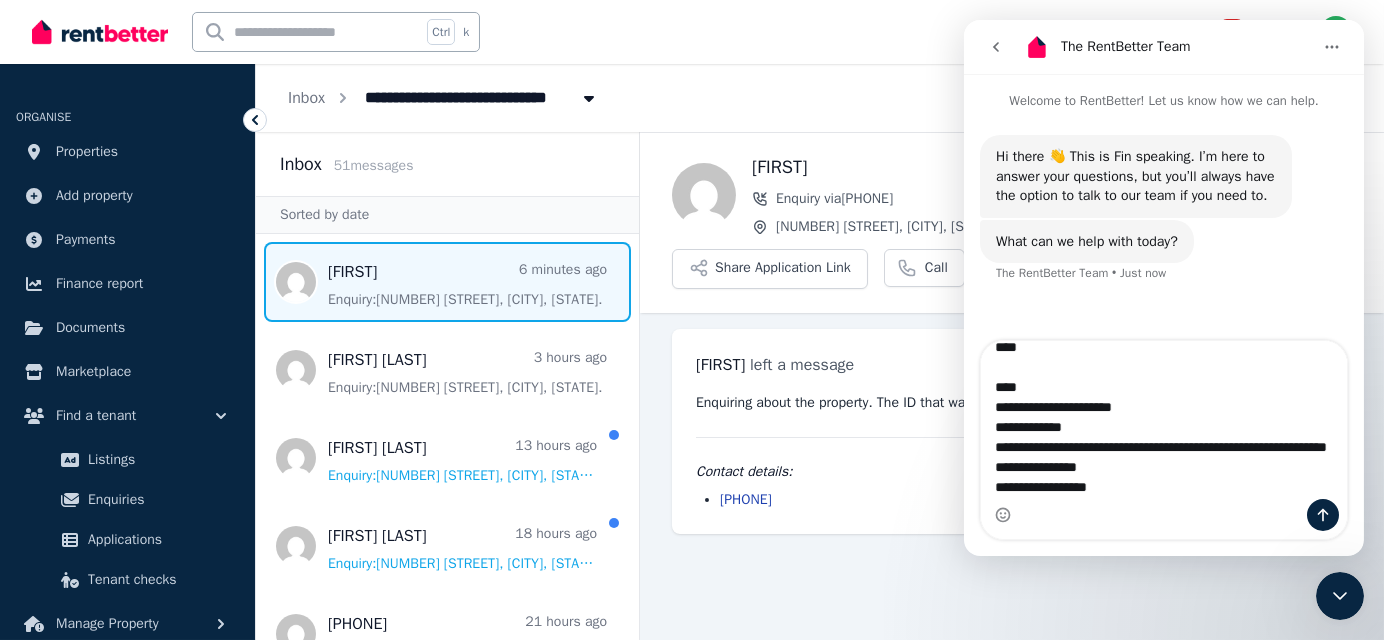 type on "**********" 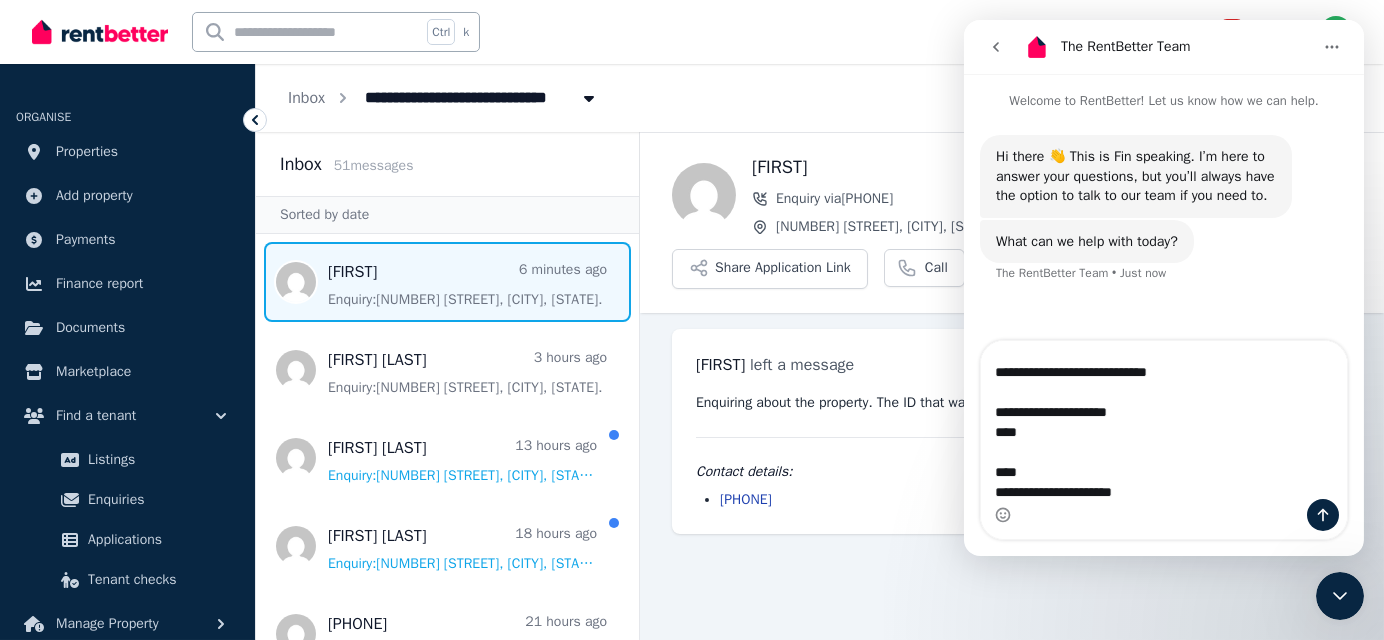 scroll, scrollTop: 0, scrollLeft: 0, axis: both 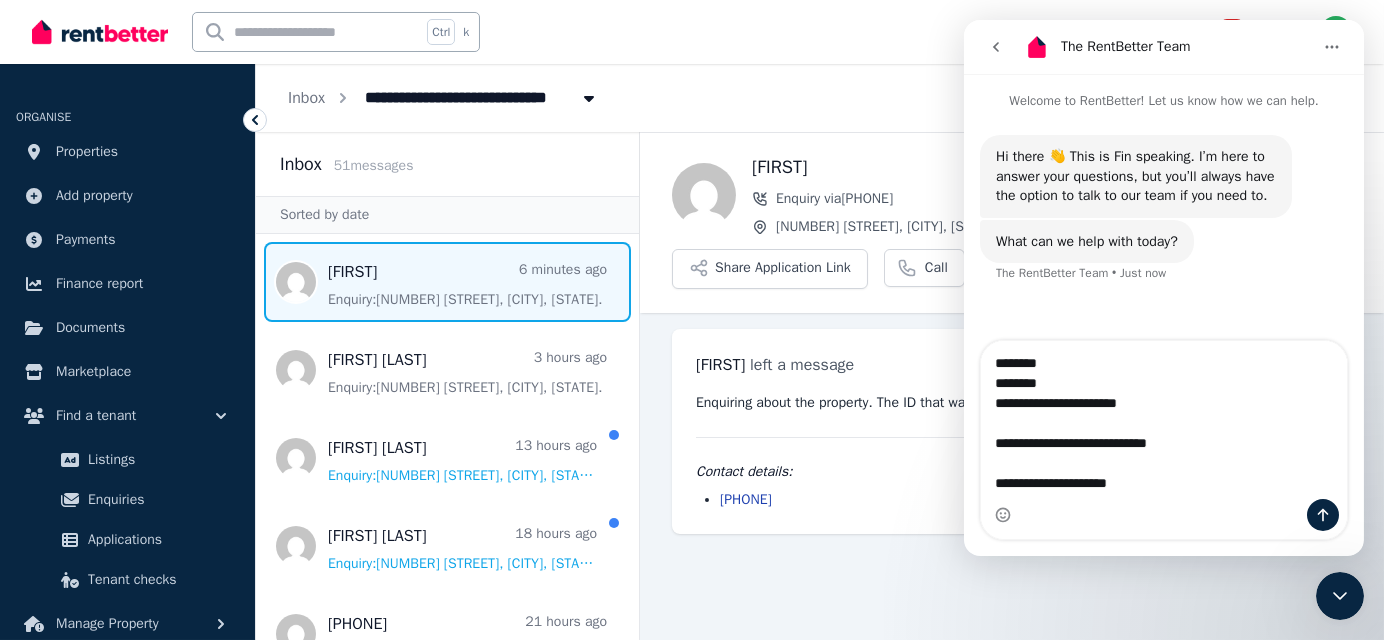 click on "**********" at bounding box center (1163, 420) 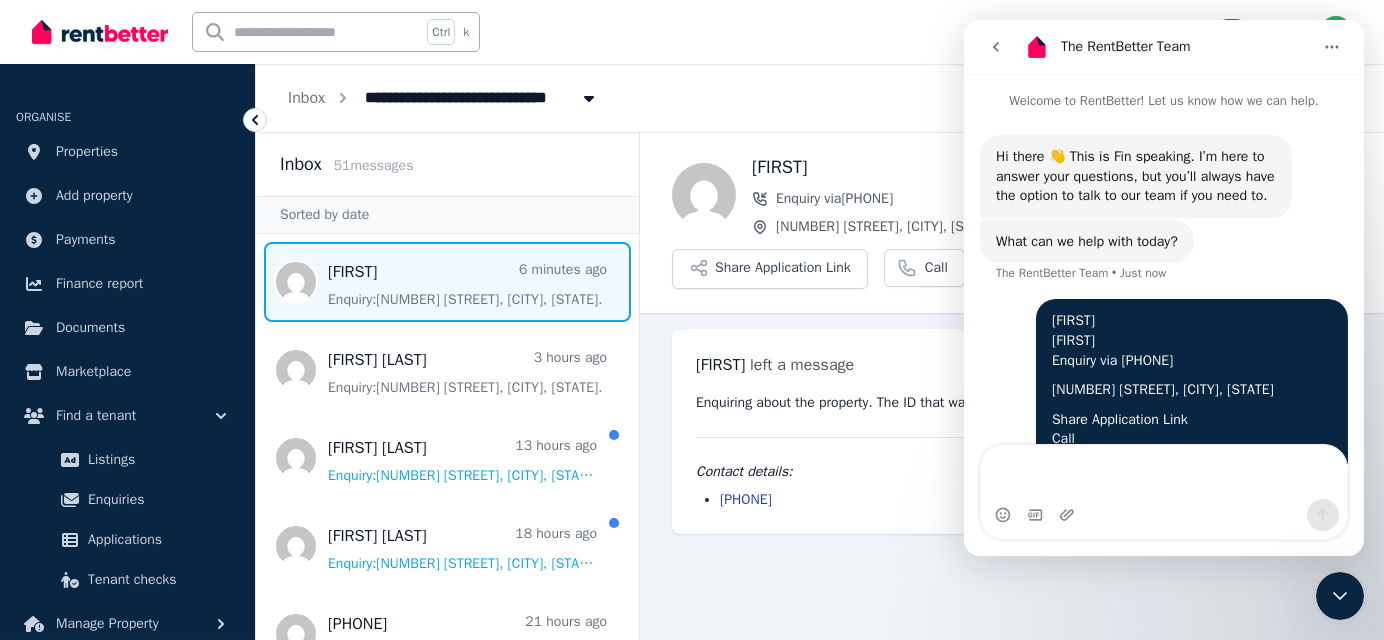 type 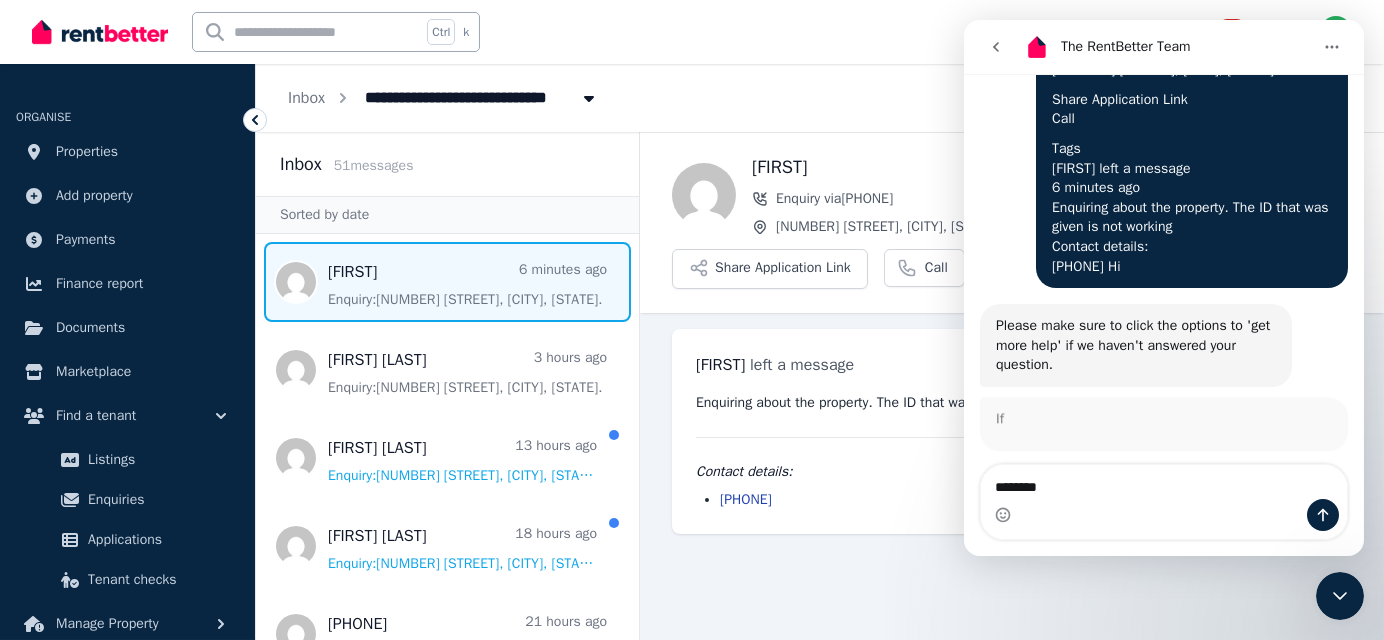 scroll, scrollTop: 339, scrollLeft: 0, axis: vertical 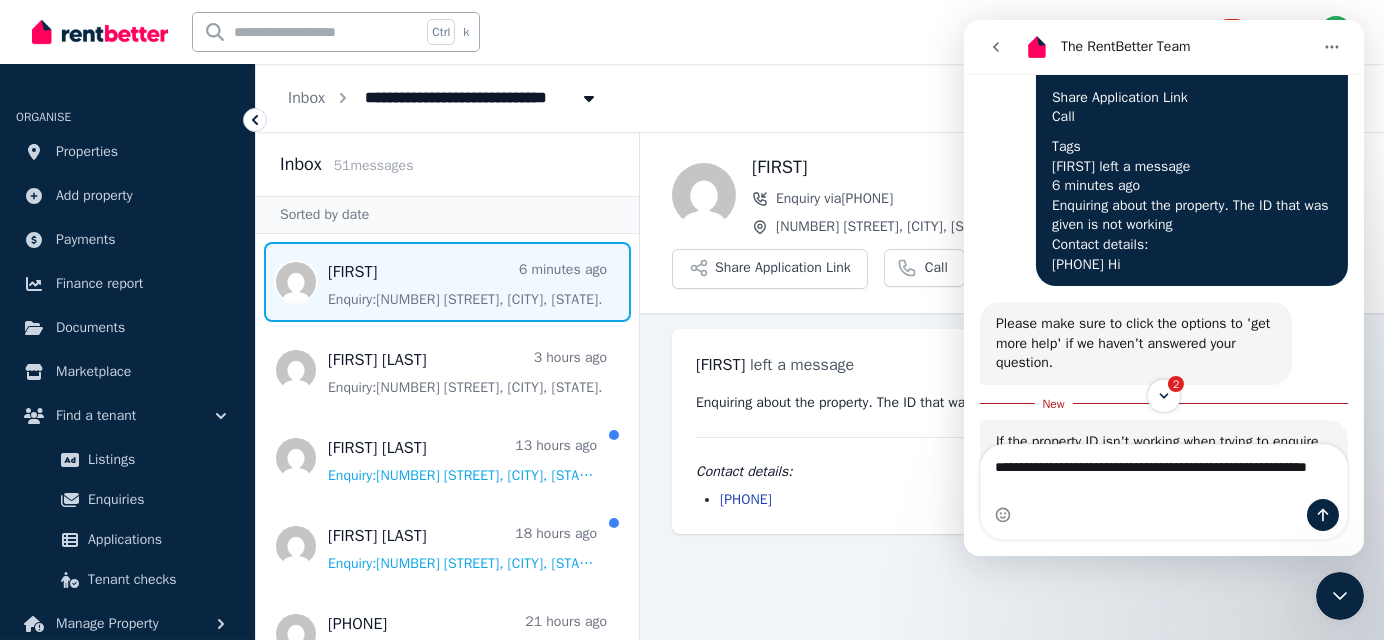 type on "**********" 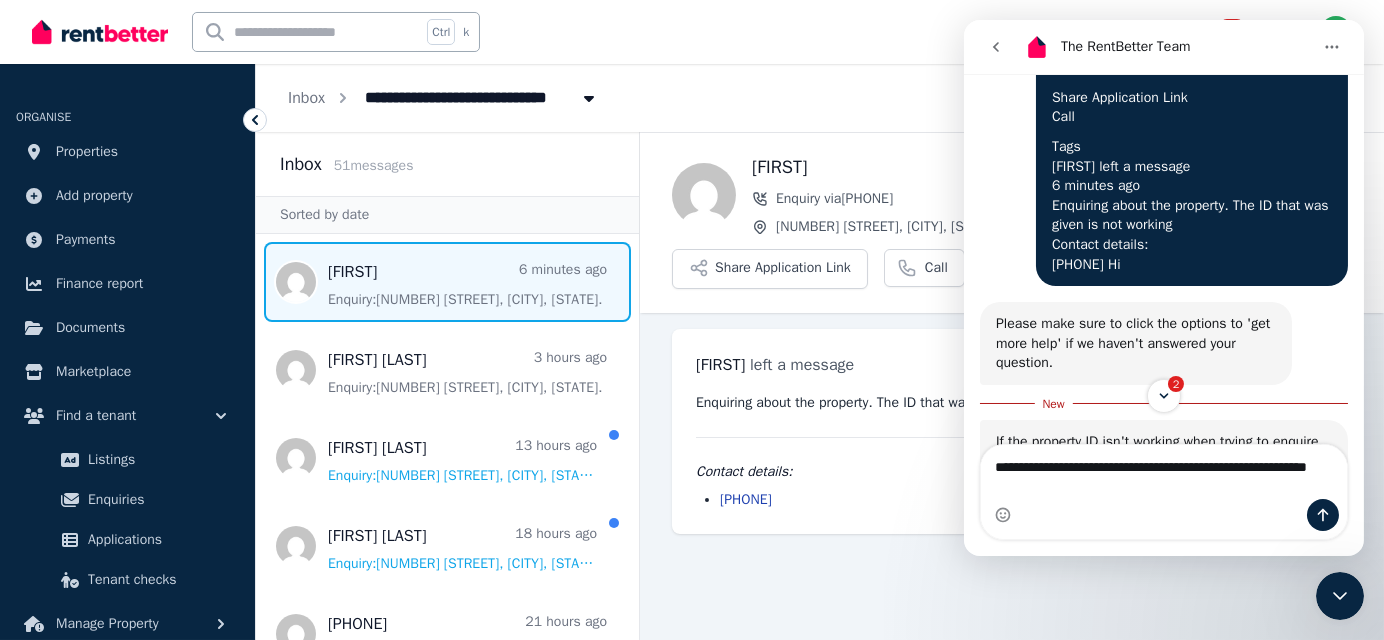 click on "Ctrl k 101 Inbox" at bounding box center (658, 32) 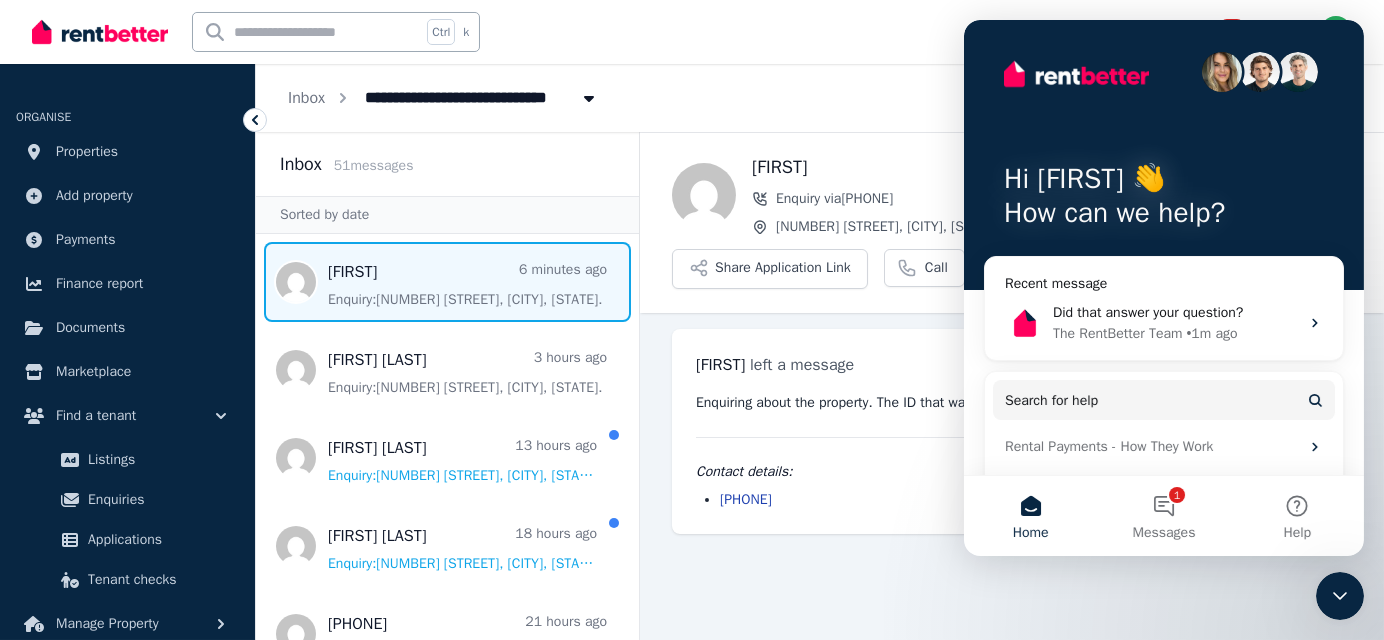 click on "Ctrl k 101 Inbox" at bounding box center (658, 32) 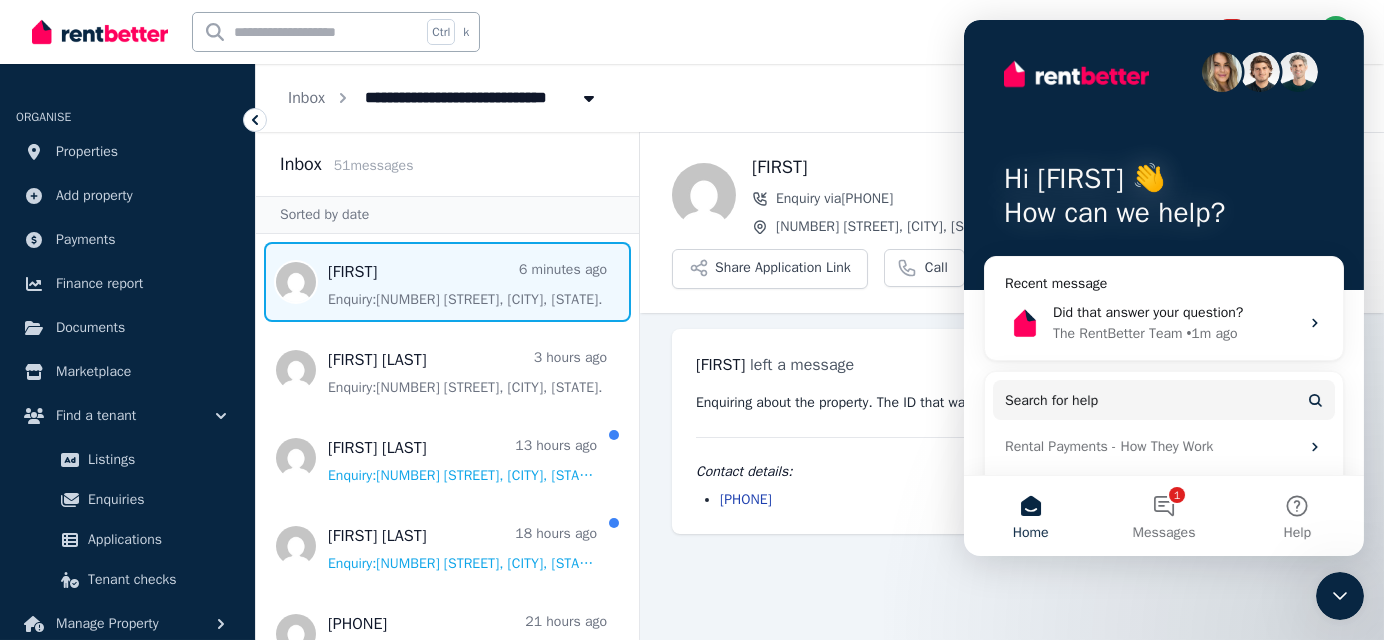 click on "Ctrl k 101 Inbox" at bounding box center [658, 32] 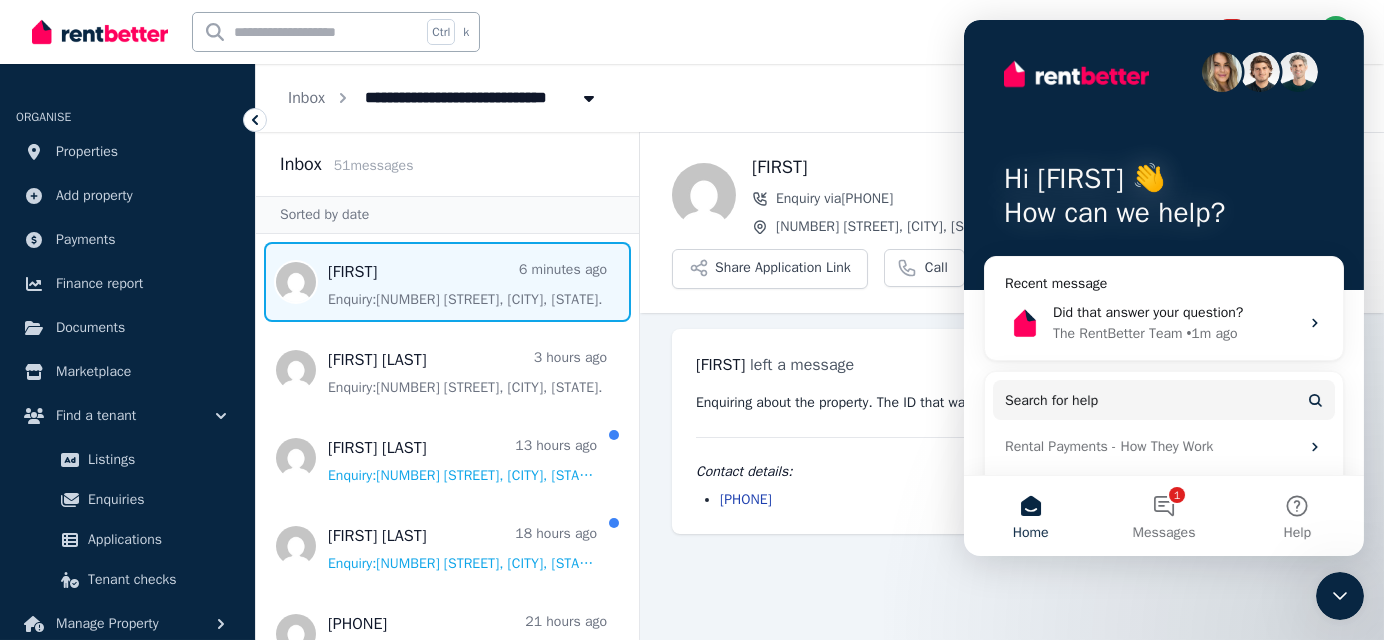 click 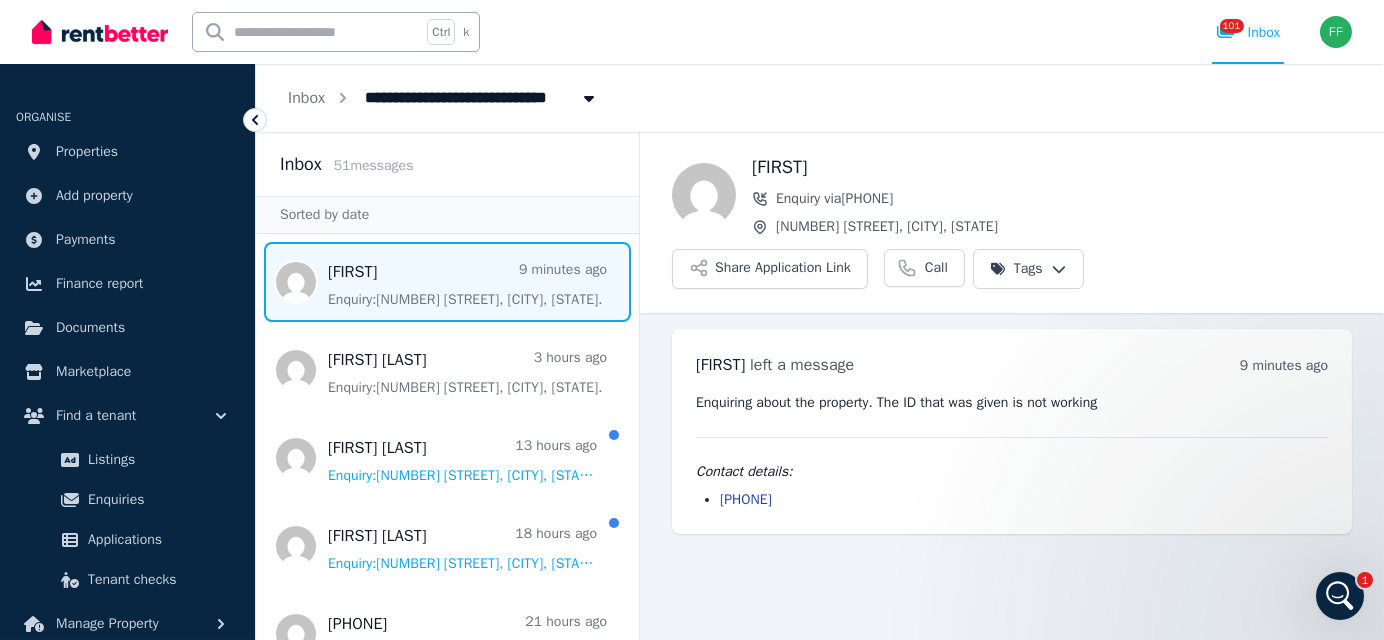 scroll, scrollTop: 0, scrollLeft: 0, axis: both 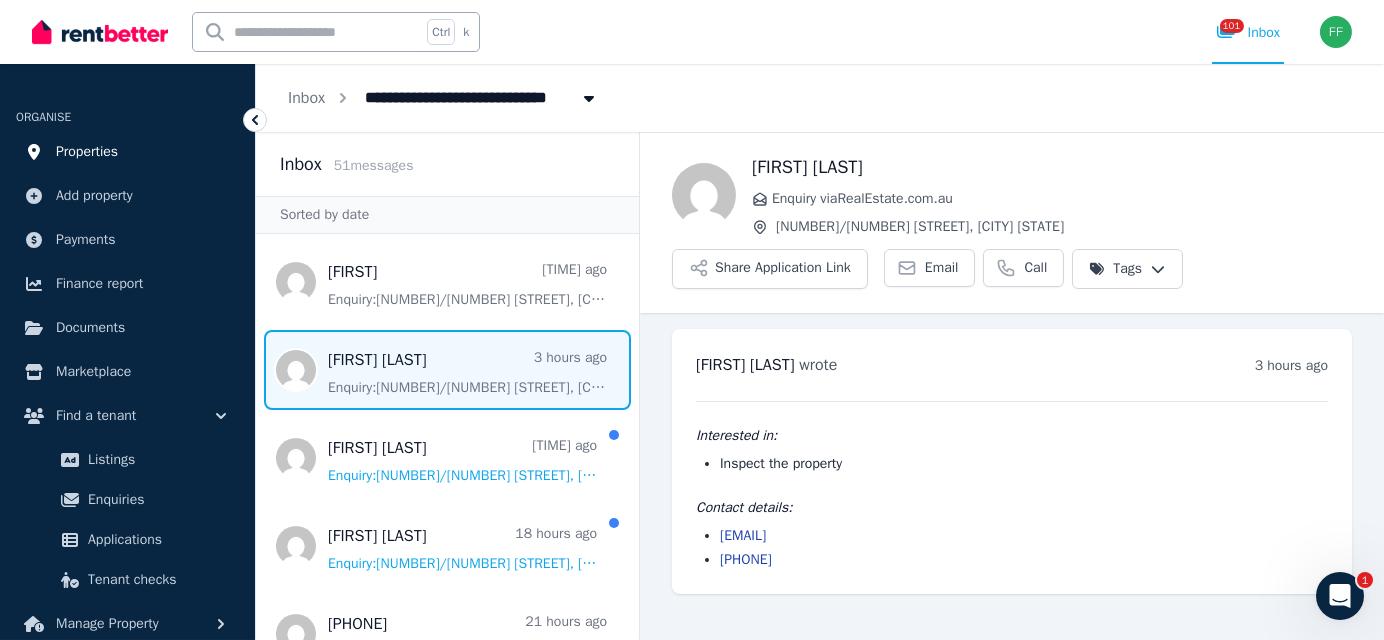 click on "Properties" at bounding box center [87, 152] 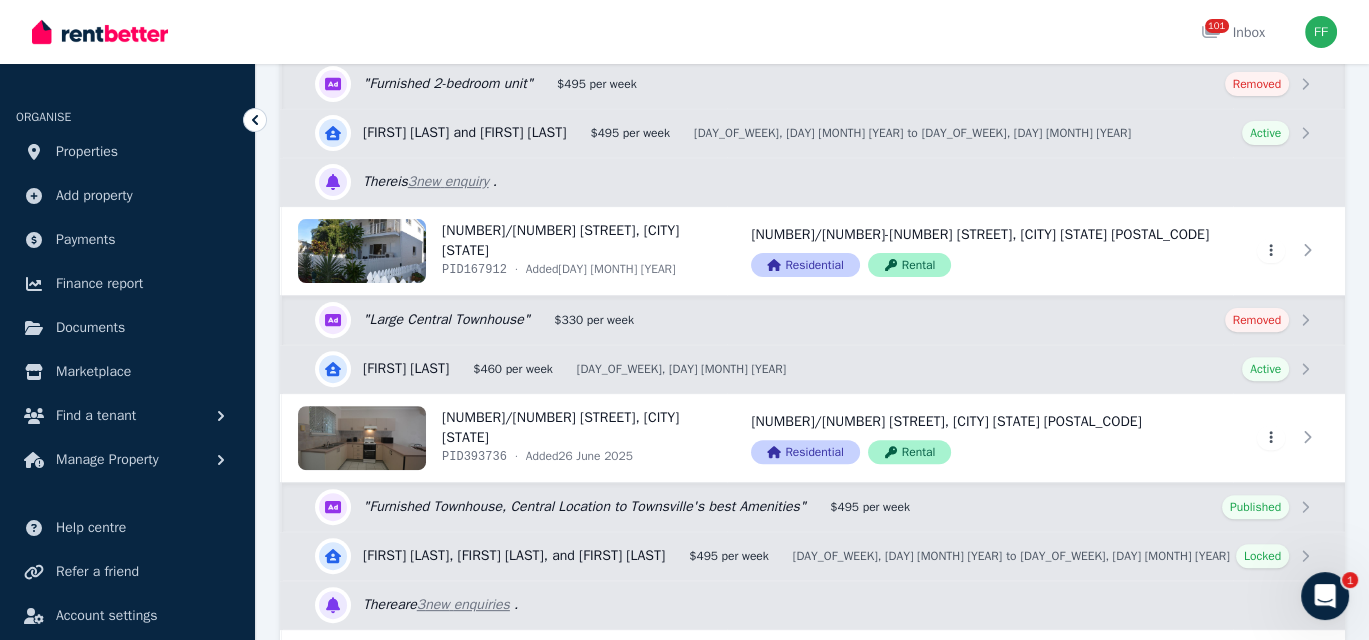 scroll, scrollTop: 800, scrollLeft: 0, axis: vertical 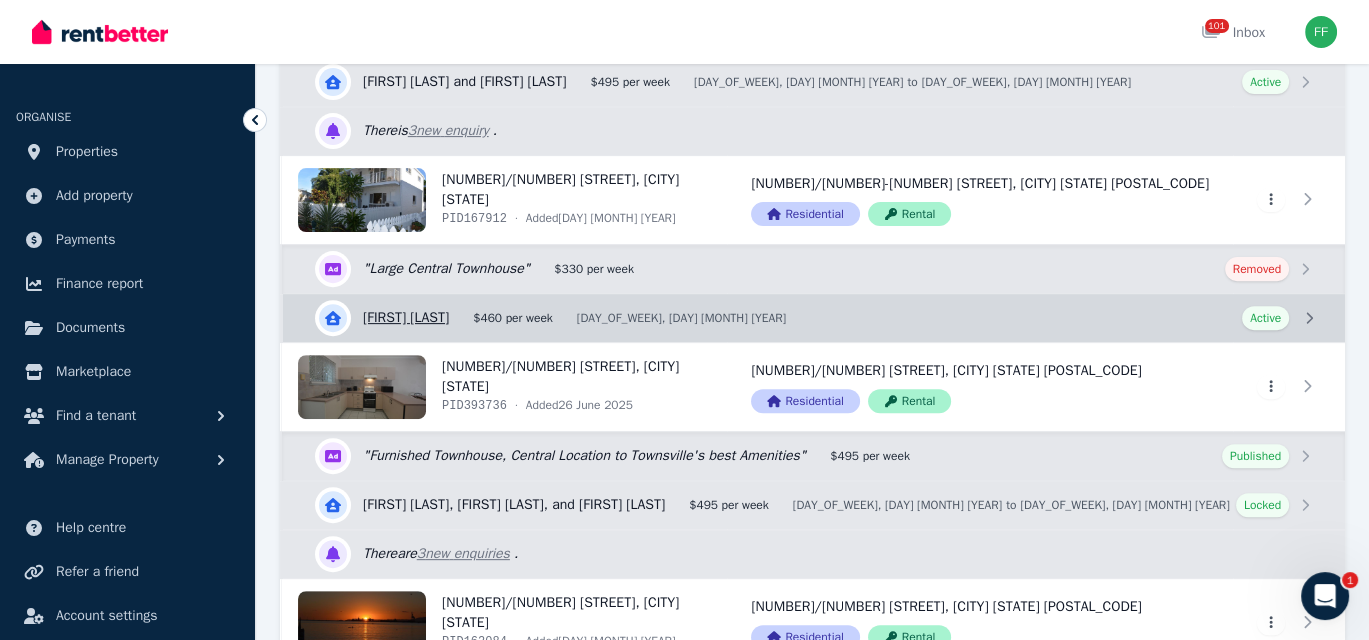 click on "View details for  [FIRST] [LAST]" at bounding box center [814, 318] 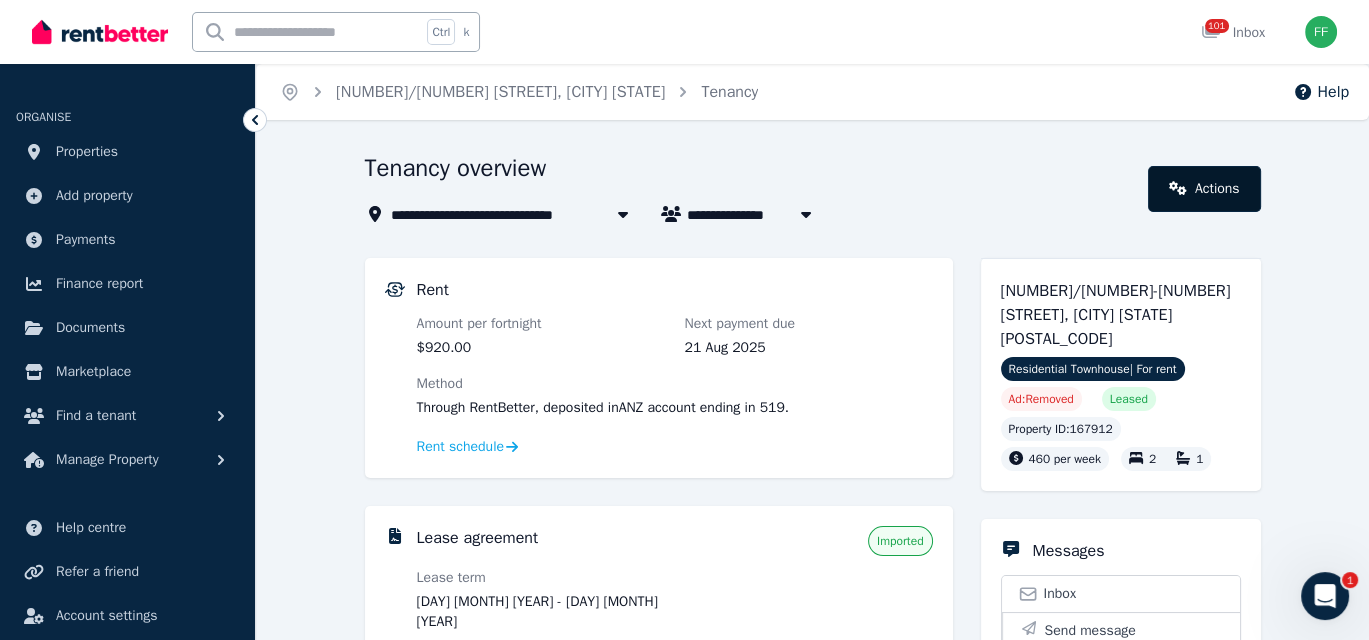 click 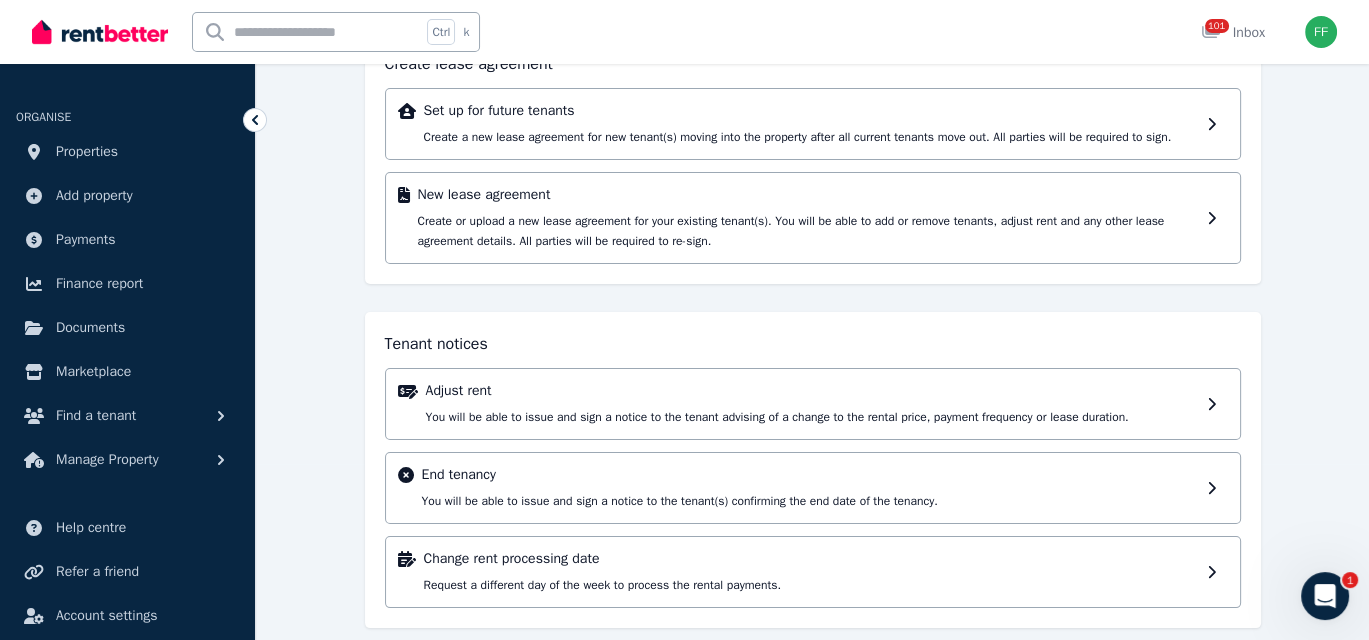 scroll, scrollTop: 196, scrollLeft: 0, axis: vertical 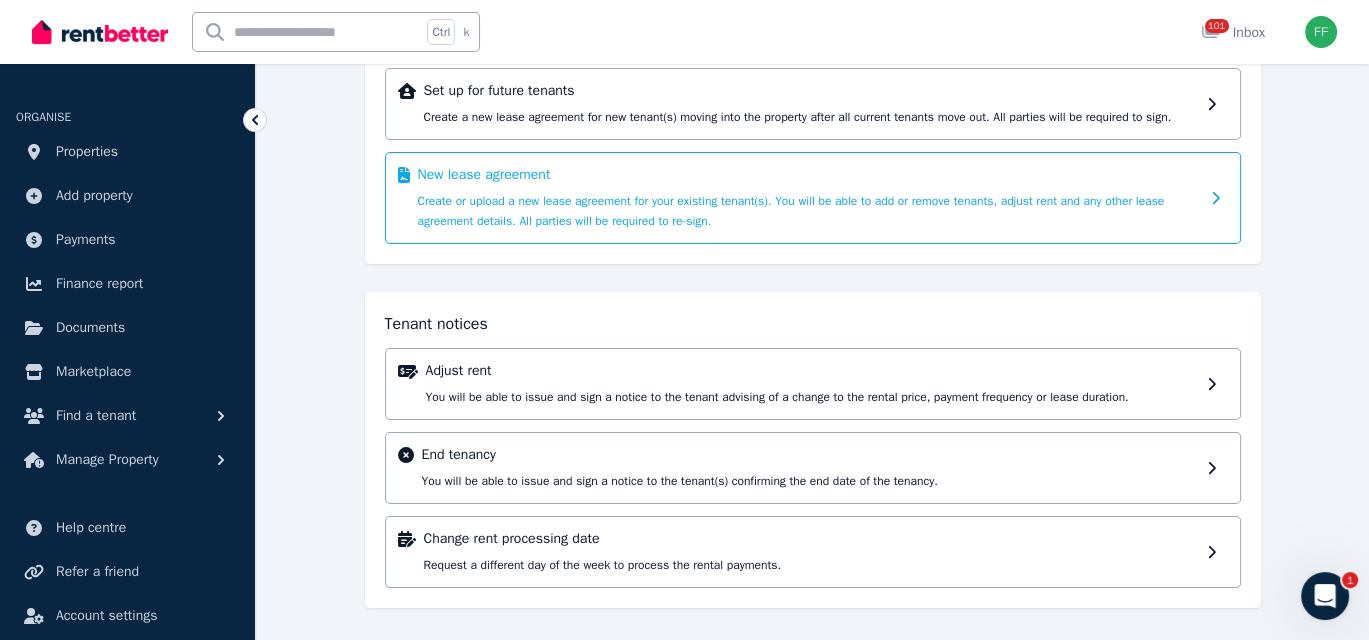 click 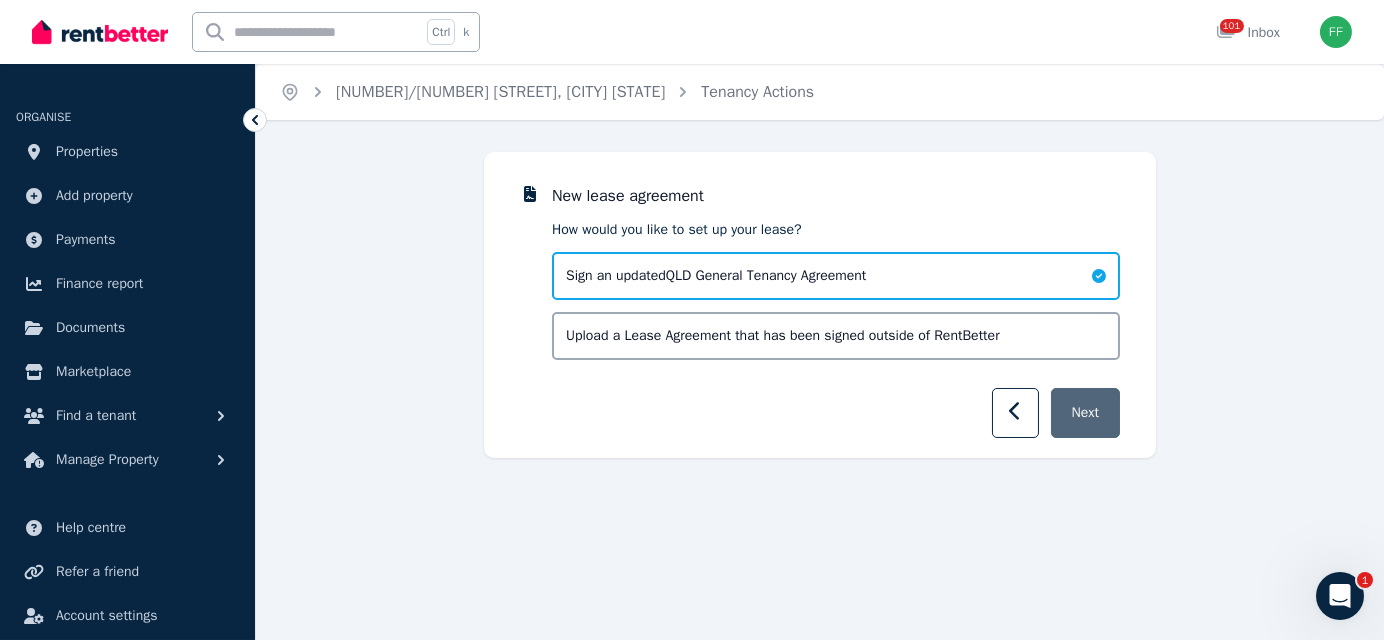 click on "Next" at bounding box center [1085, 413] 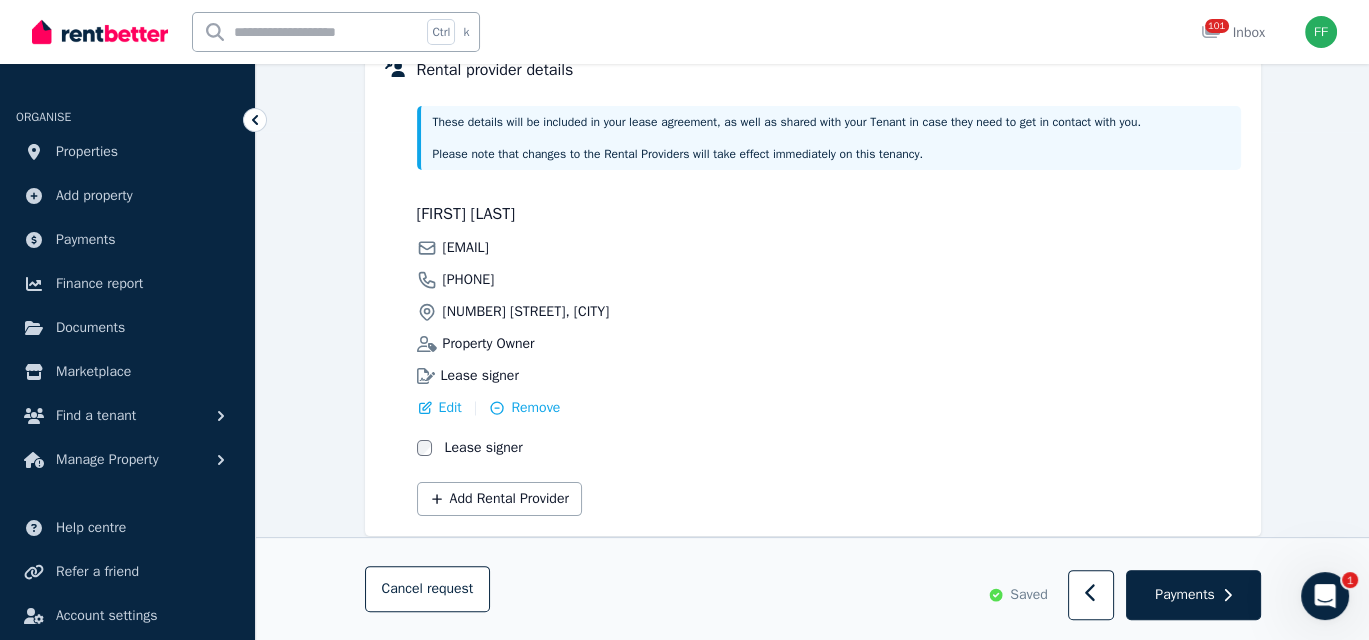 scroll, scrollTop: 538, scrollLeft: 0, axis: vertical 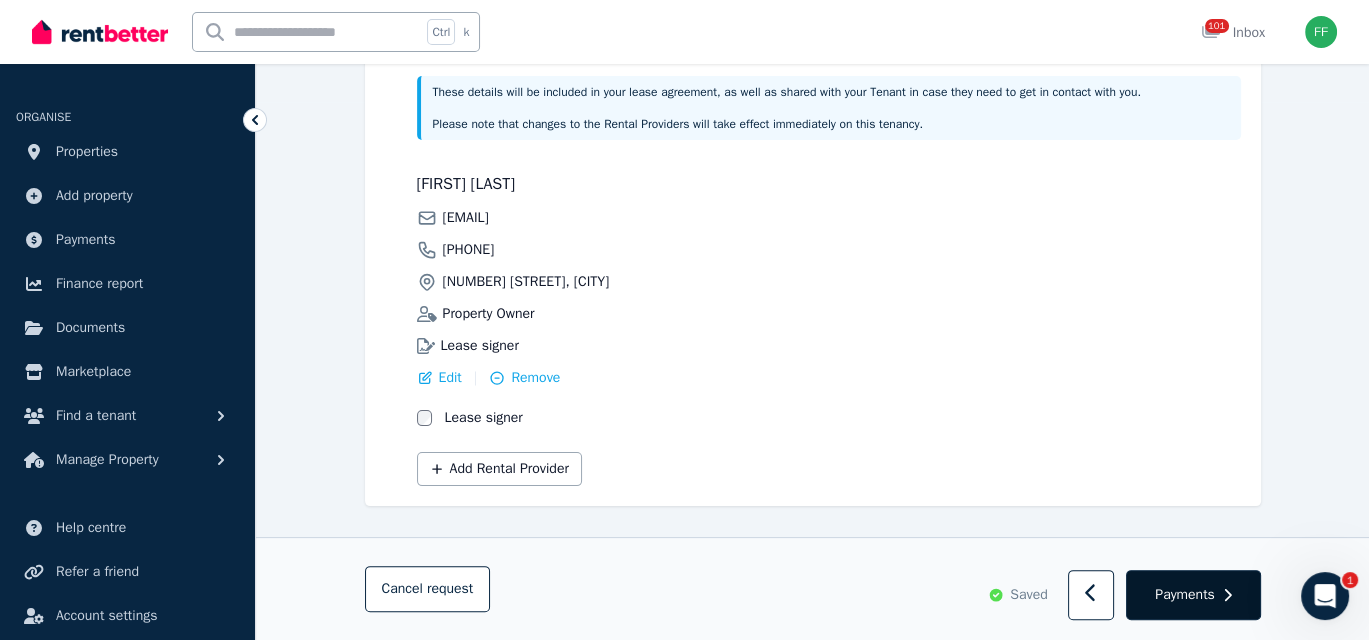 click on "Payments" at bounding box center [1193, 596] 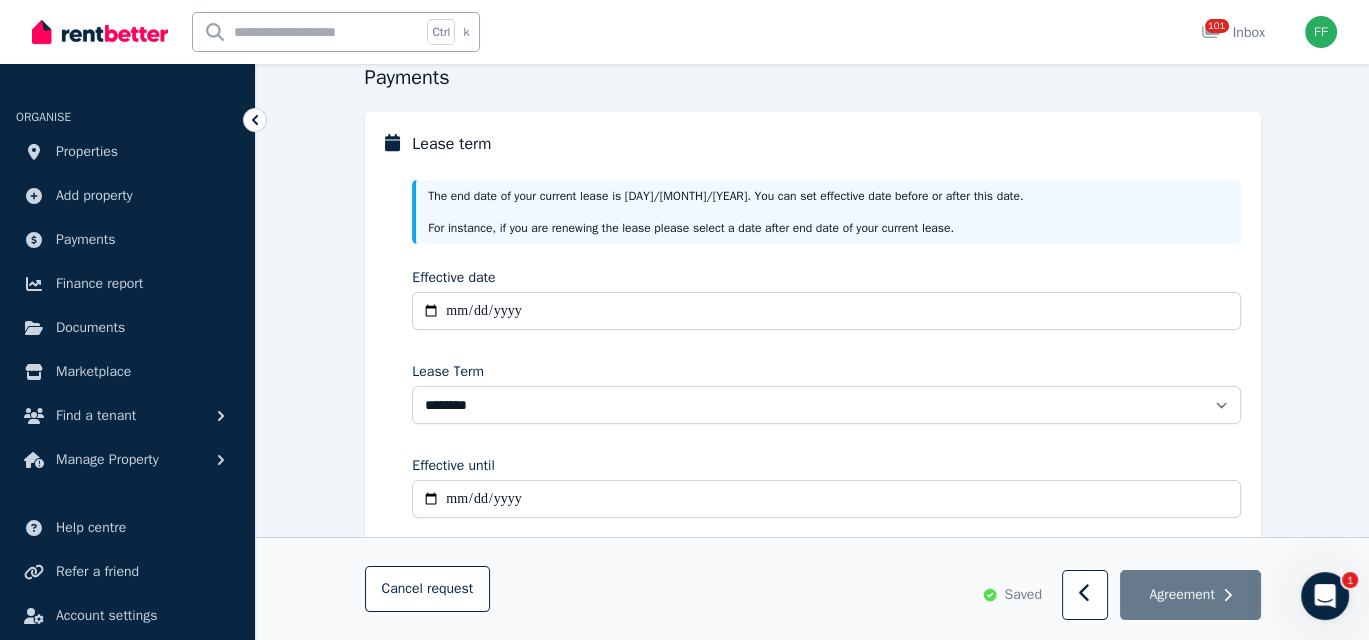 scroll, scrollTop: 238, scrollLeft: 0, axis: vertical 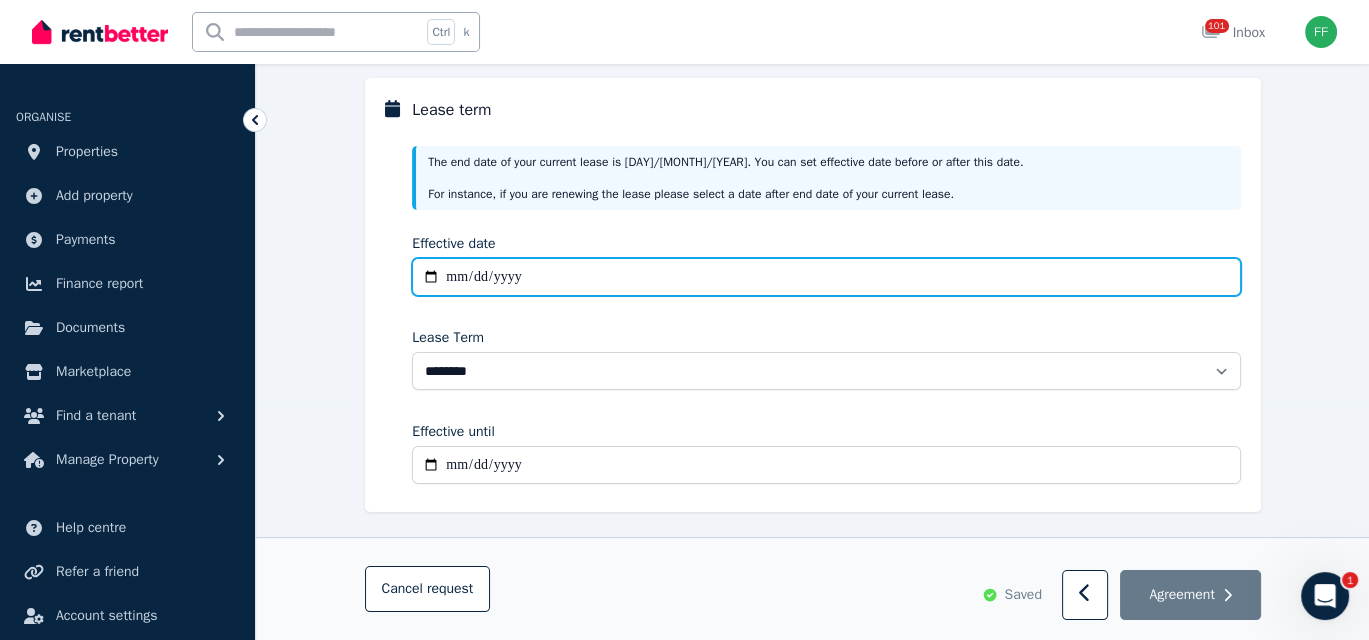 click on "Effective date" at bounding box center (826, 277) 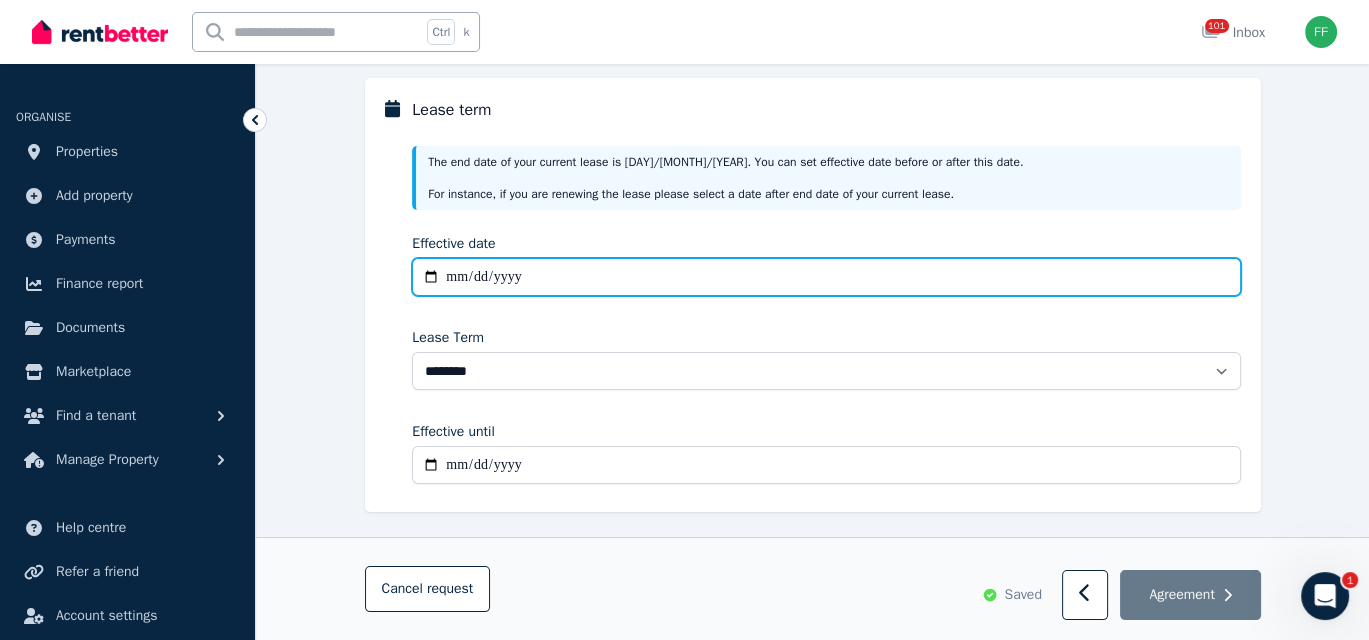 type on "**********" 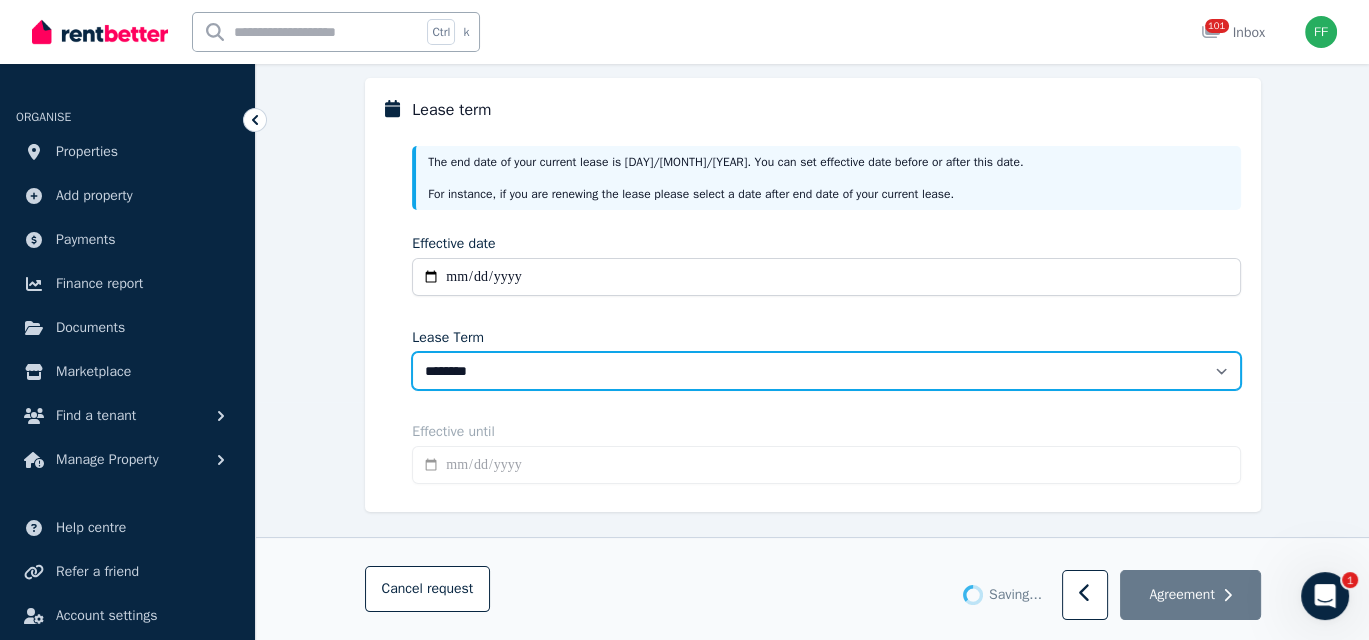 click on "******** ******** ********* ******* ******* ******* ******* ***** ********" at bounding box center (826, 371) 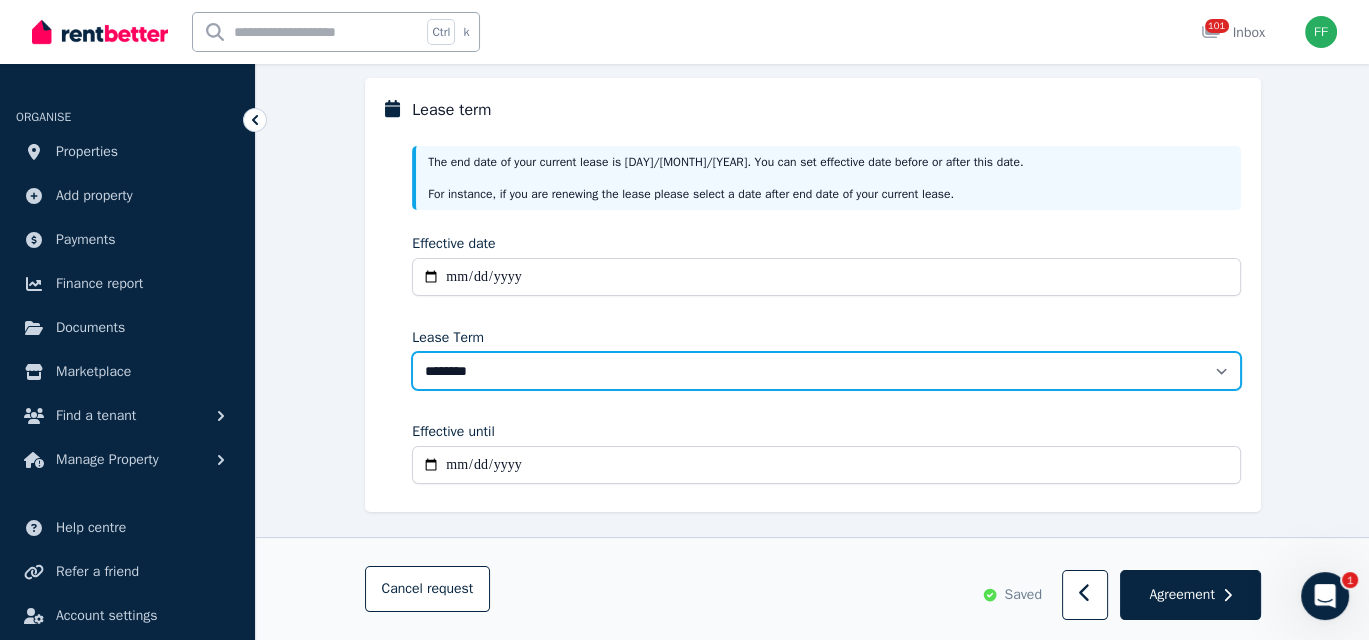 select on "**********" 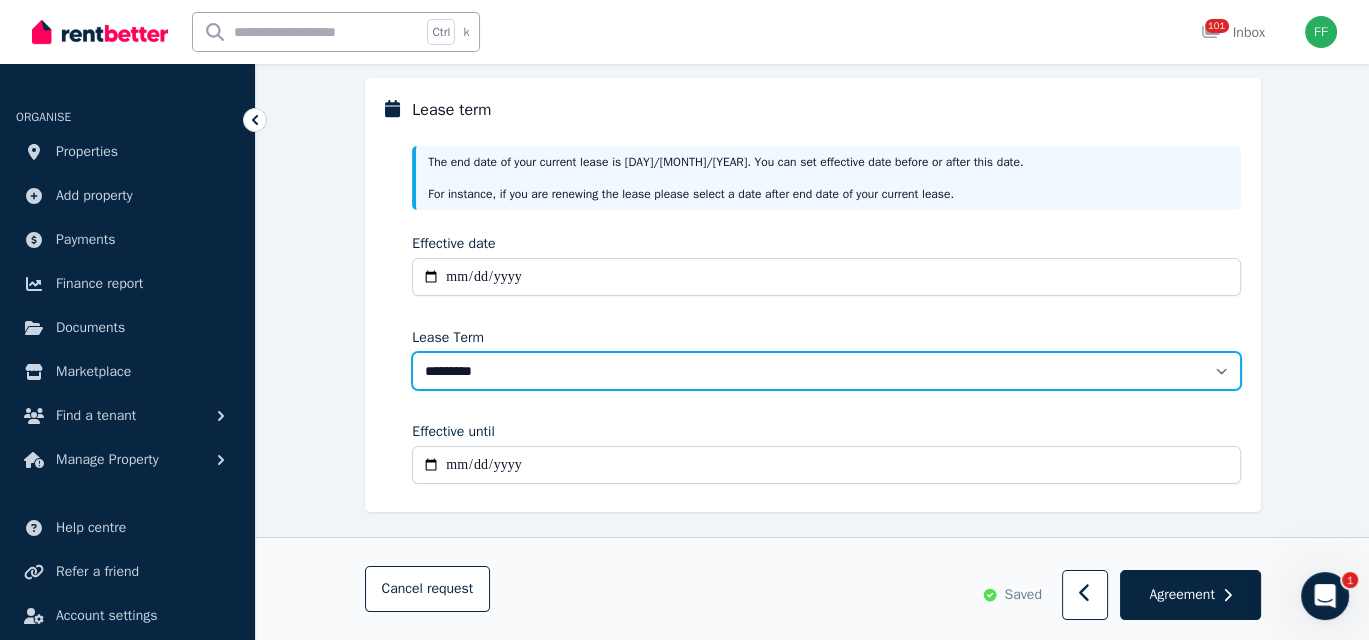 click on "******** ******** ********* ******* ******* ******* ******* ***** ********" at bounding box center [826, 371] 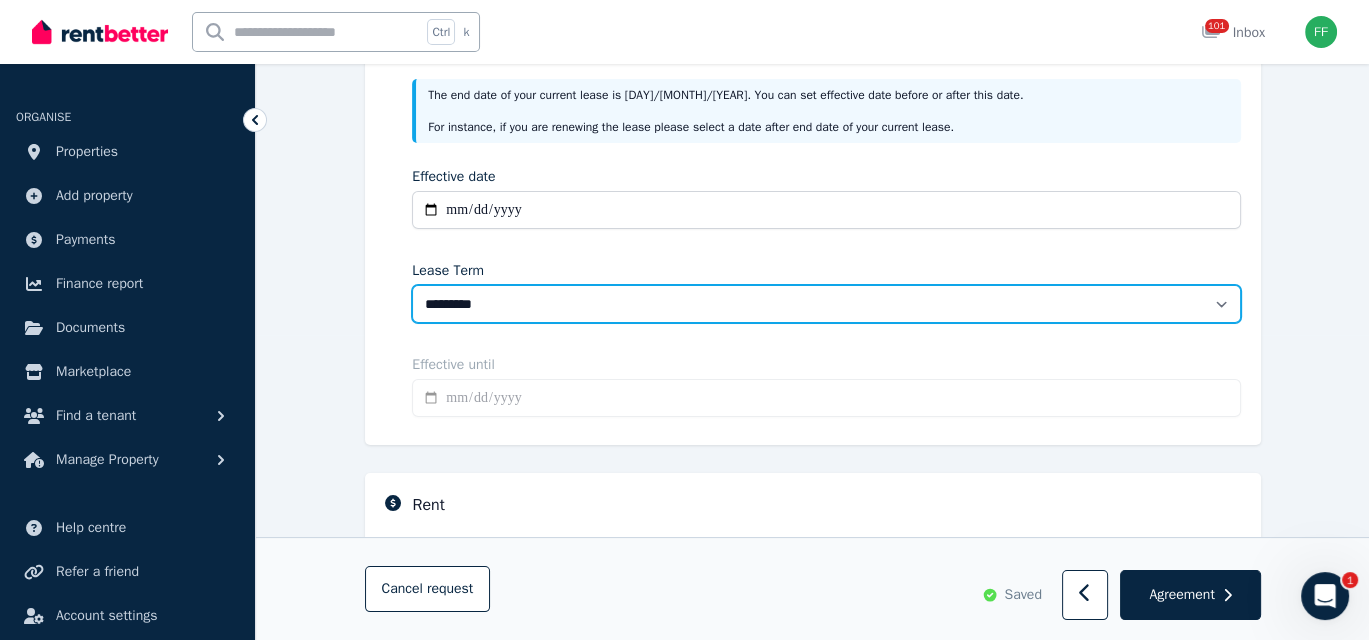 scroll, scrollTop: 338, scrollLeft: 0, axis: vertical 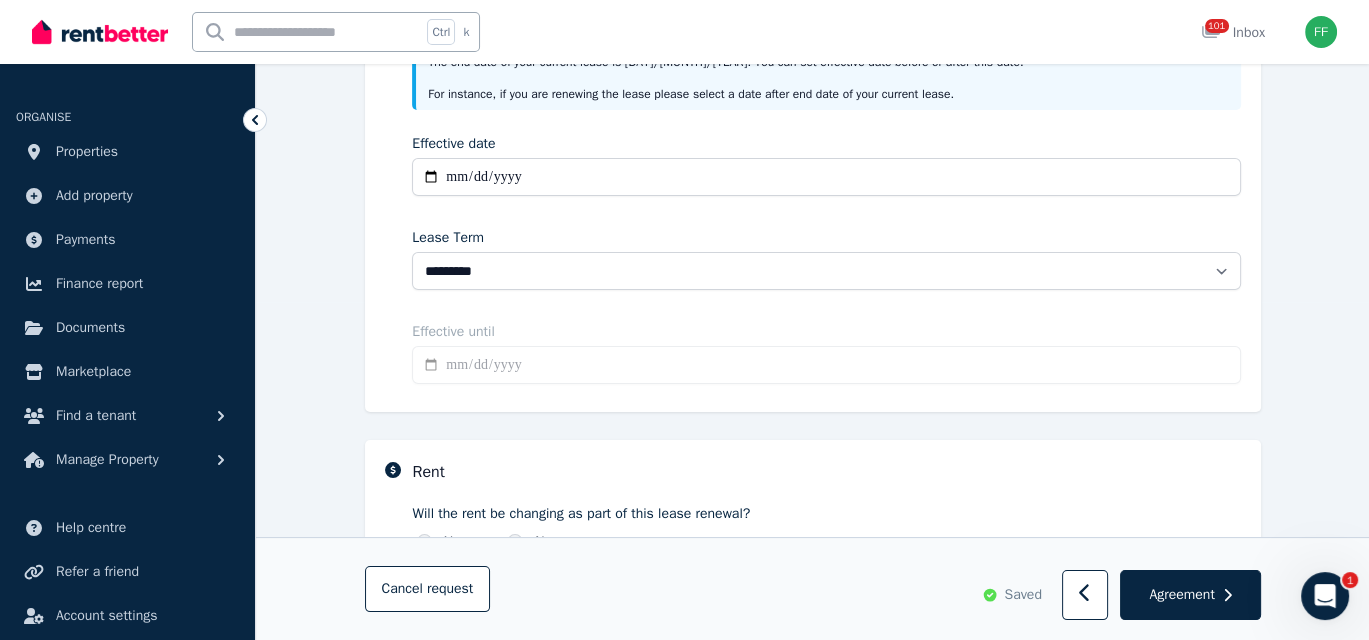 click on "**********" at bounding box center [826, 365] 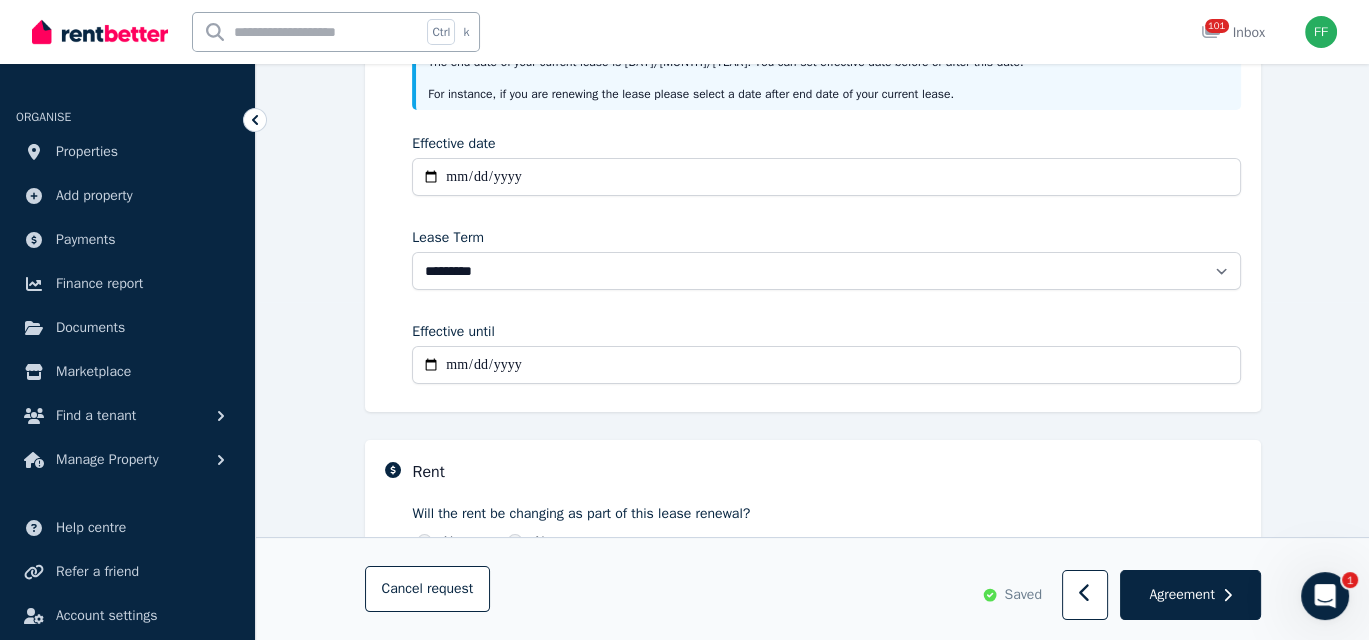 type on "**********" 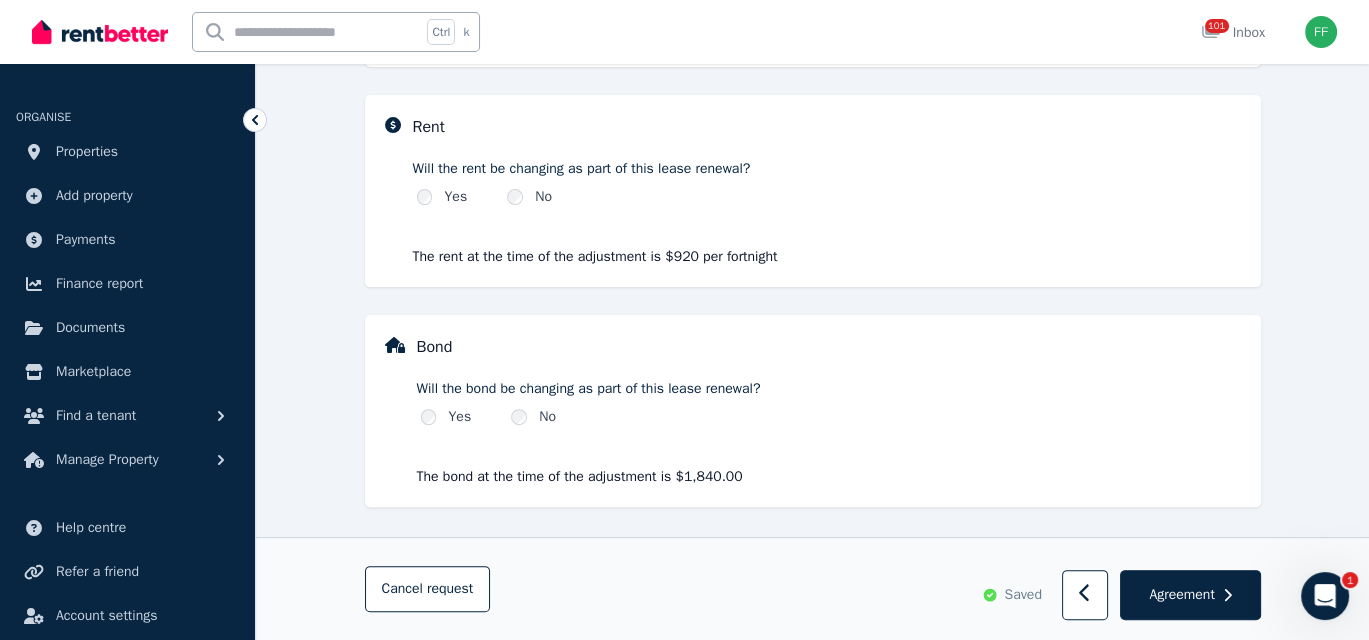 scroll, scrollTop: 684, scrollLeft: 0, axis: vertical 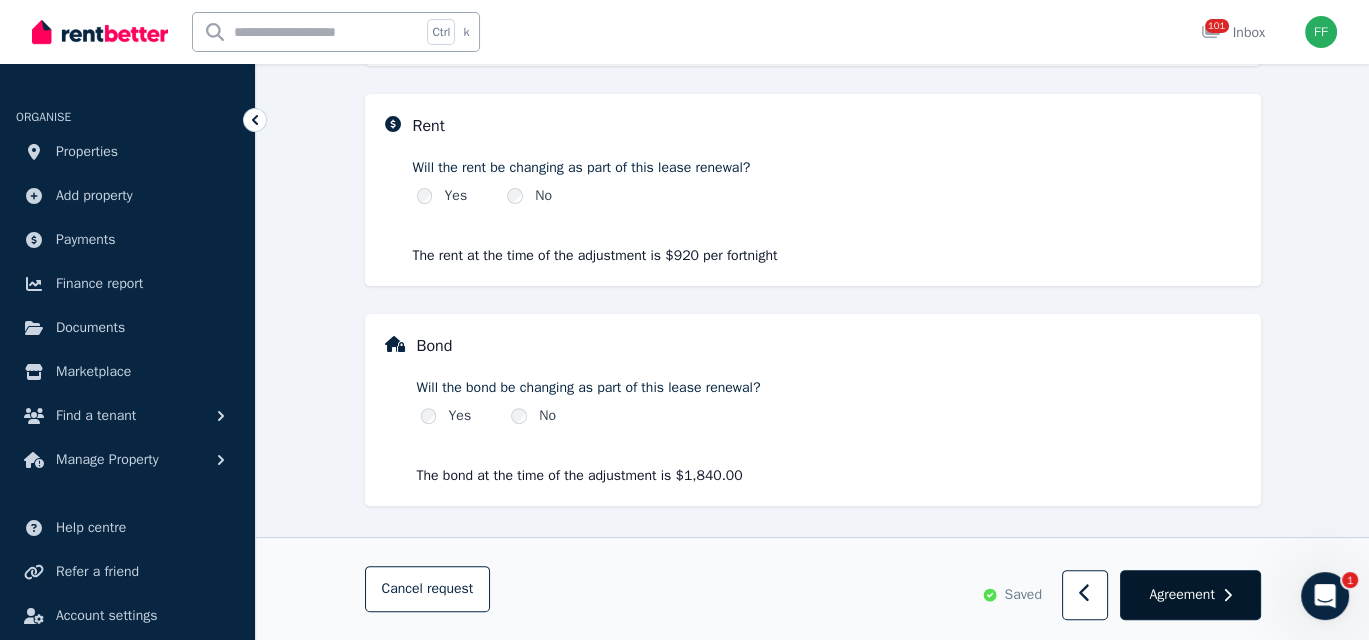 click on "Agreement" at bounding box center (1181, 595) 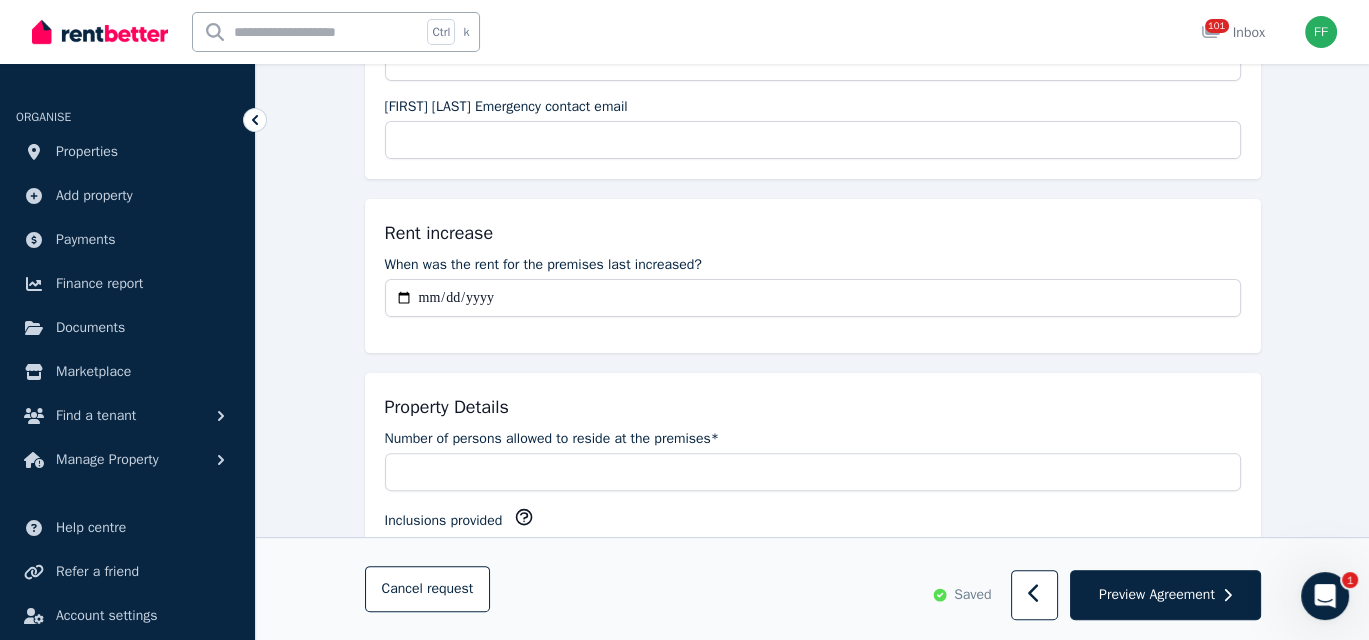 scroll, scrollTop: 700, scrollLeft: 0, axis: vertical 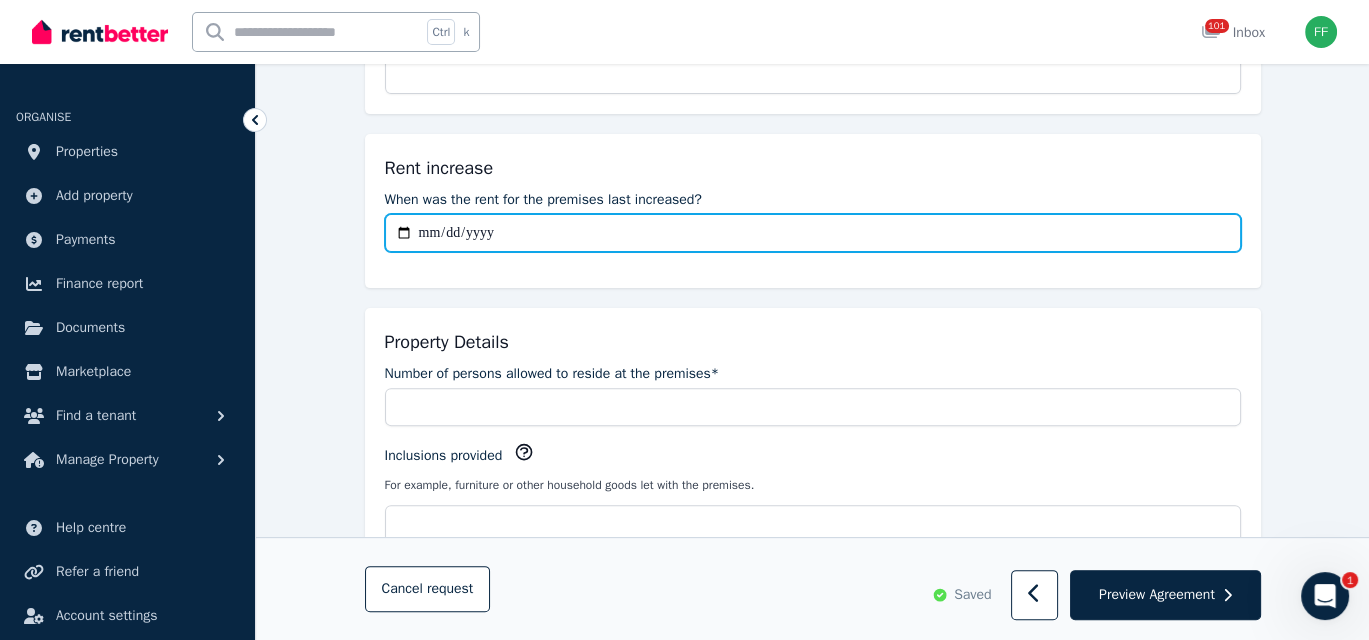 click on "When was the rent for the premises last increased?" at bounding box center [813, 233] 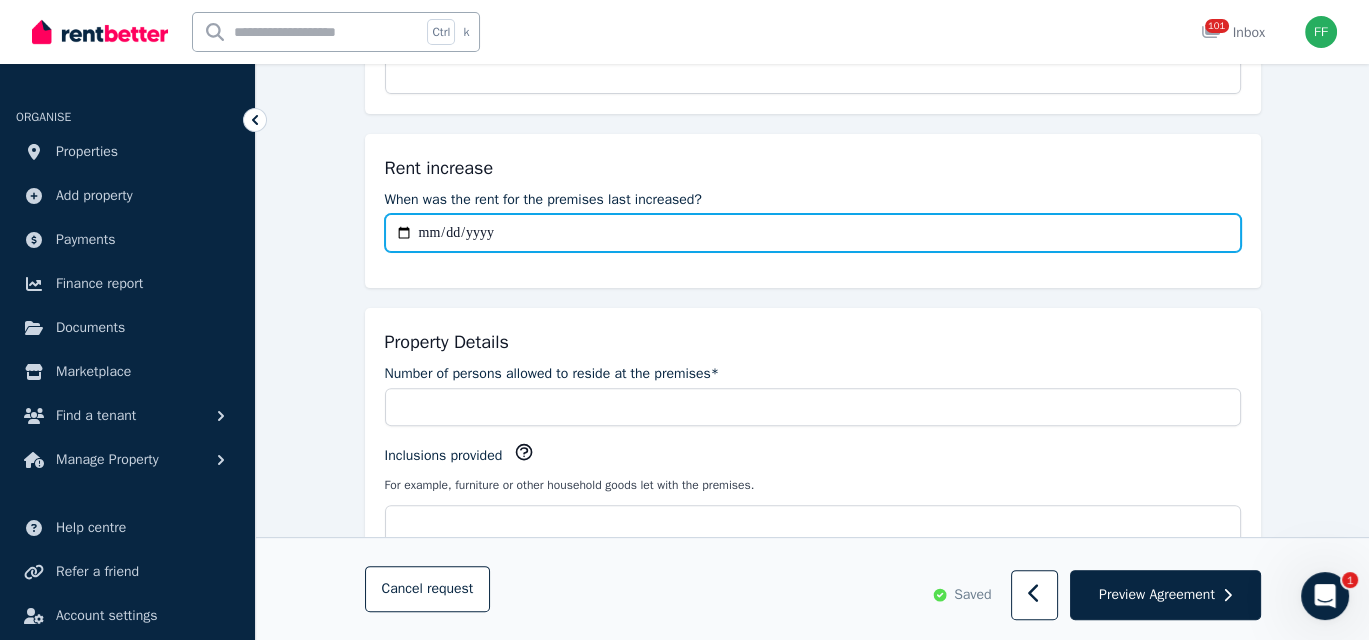 type on "**********" 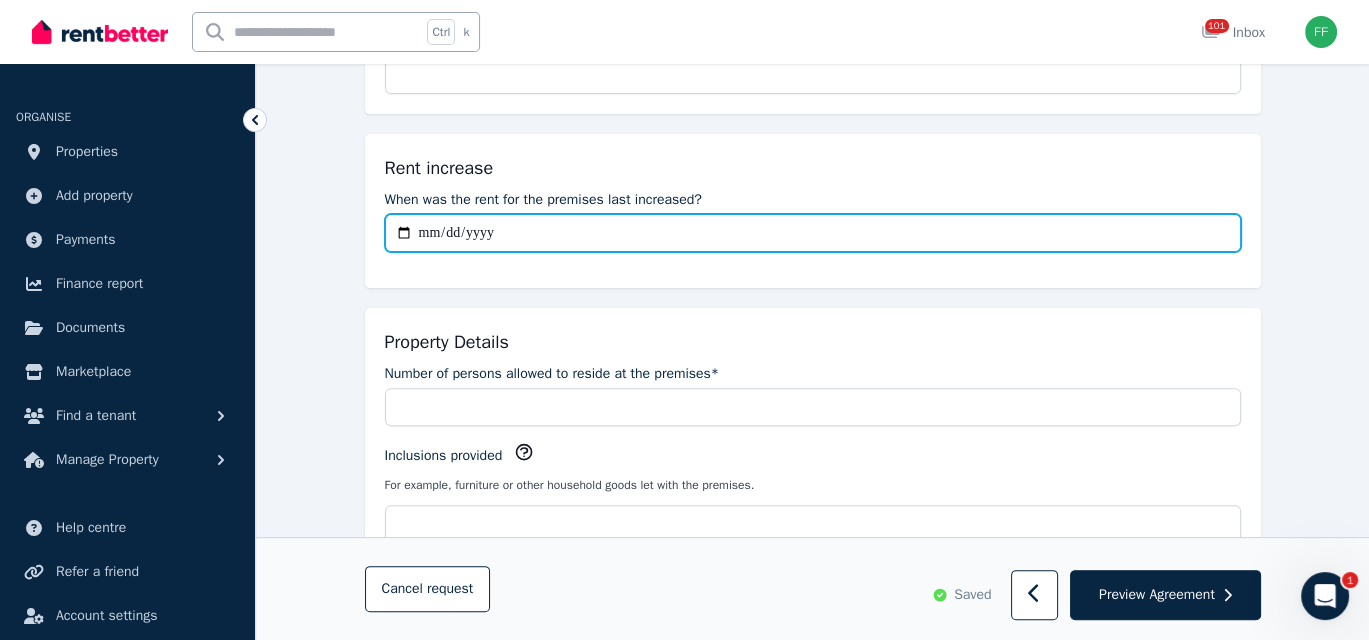 click on "**********" at bounding box center (813, 233) 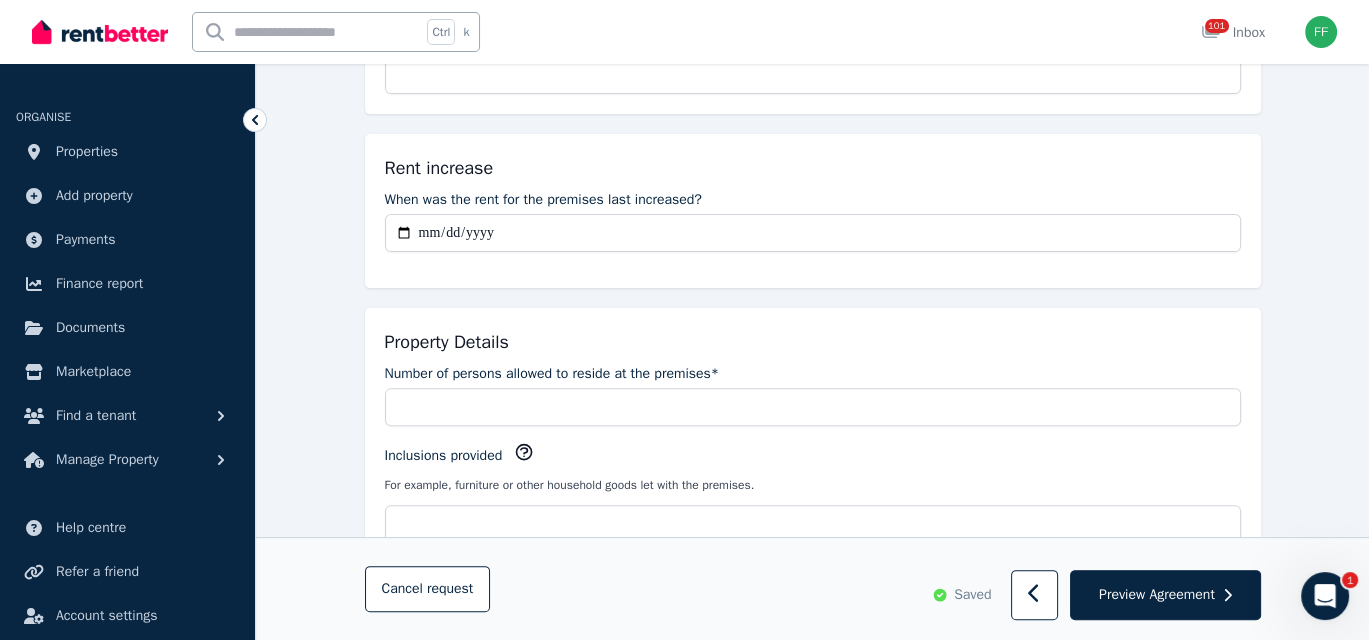 click on "Property Details" at bounding box center (813, 342) 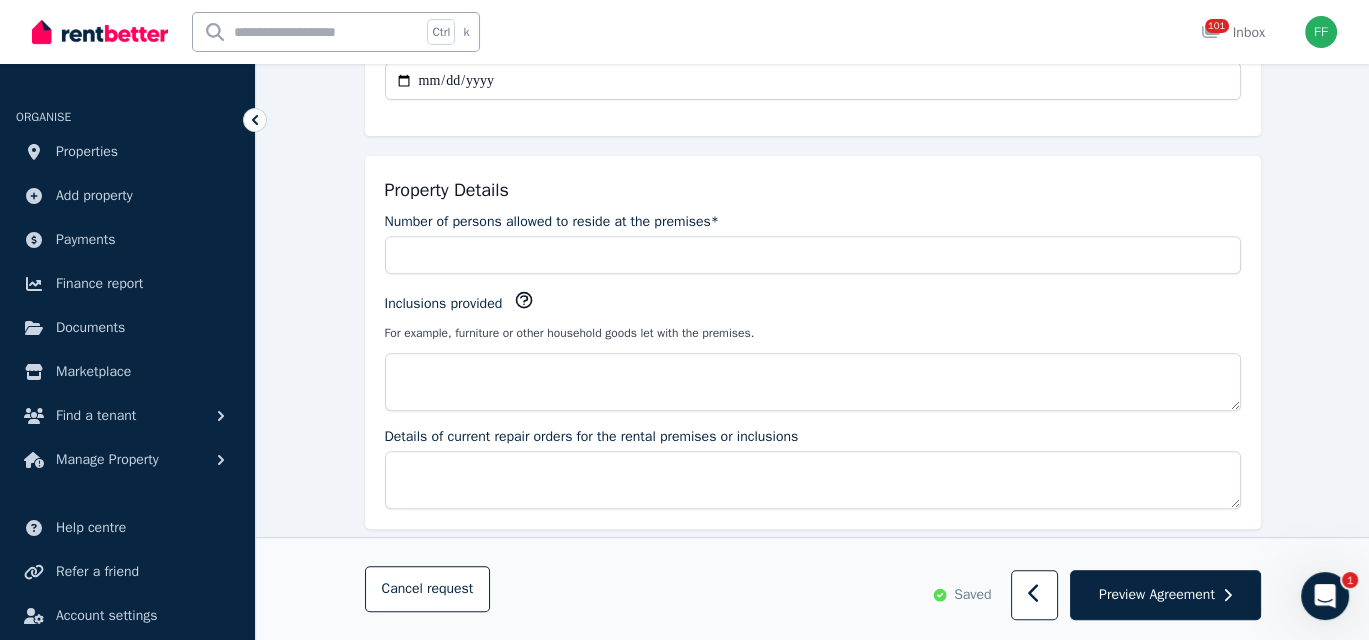 scroll, scrollTop: 900, scrollLeft: 0, axis: vertical 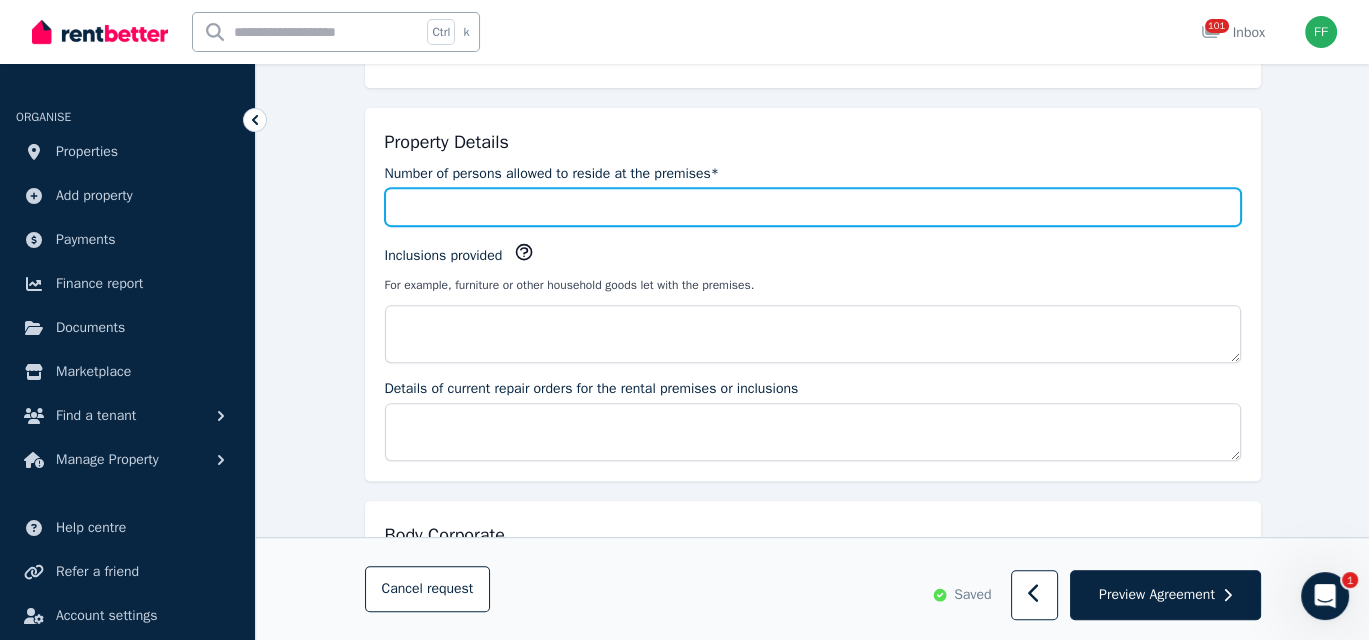 click on "Number of persons allowed to reside at the premises*" at bounding box center [813, 207] 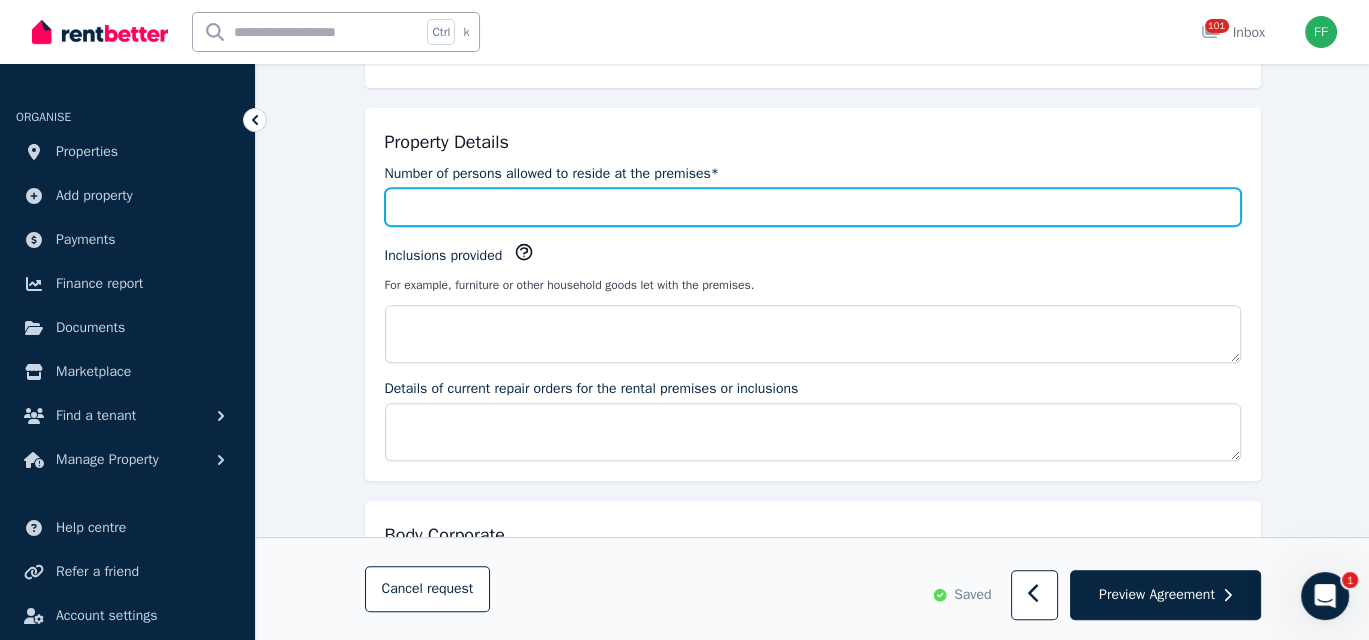 type on "*" 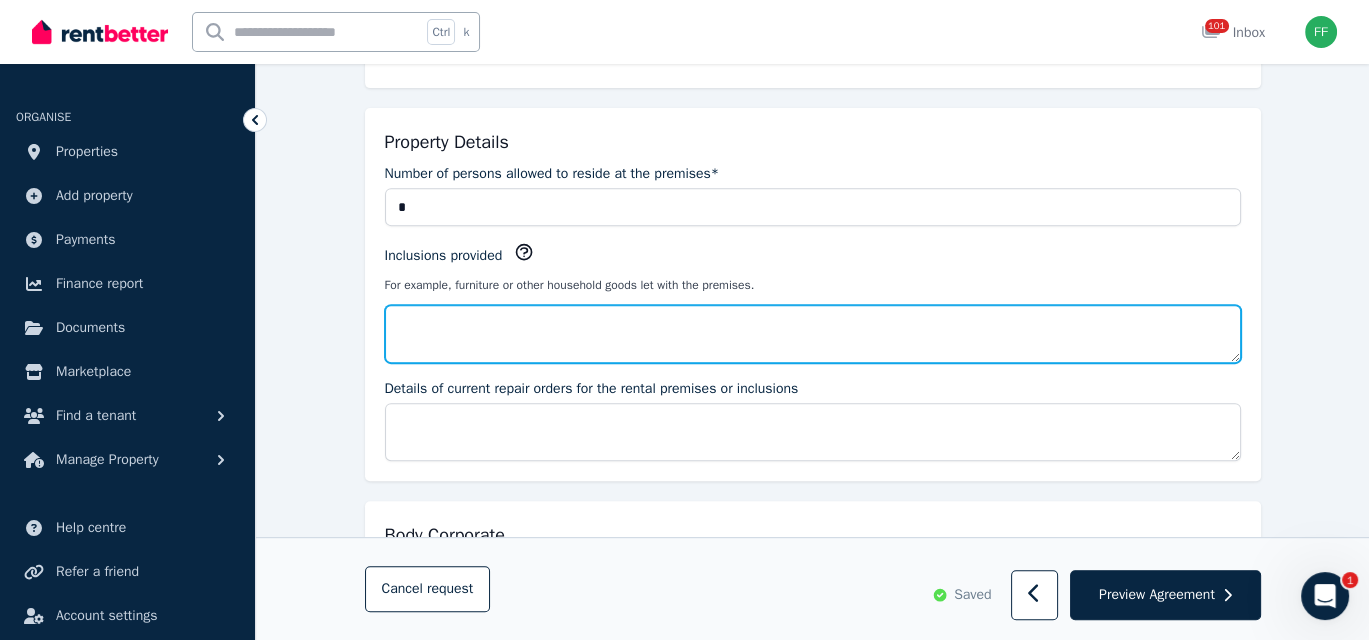click on "Inclusions provided" at bounding box center [813, 334] 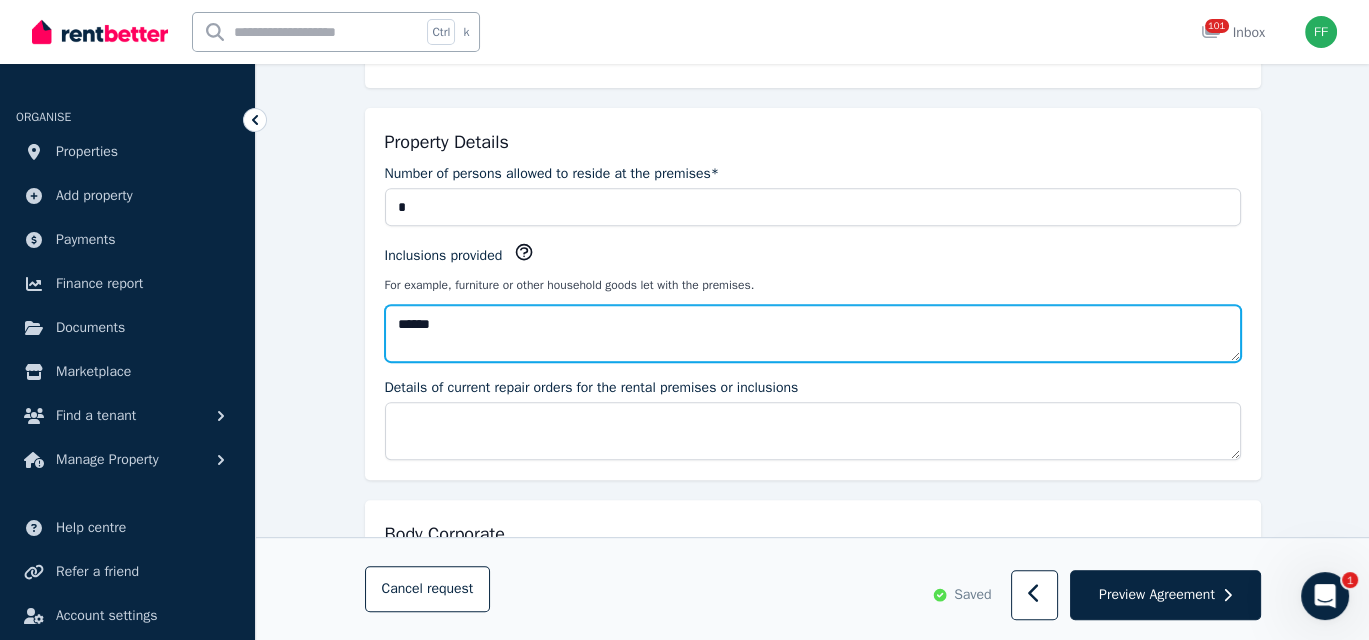 click on "******" at bounding box center (813, 333) 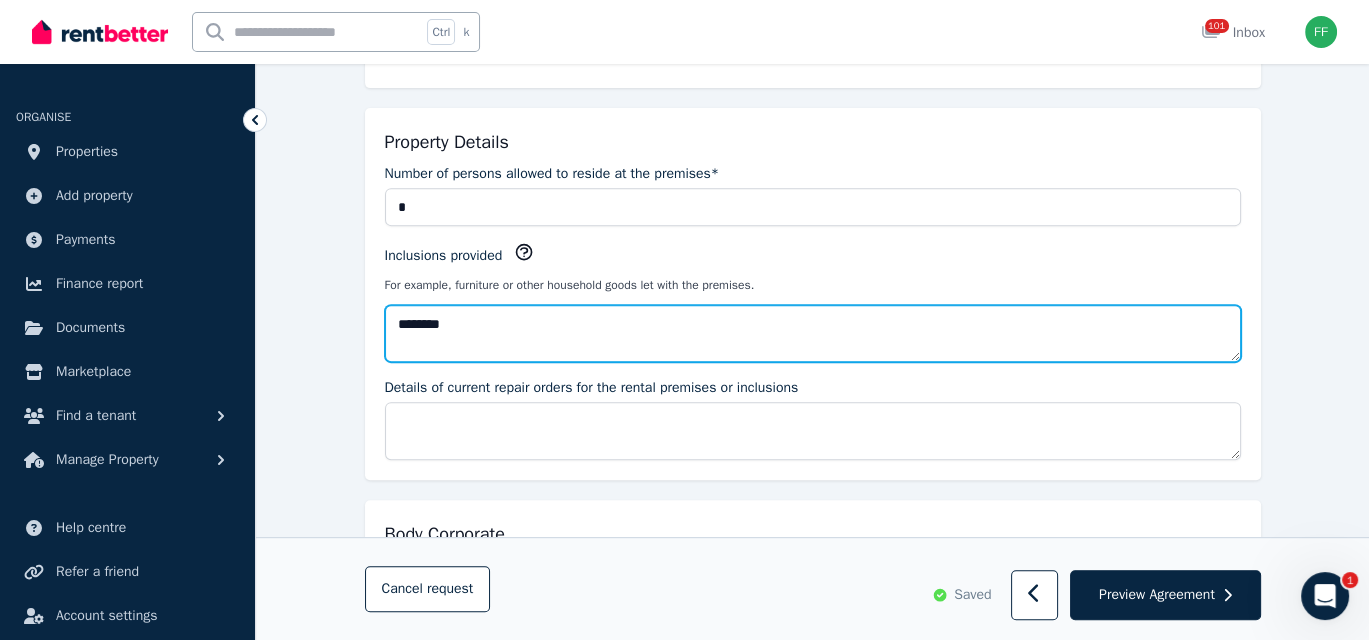 drag, startPoint x: 440, startPoint y: 323, endPoint x: 491, endPoint y: 342, distance: 54.42426 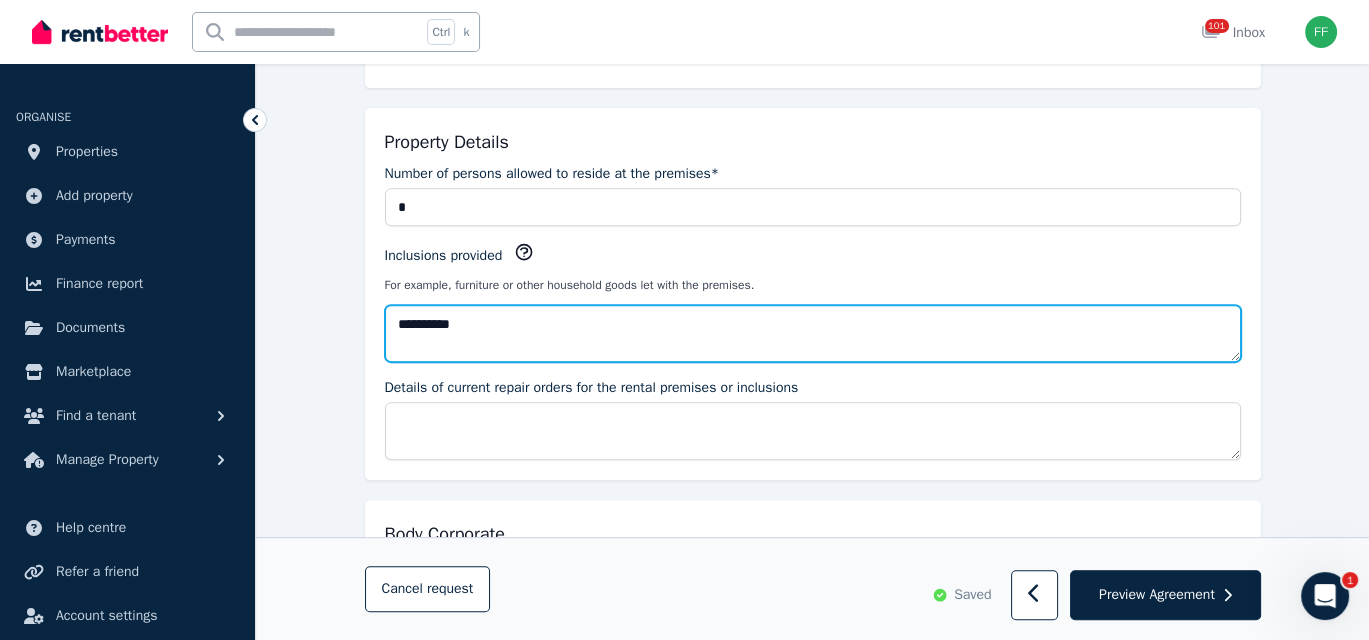 click on "**********" at bounding box center [813, 333] 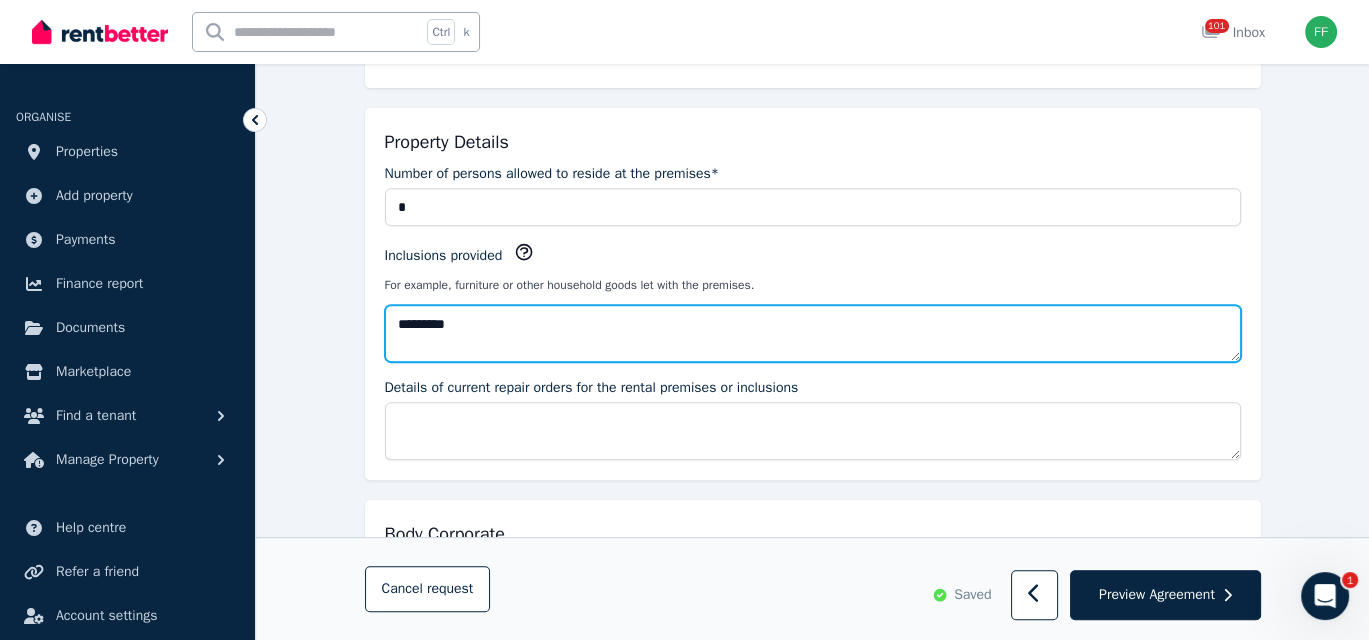 click on "*********" at bounding box center (813, 333) 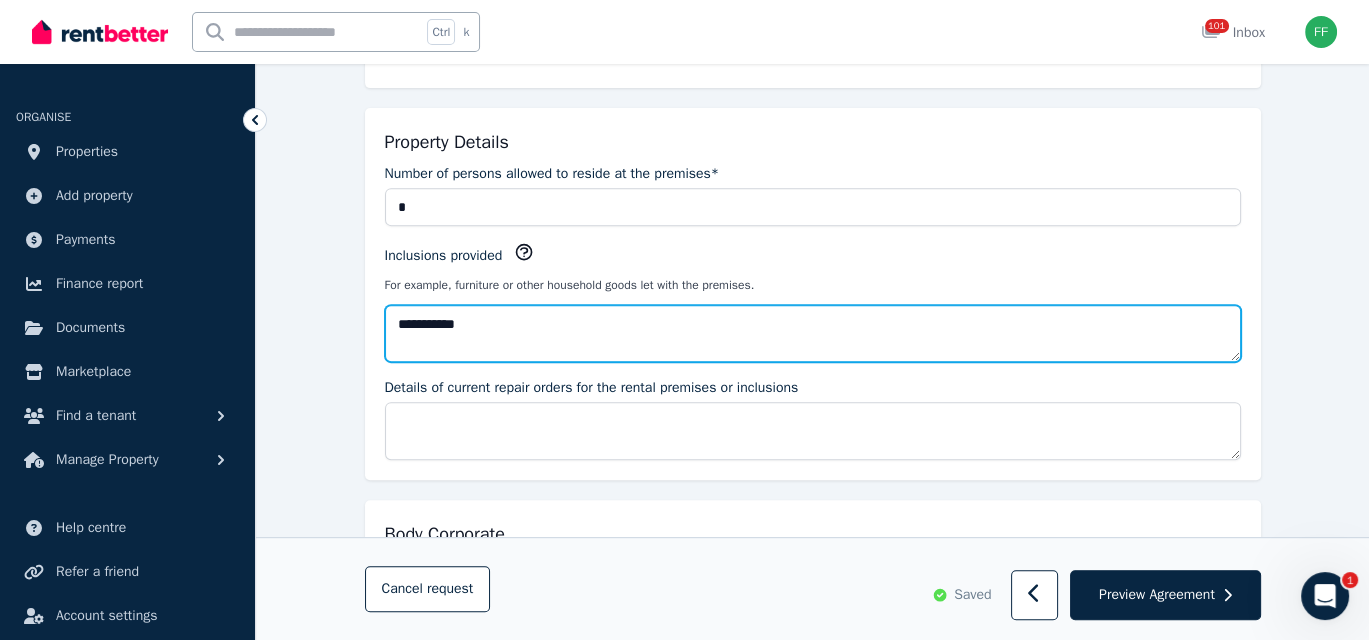 click on "**********" at bounding box center (813, 333) 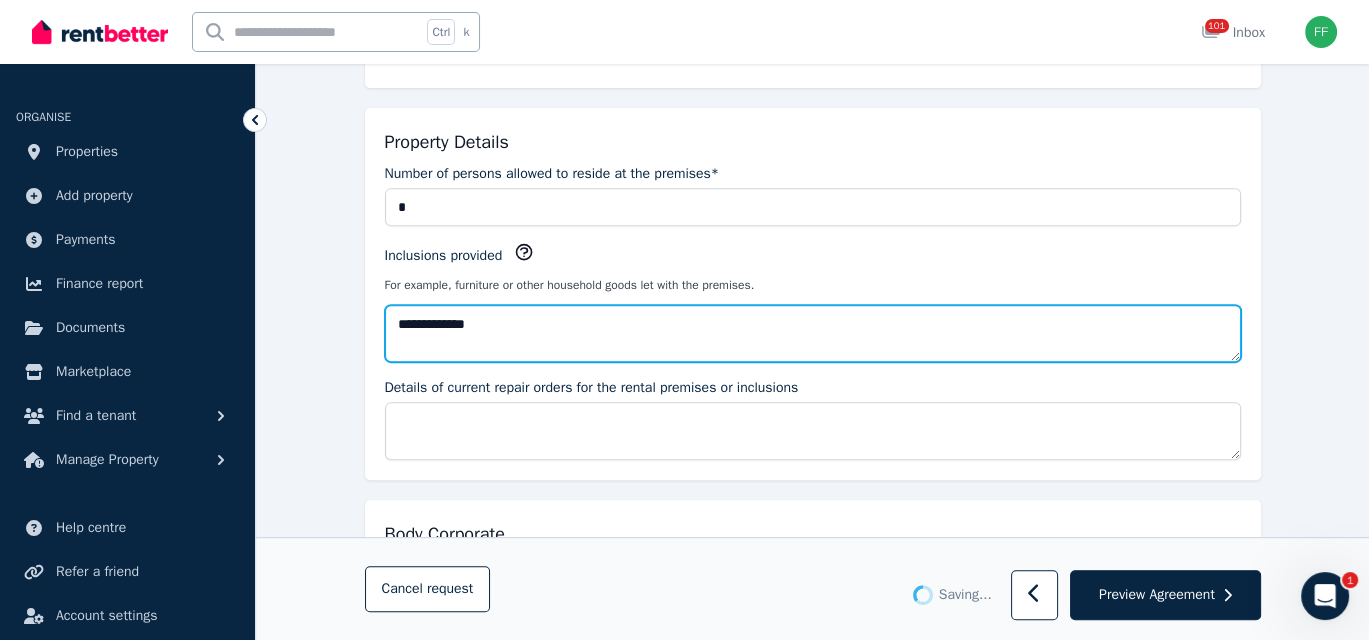 click on "**********" at bounding box center (813, 333) 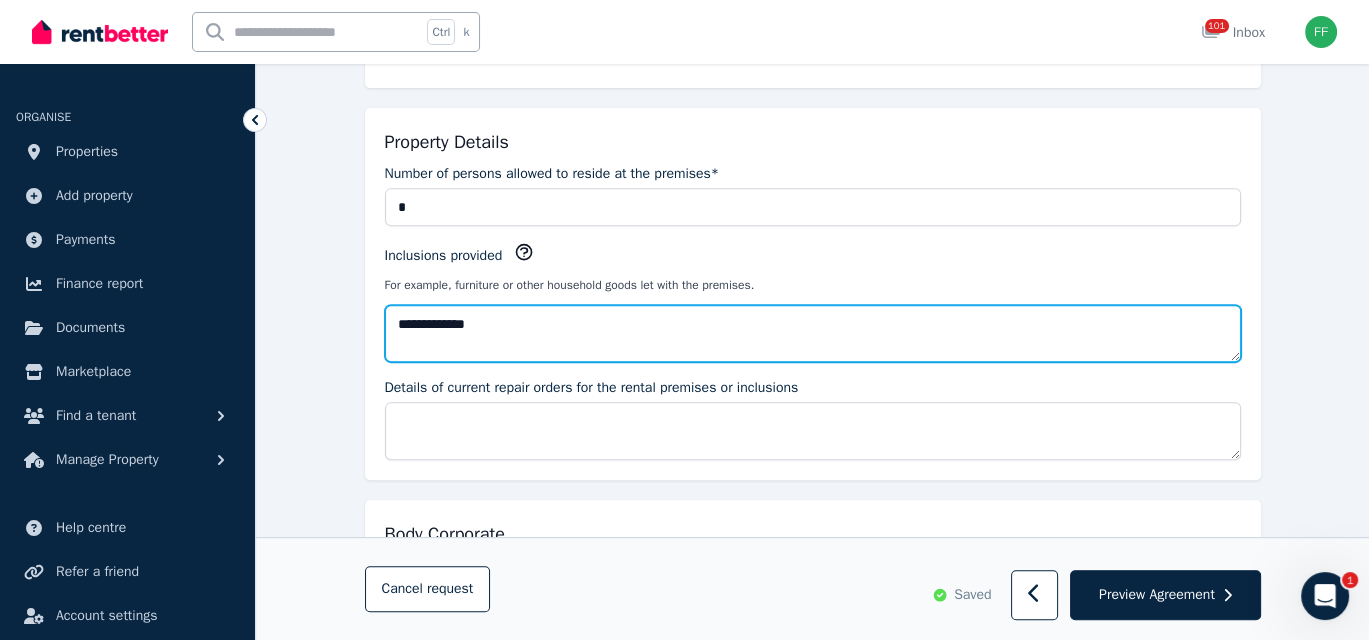 drag, startPoint x: 454, startPoint y: 319, endPoint x: 414, endPoint y: 324, distance: 40.311287 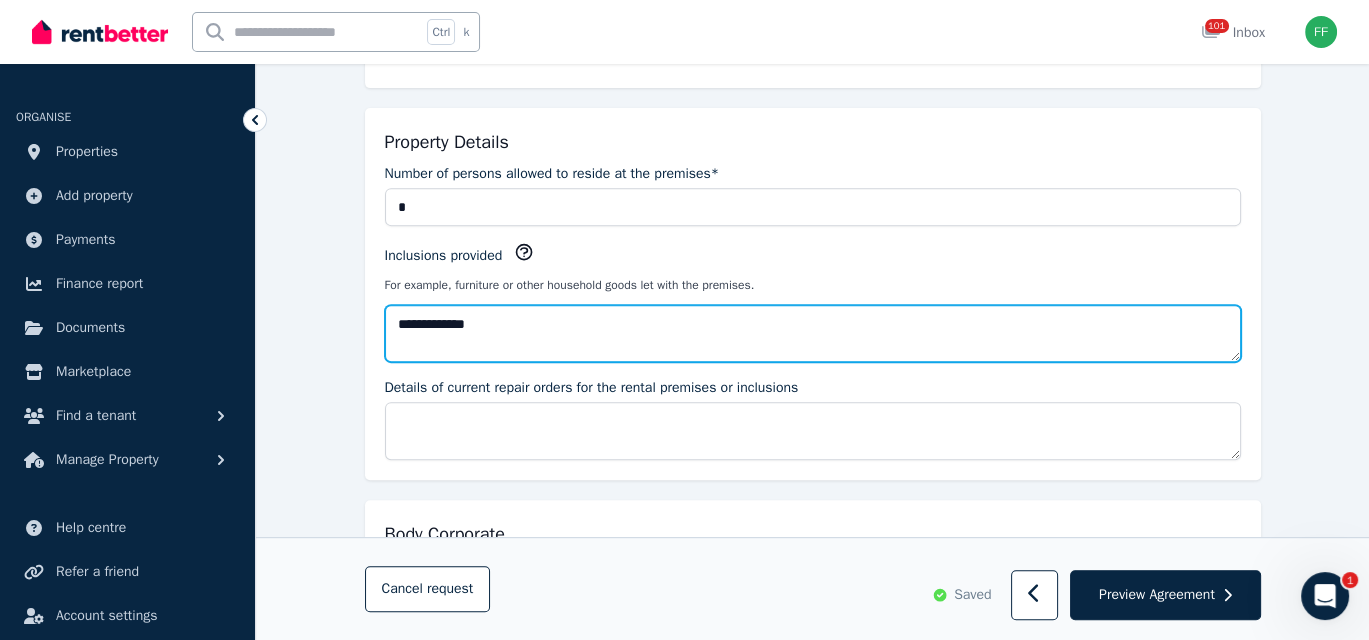 click on "**********" at bounding box center (813, 333) 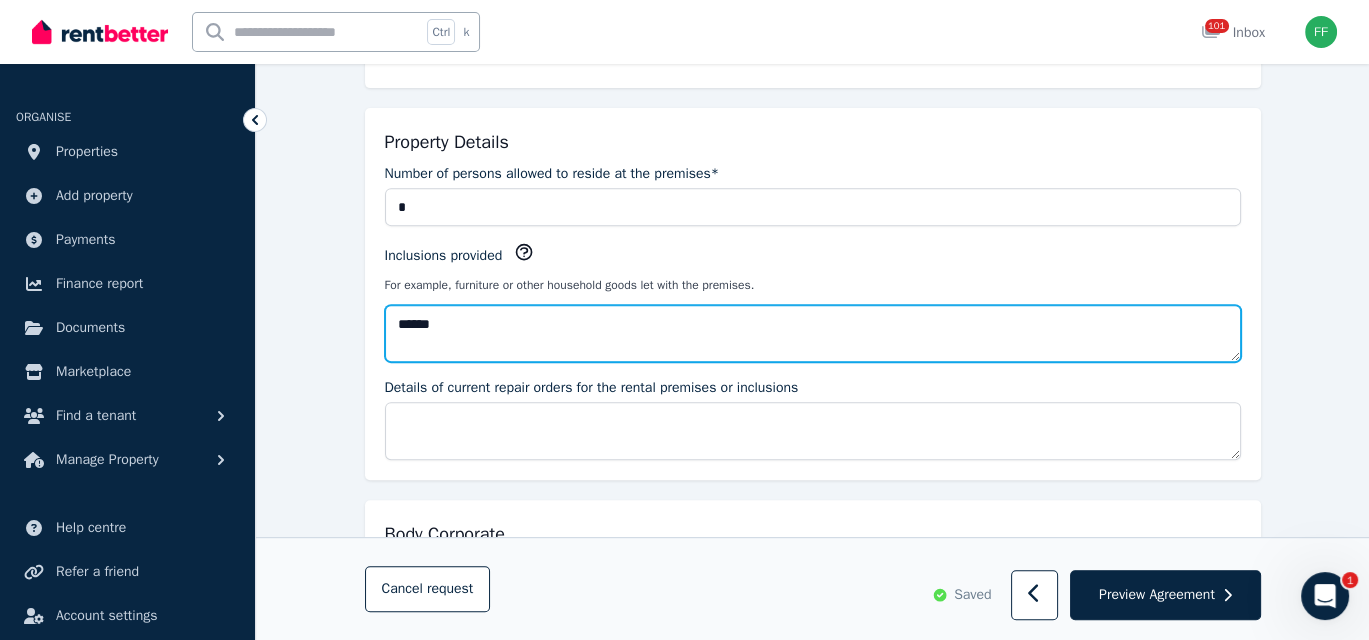click on "******" at bounding box center [813, 333] 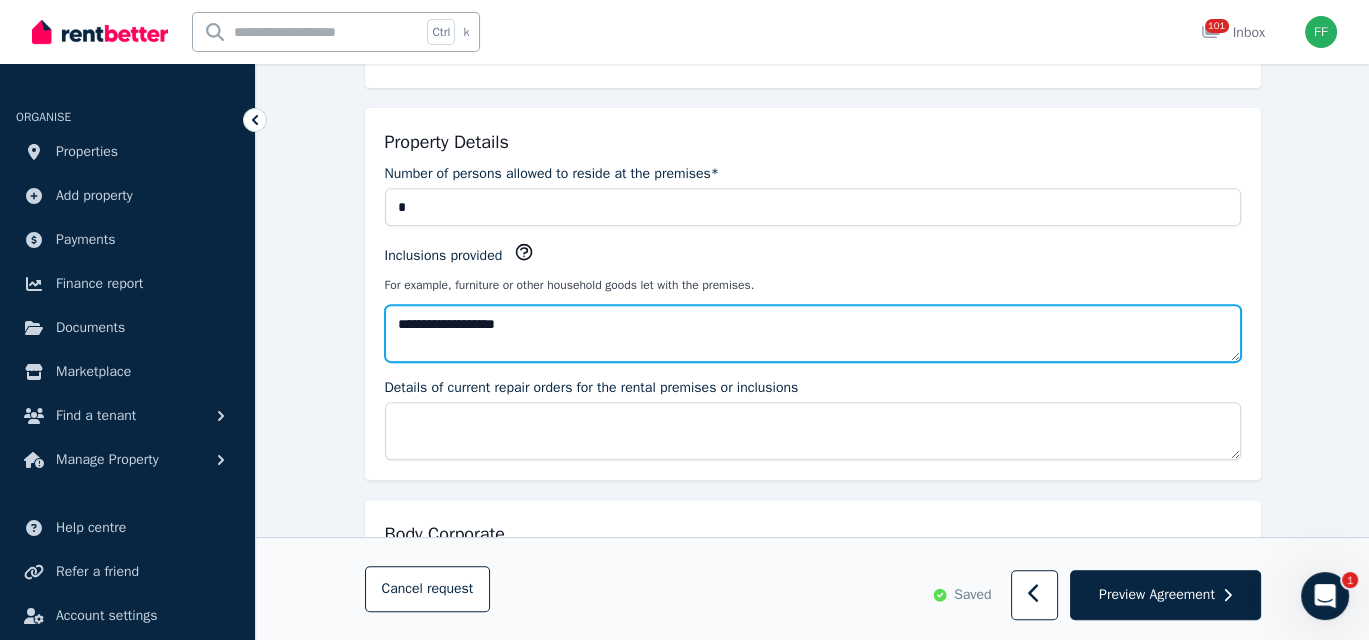drag, startPoint x: 556, startPoint y: 324, endPoint x: 417, endPoint y: 318, distance: 139.12944 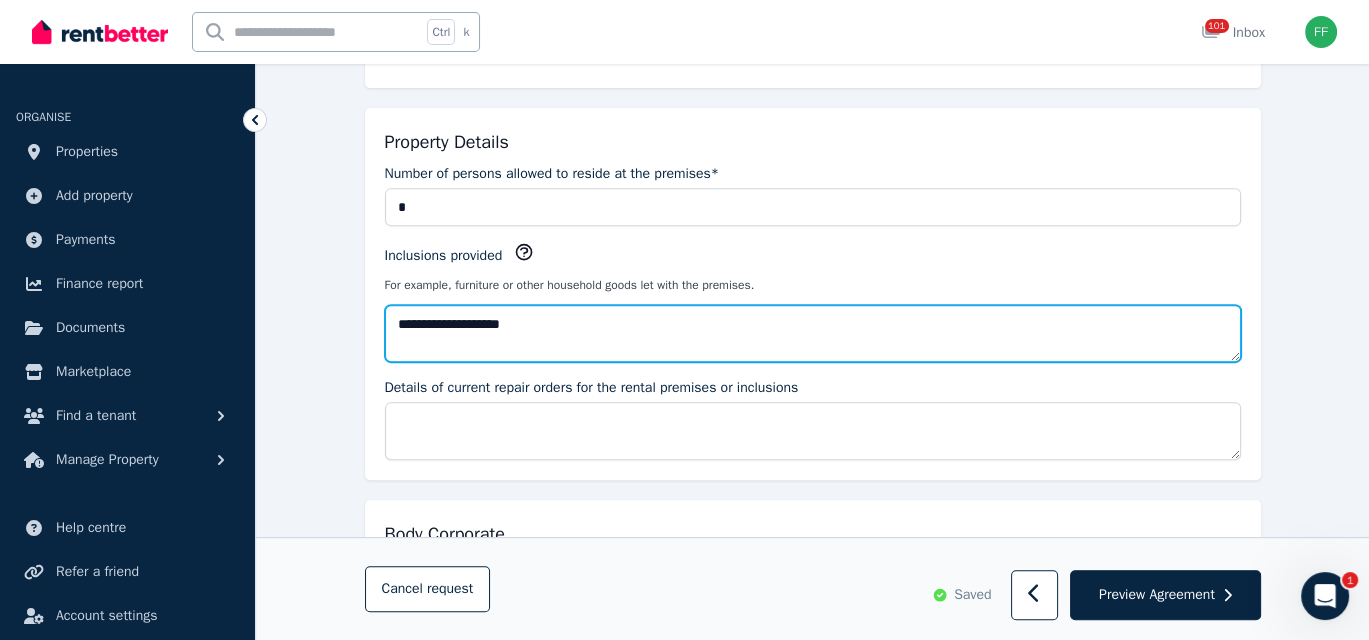 paste on "*******" 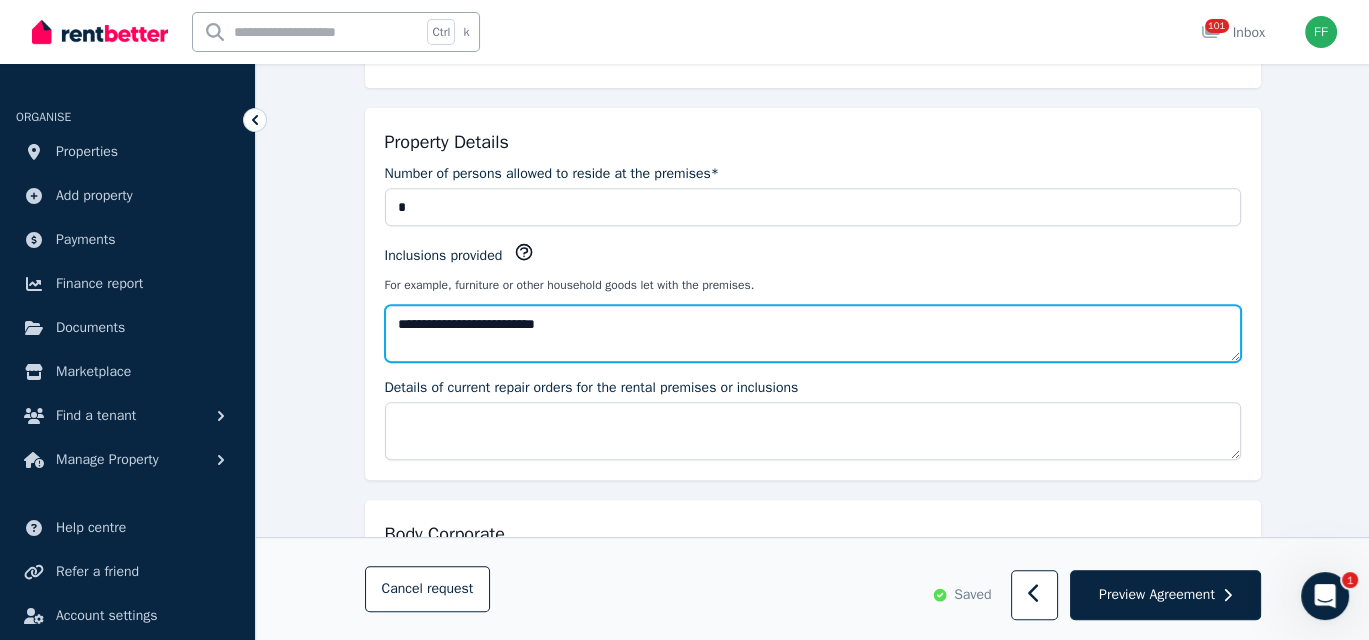 click on "**********" at bounding box center [813, 333] 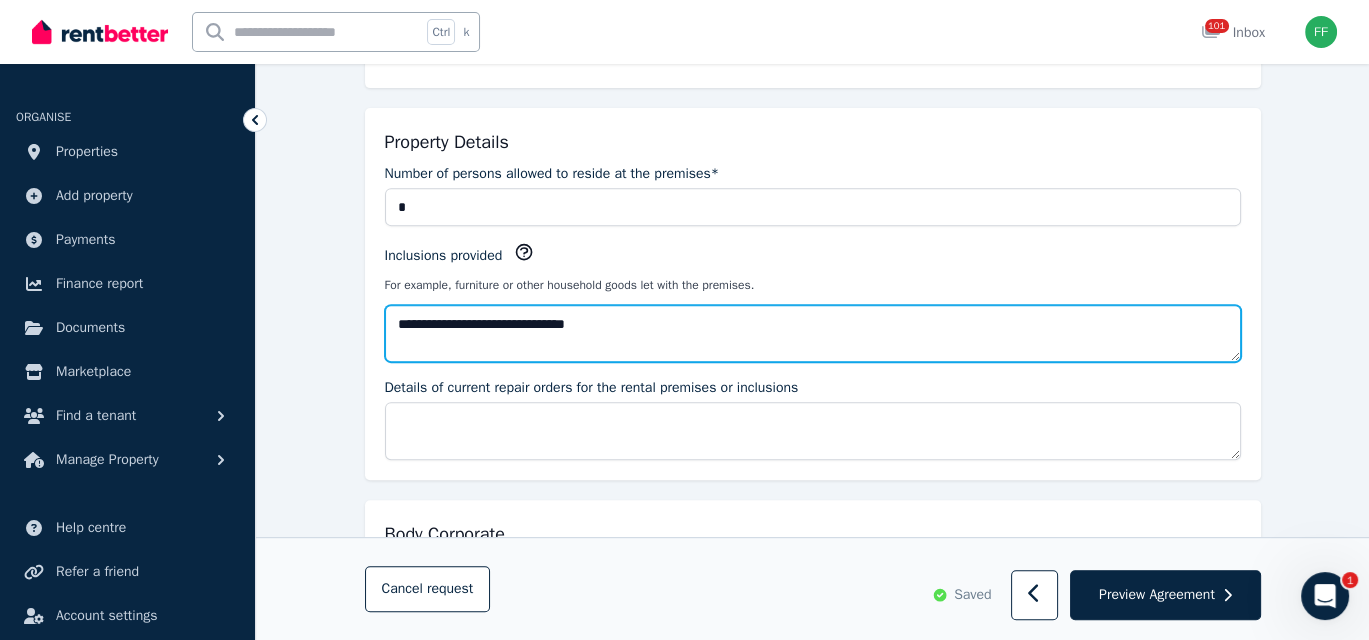 click on "**********" at bounding box center [813, 333] 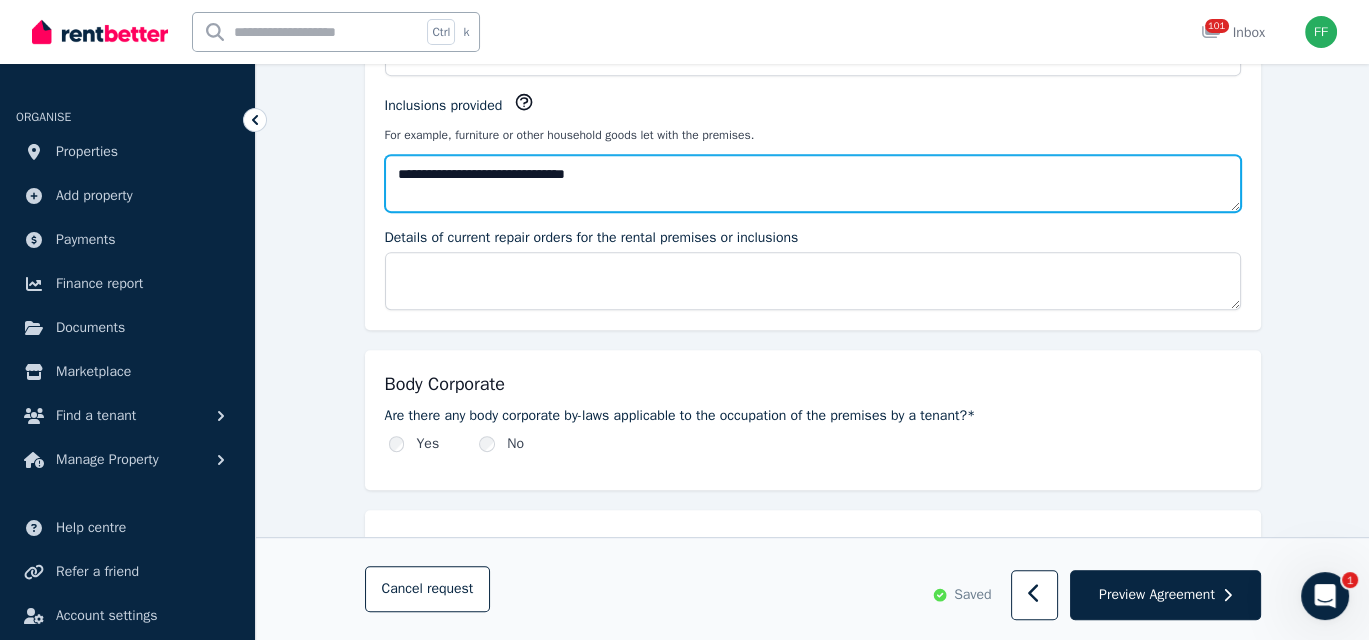 scroll, scrollTop: 1100, scrollLeft: 0, axis: vertical 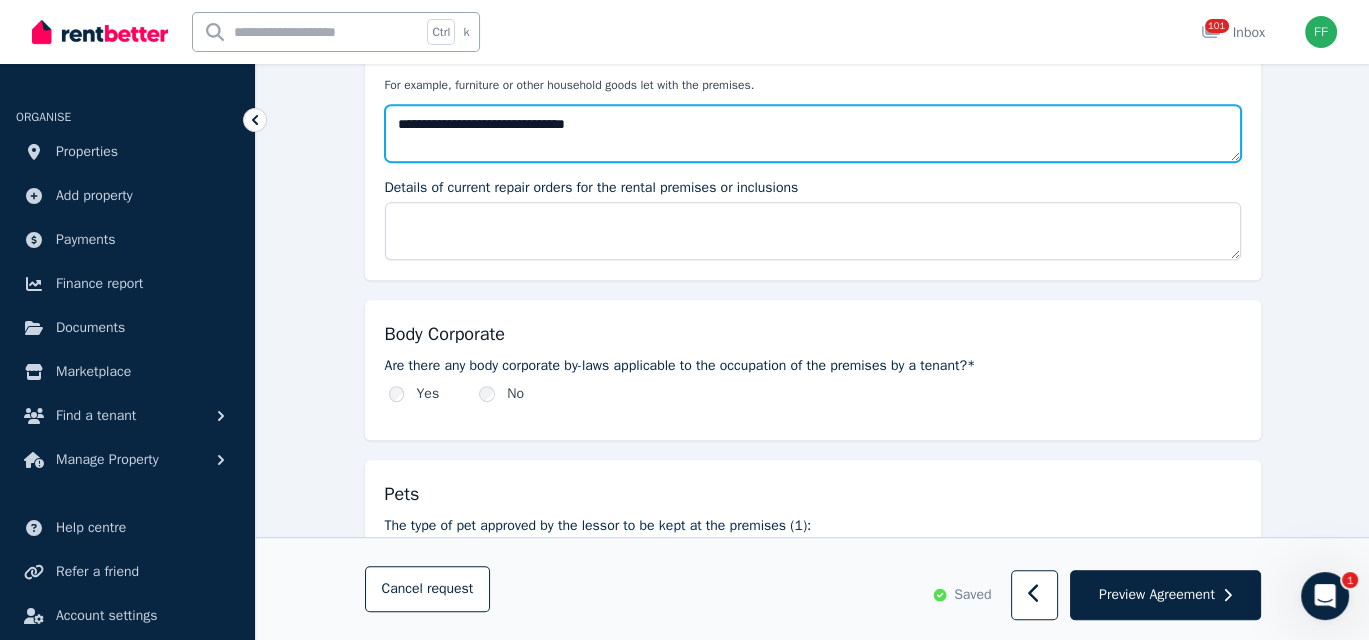 type on "**********" 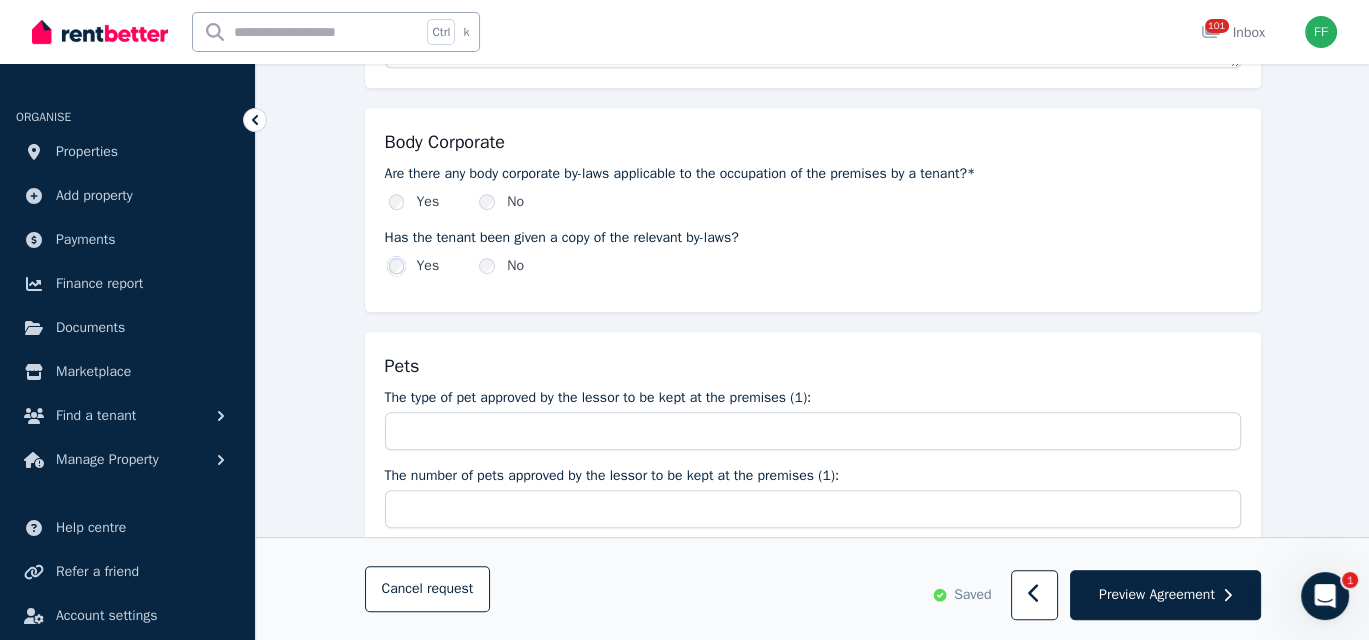 scroll, scrollTop: 1400, scrollLeft: 0, axis: vertical 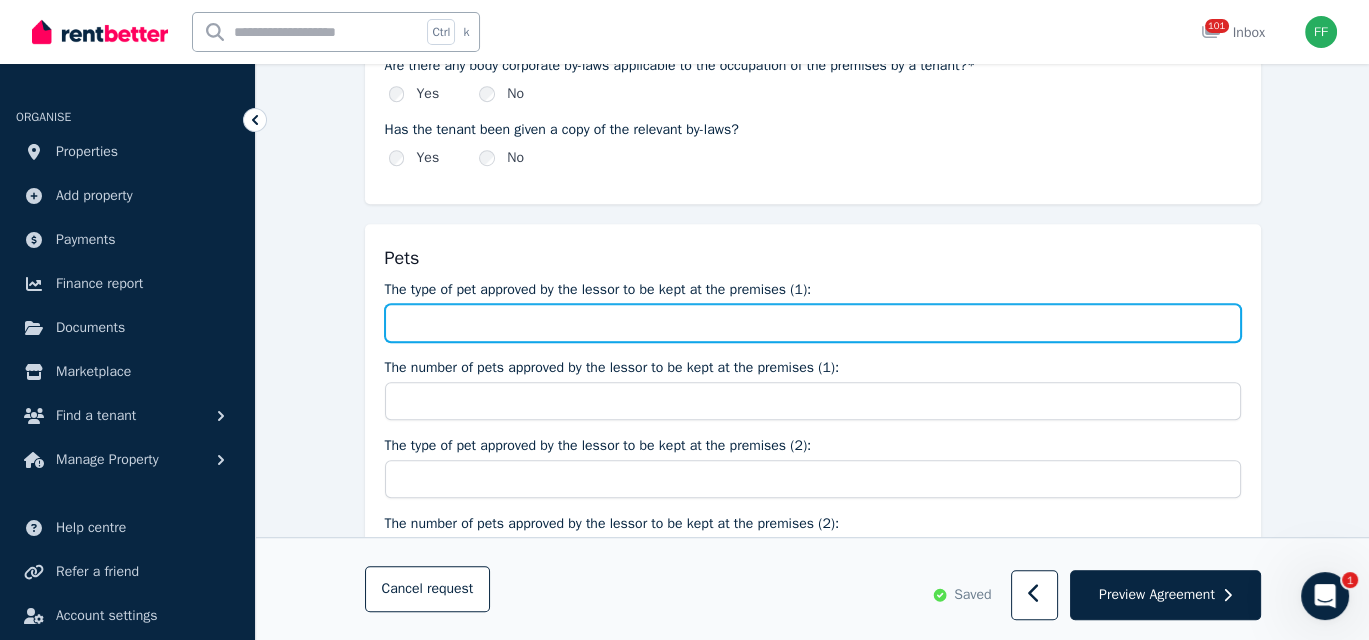 click on "The type of pet approved by the lessor to be kept at the premises (1):" at bounding box center [813, 323] 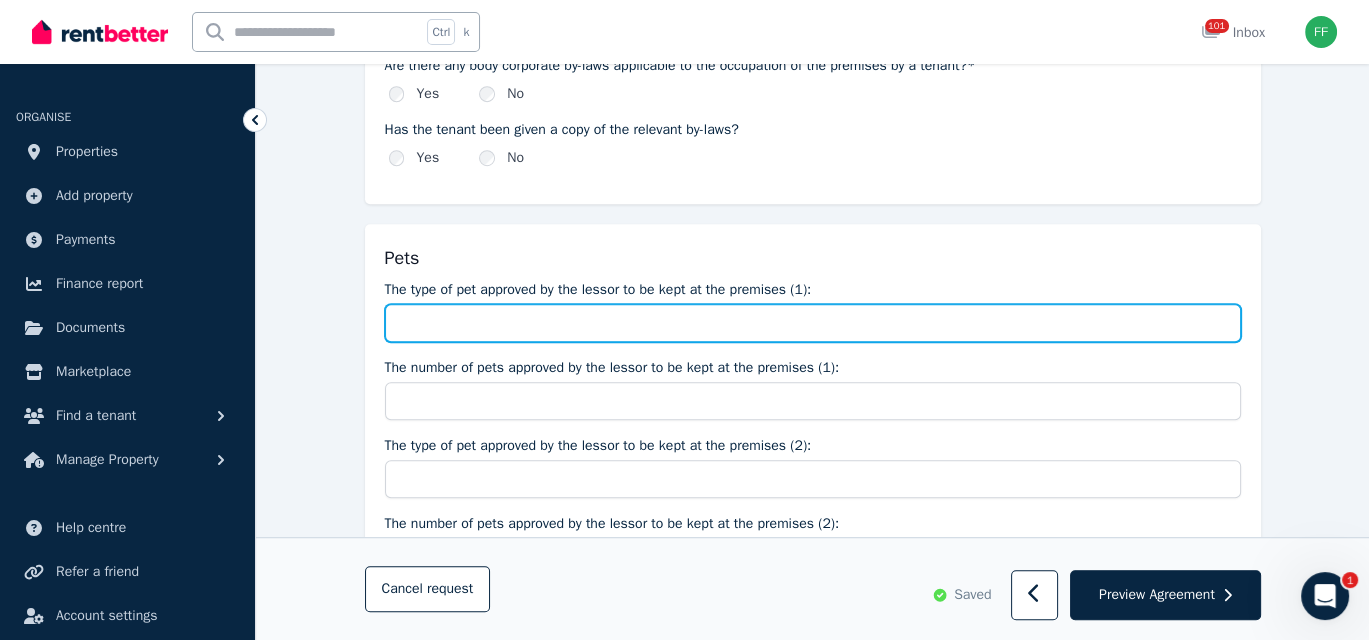 type on "**********" 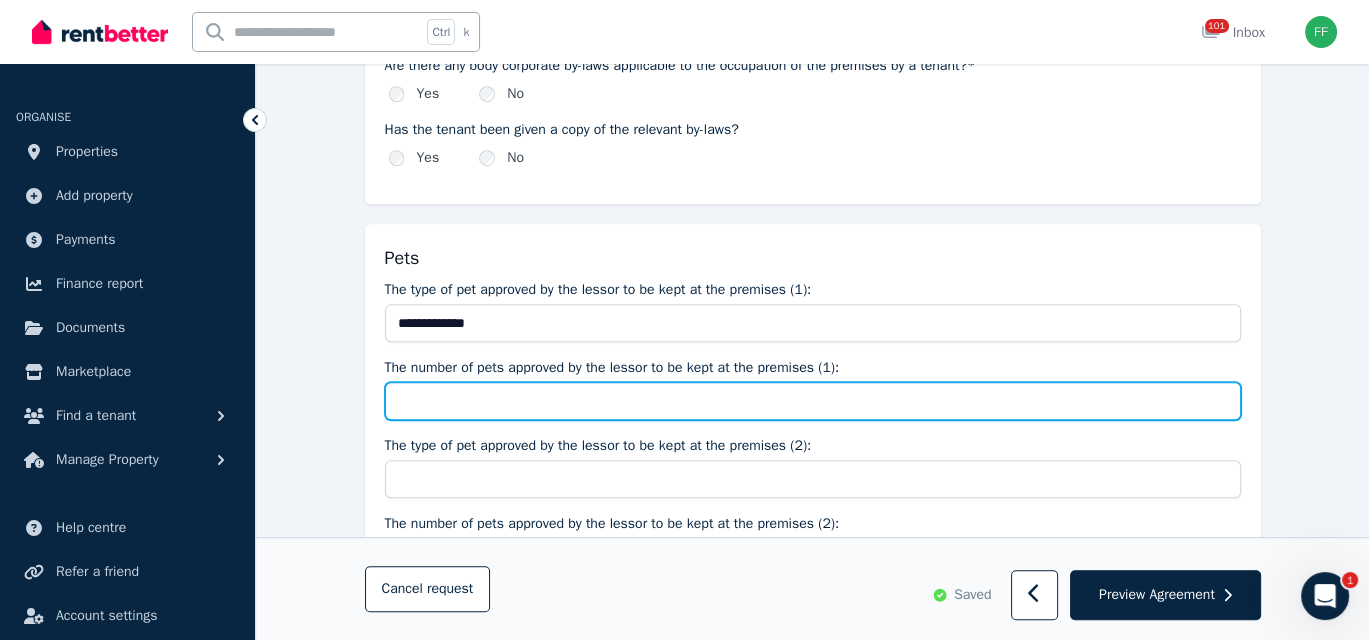 drag, startPoint x: 423, startPoint y: 398, endPoint x: 414, endPoint y: 392, distance: 10.816654 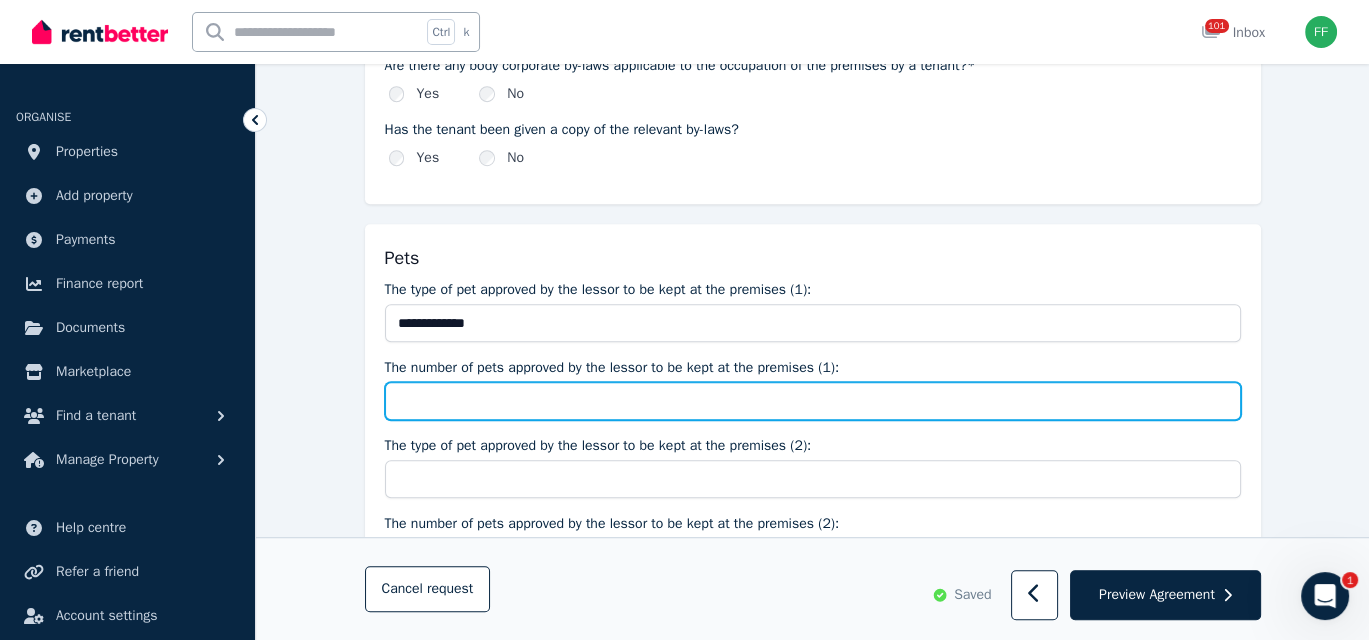 type on "**********" 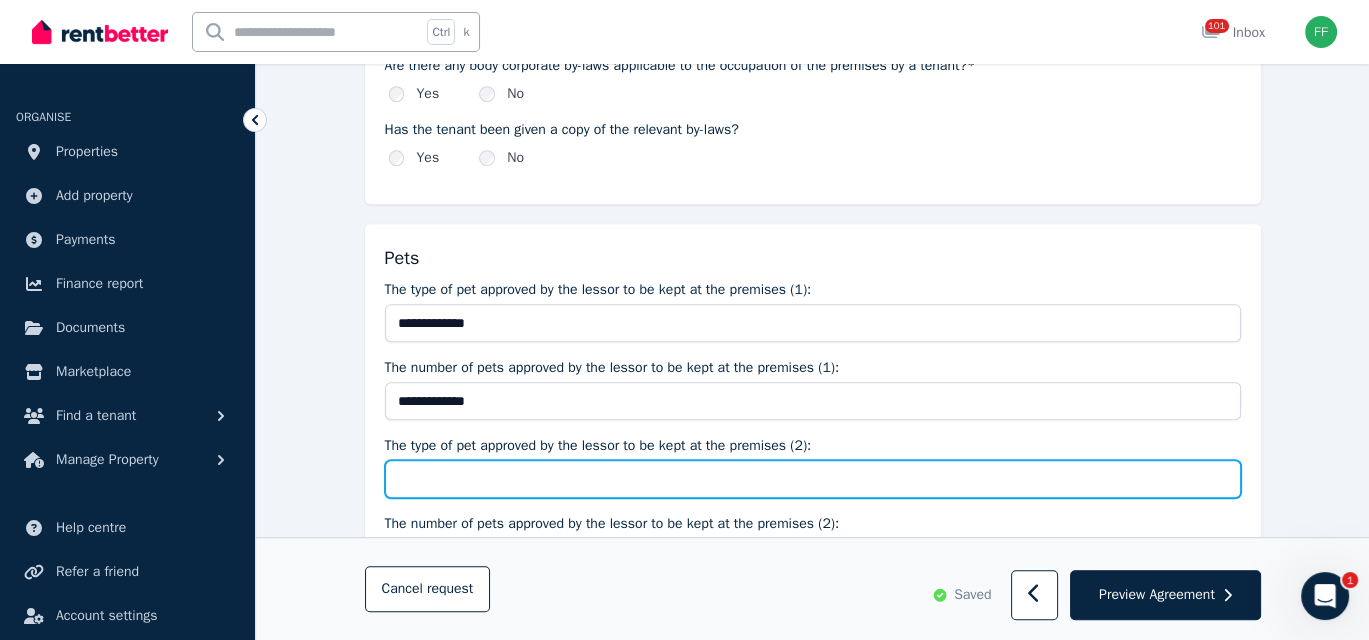 click on "The type of pet approved by the lessor to be kept at the premises (2):" at bounding box center (813, 479) 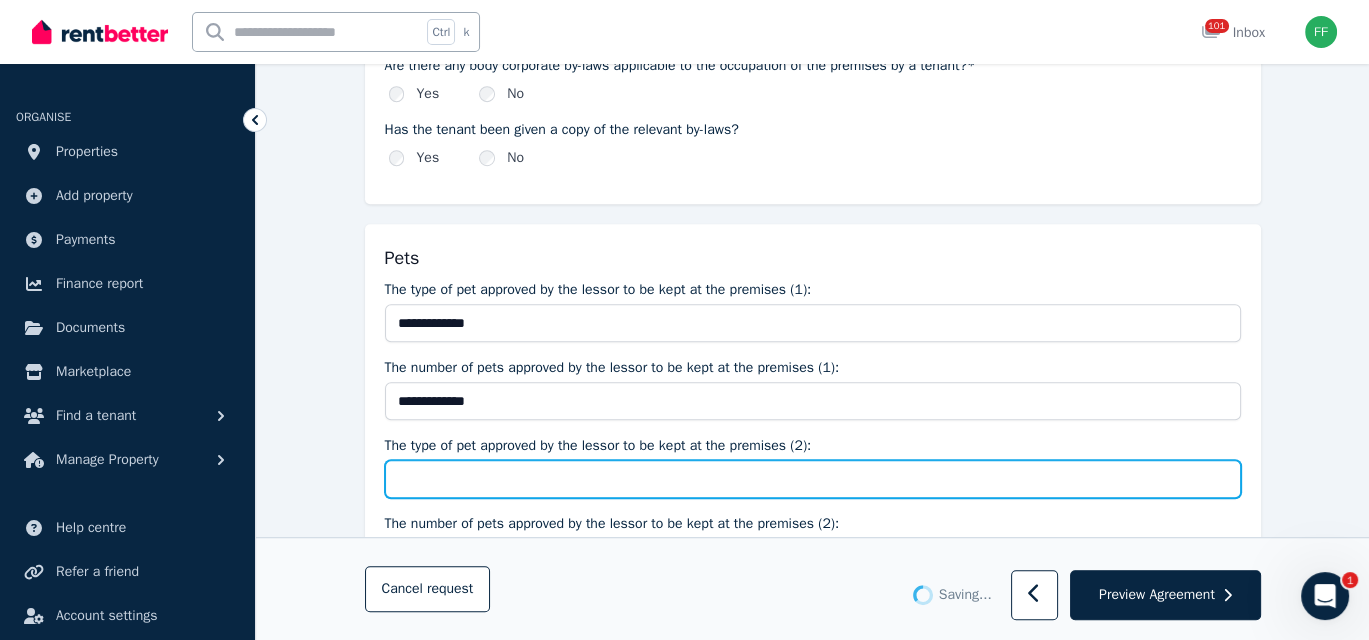type on "**********" 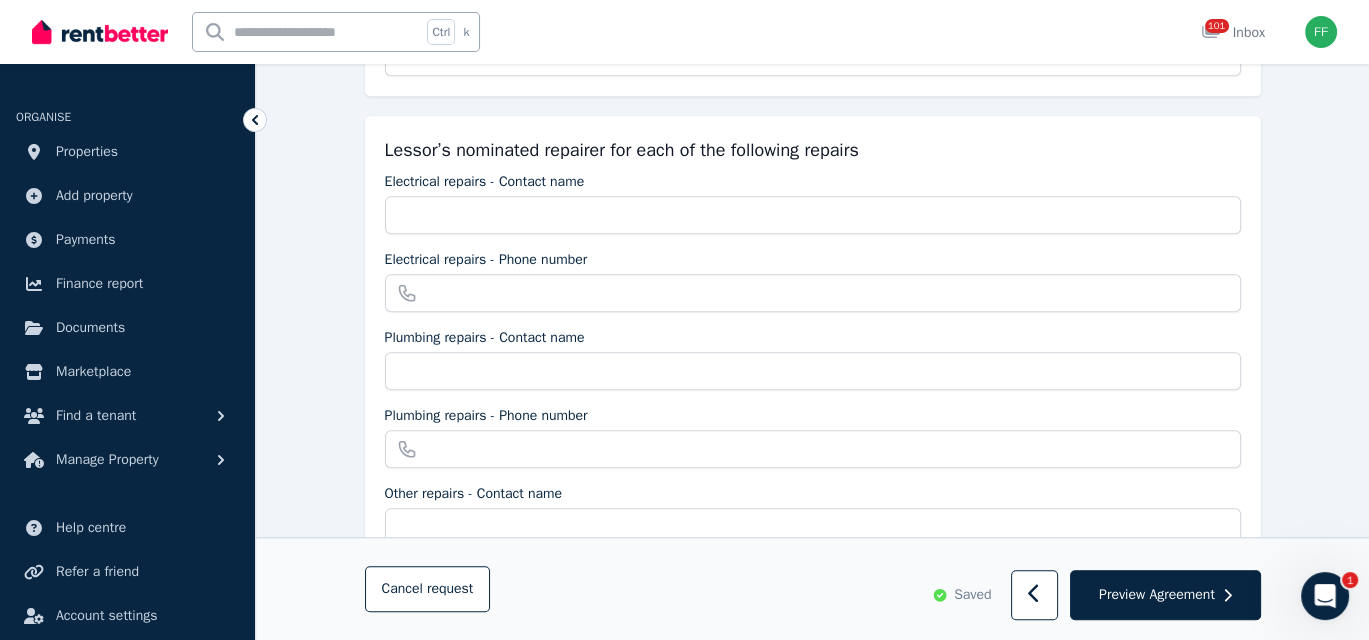 scroll, scrollTop: 1800, scrollLeft: 0, axis: vertical 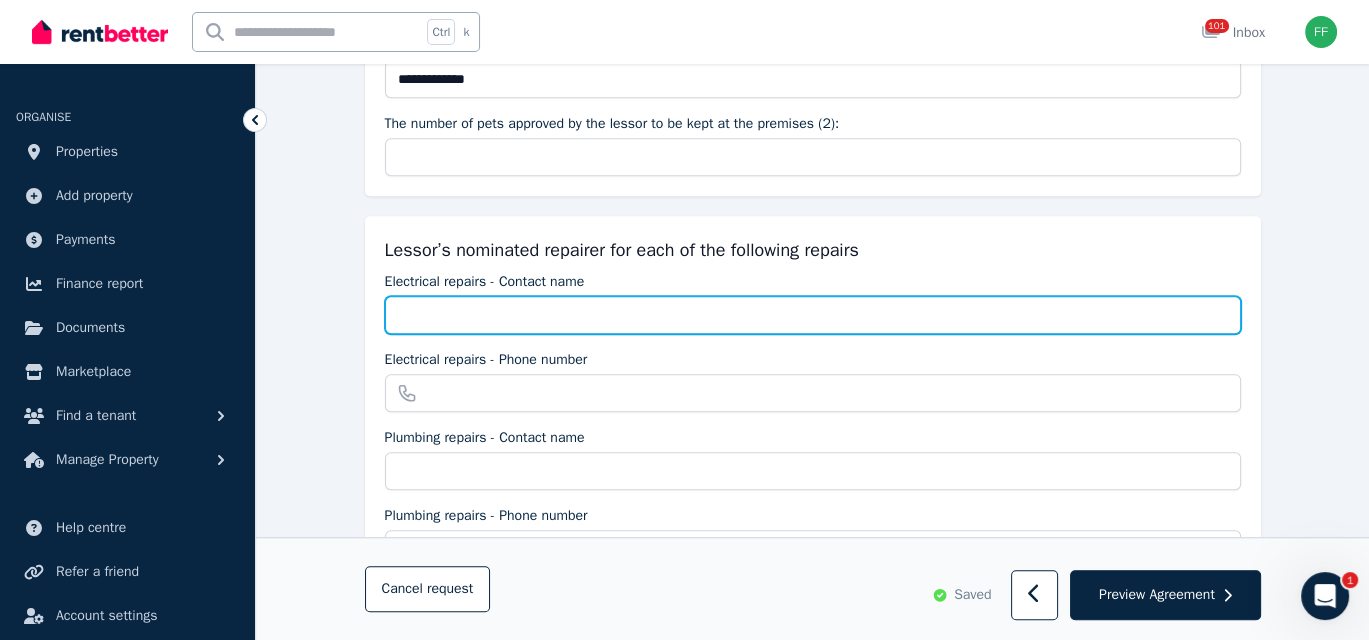 click on "Electrical repairs - Contact name" at bounding box center [813, 315] 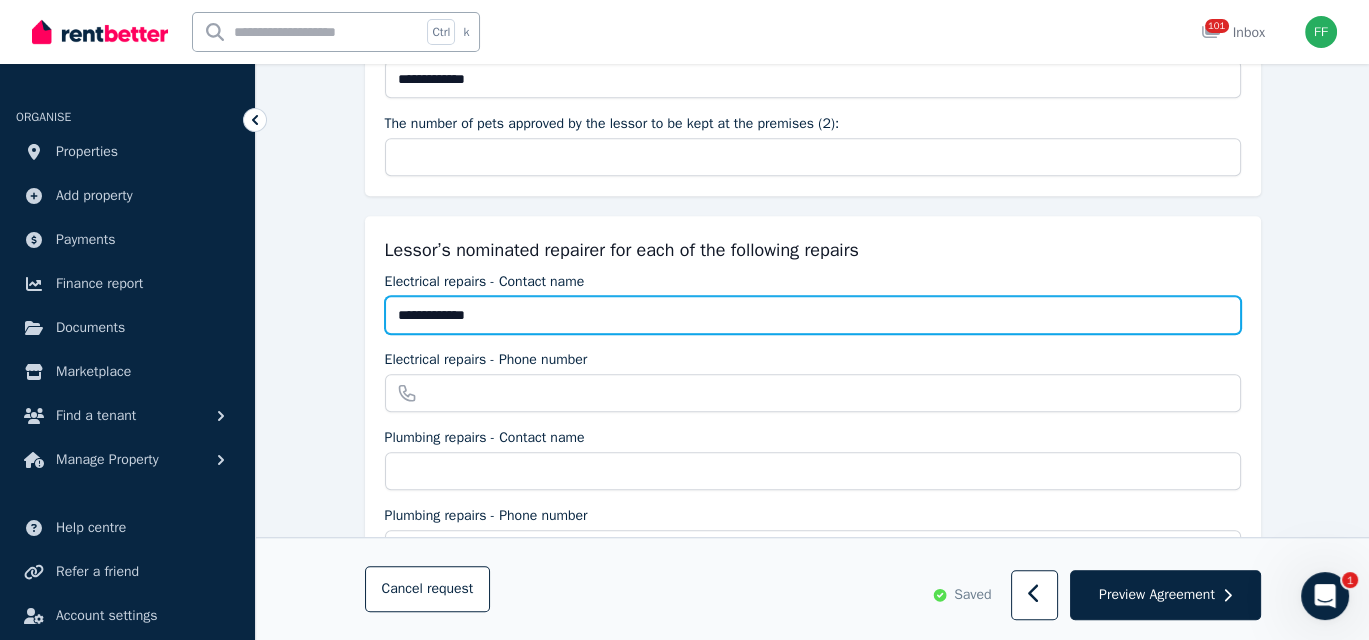 type on "**********" 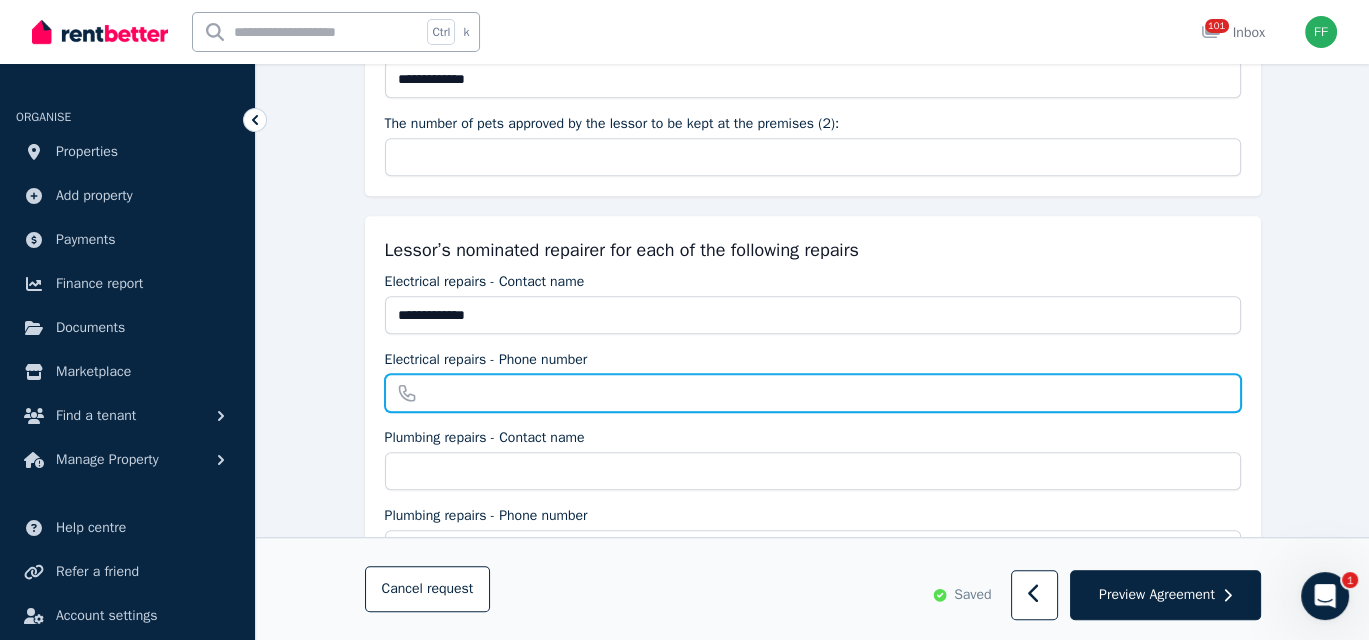 click on "Electrical repairs - Phone number" at bounding box center (813, 393) 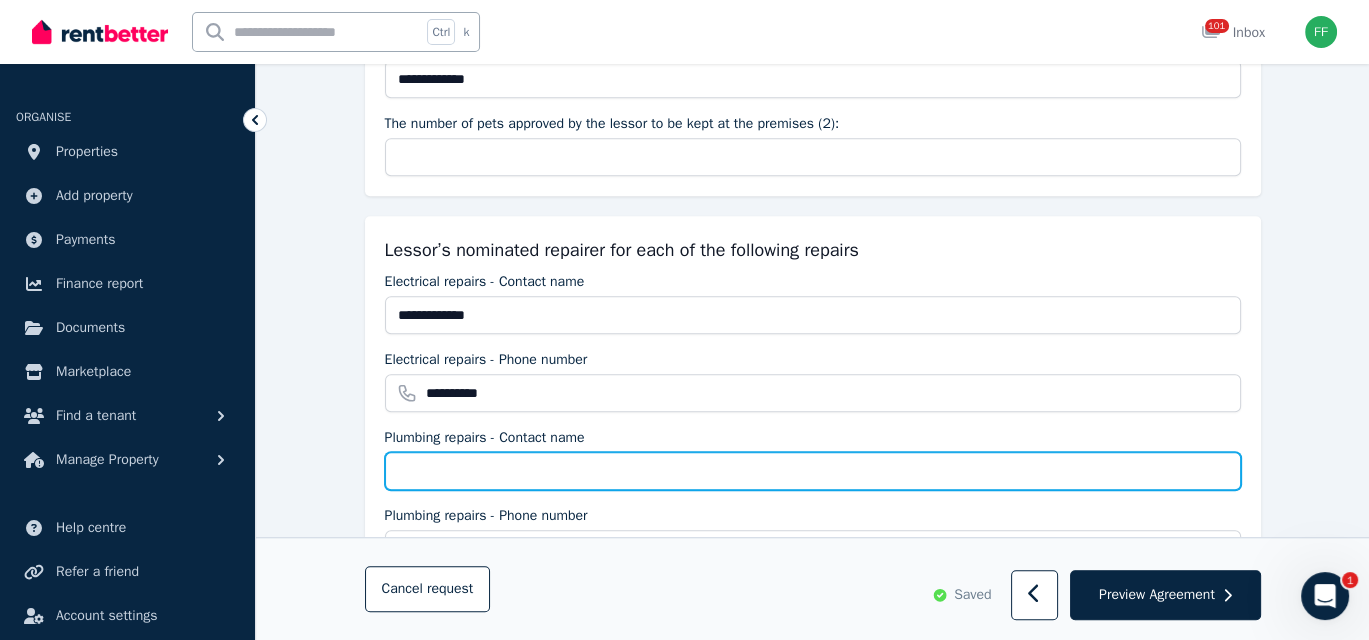 click on "Plumbing repairs - Contact name" at bounding box center (813, 471) 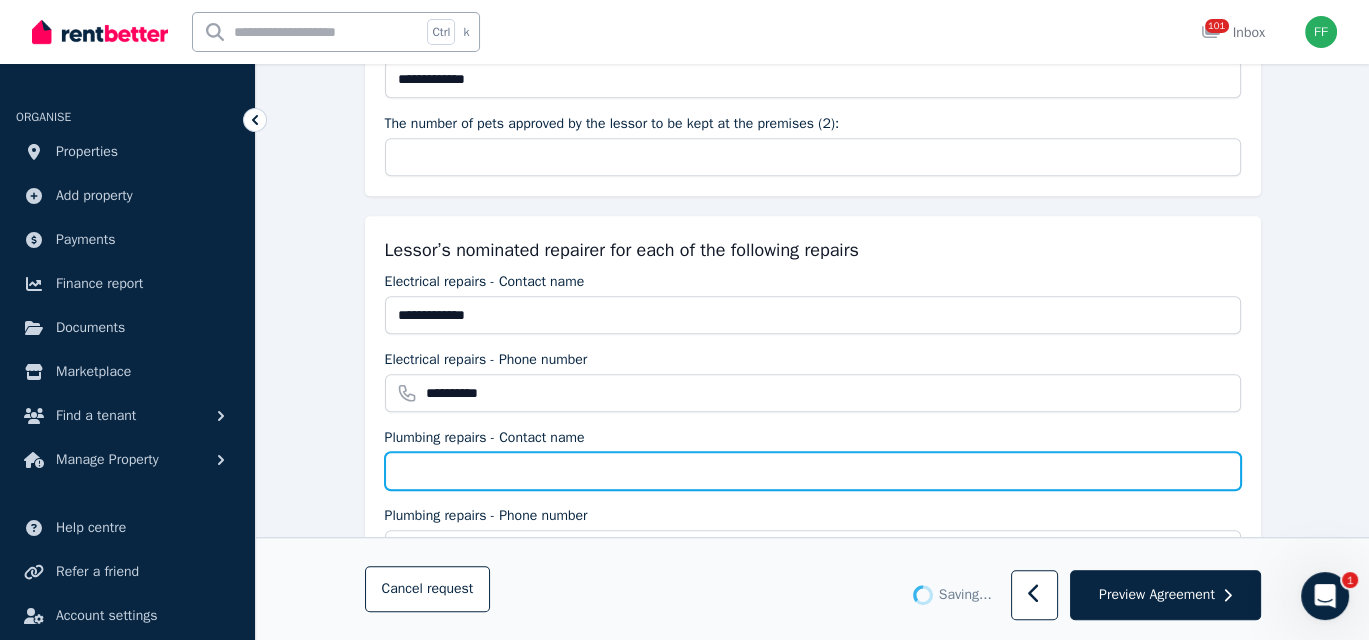 type on "**********" 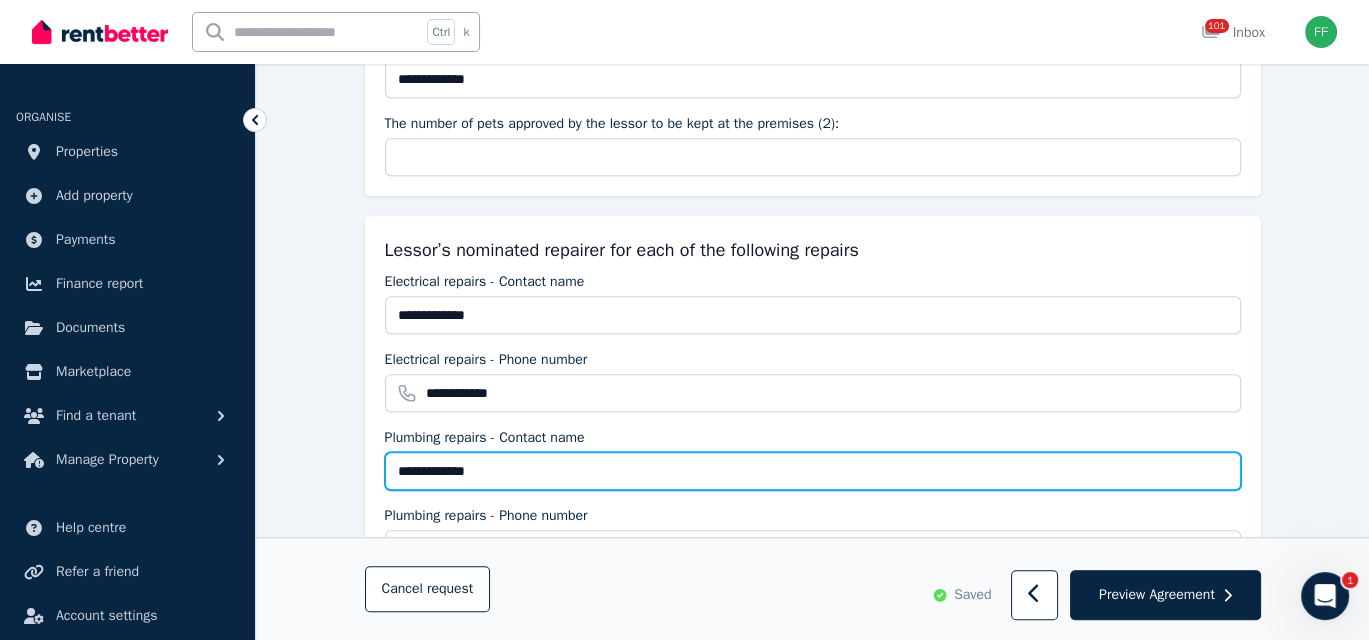 click on "**********" at bounding box center [813, 471] 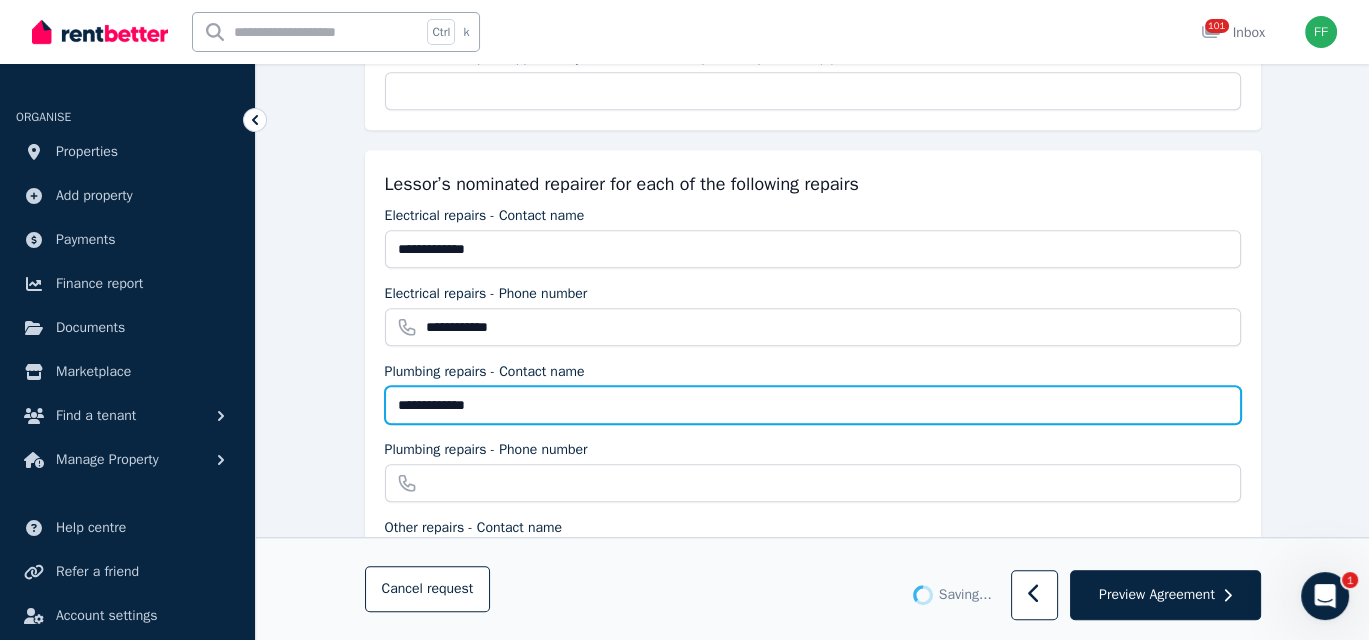 scroll, scrollTop: 1900, scrollLeft: 0, axis: vertical 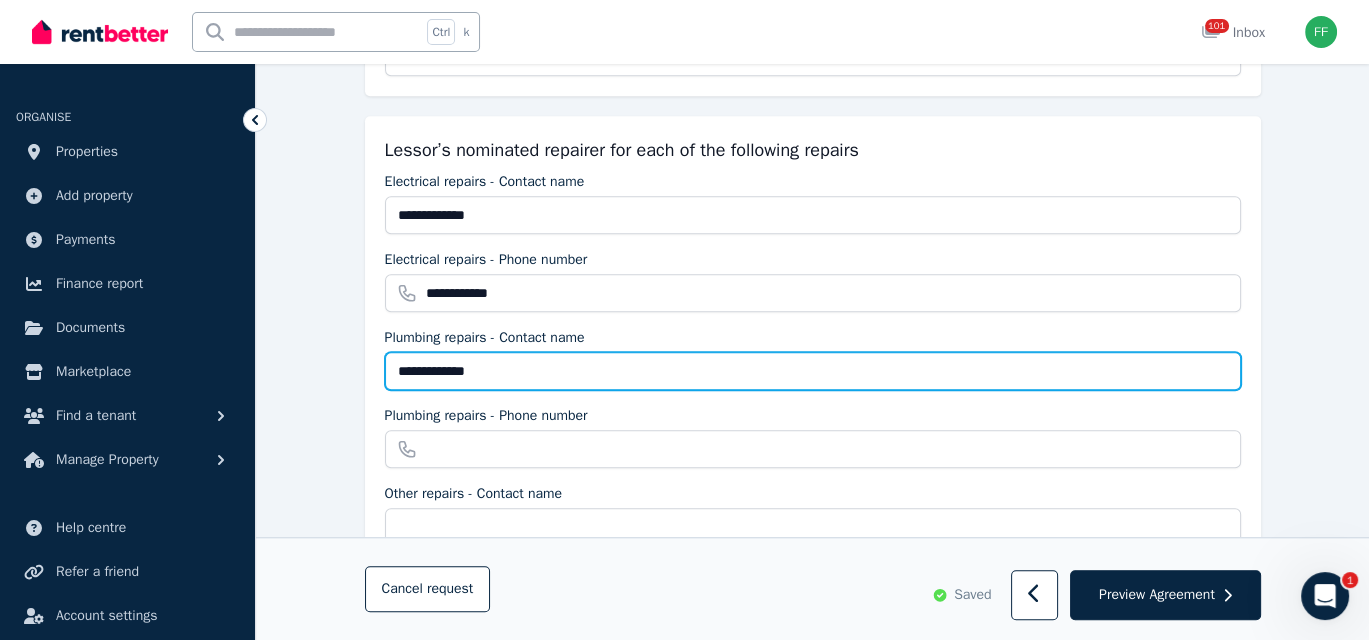 type on "**********" 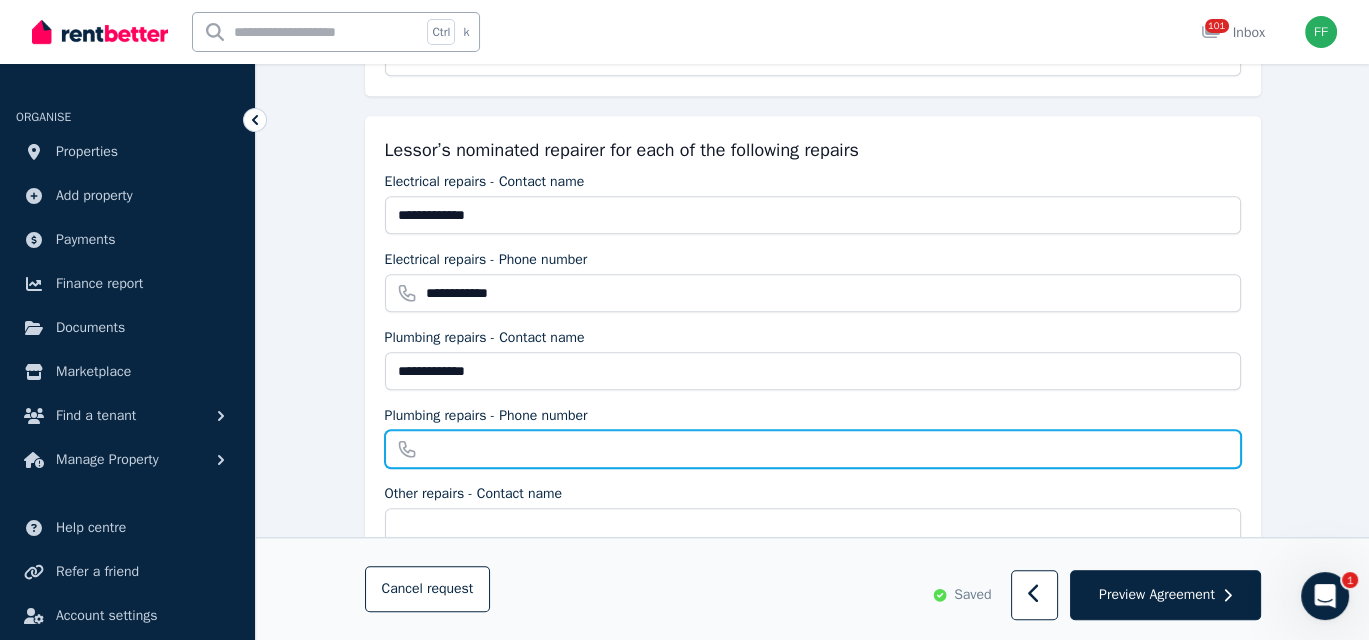 click on "Plumbing repairs - Phone number" at bounding box center (813, 449) 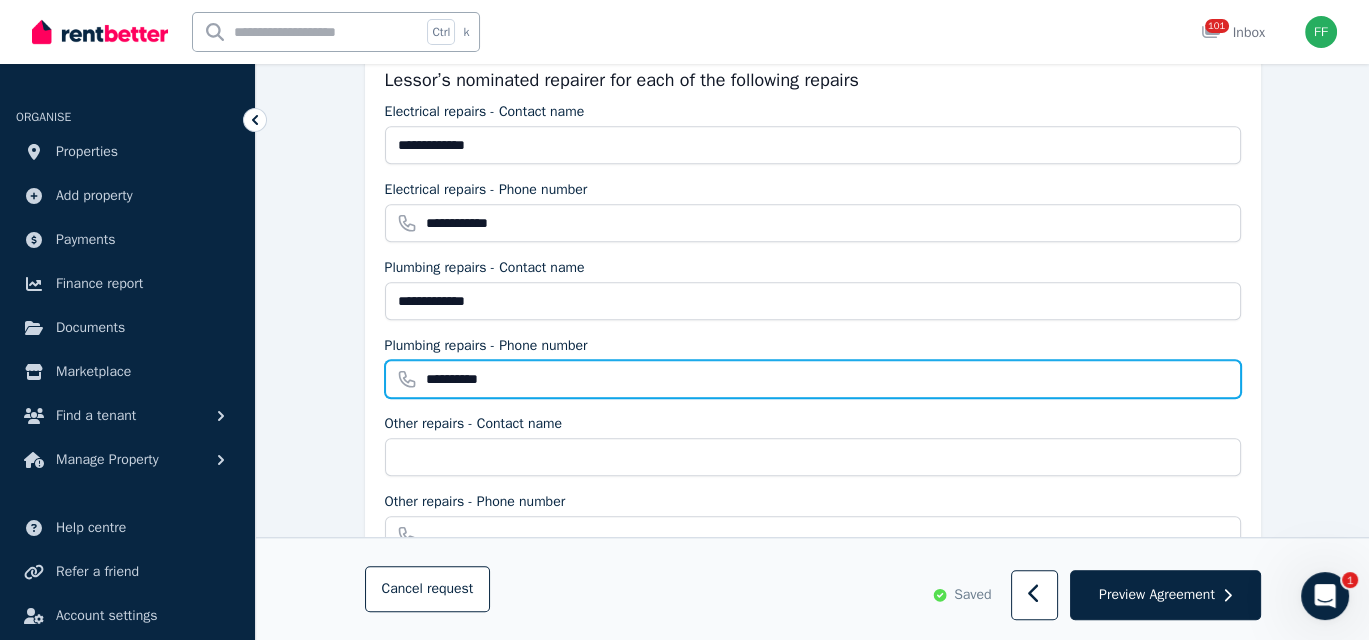 scroll, scrollTop: 2000, scrollLeft: 0, axis: vertical 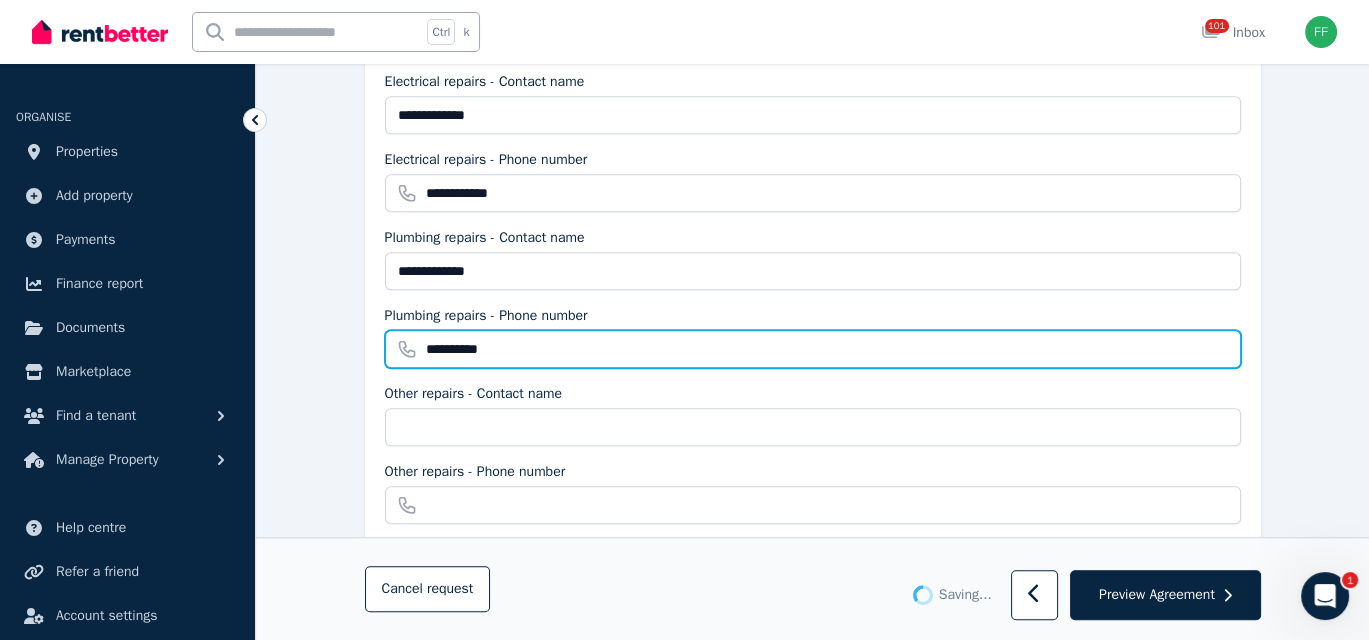 type on "**********" 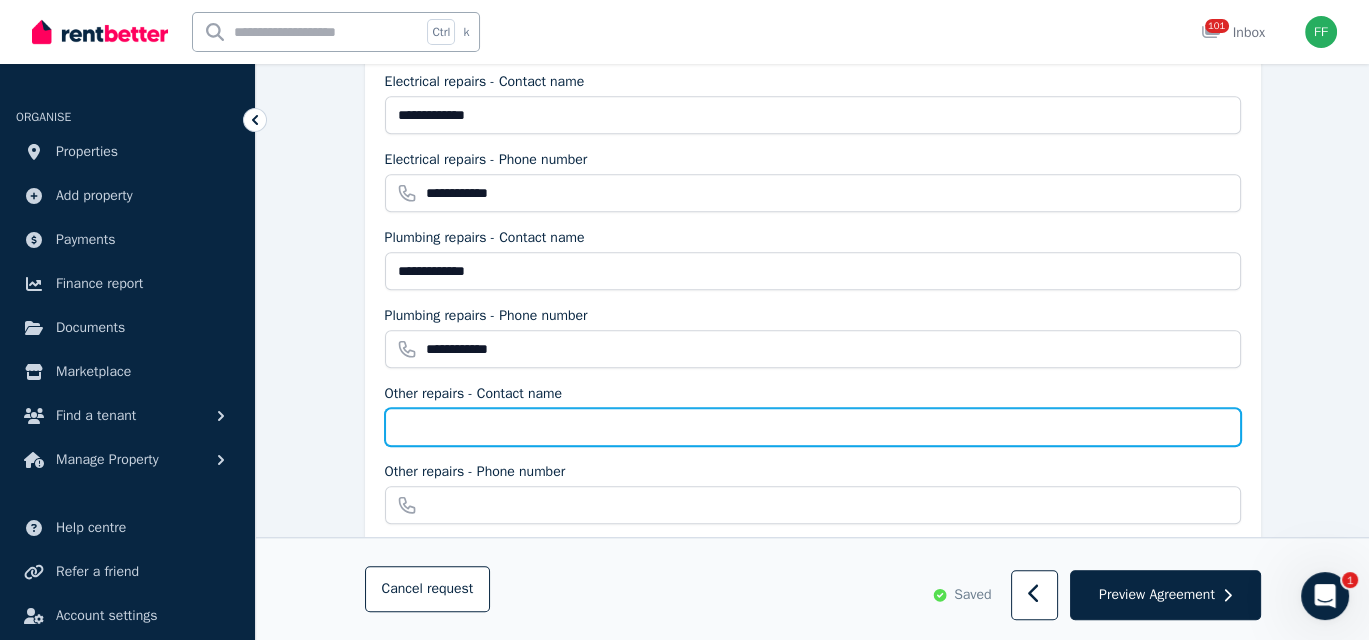 click on "Other repairs - Contact name" at bounding box center [813, 427] 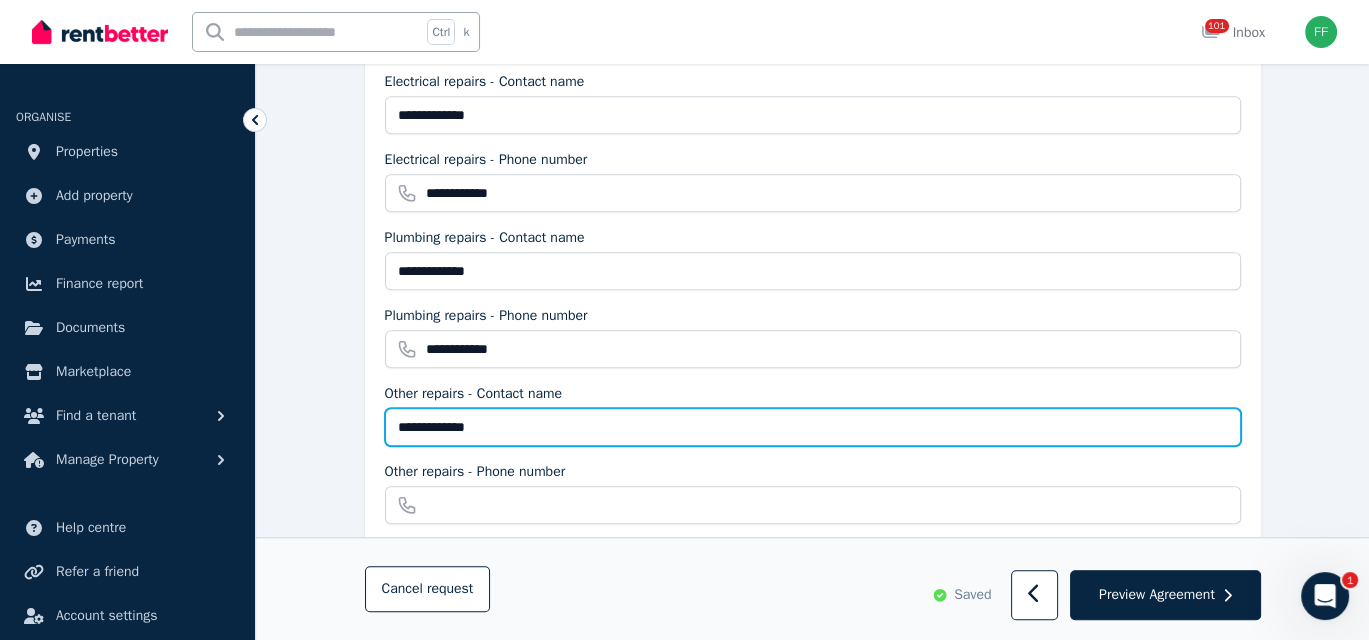 type on "**********" 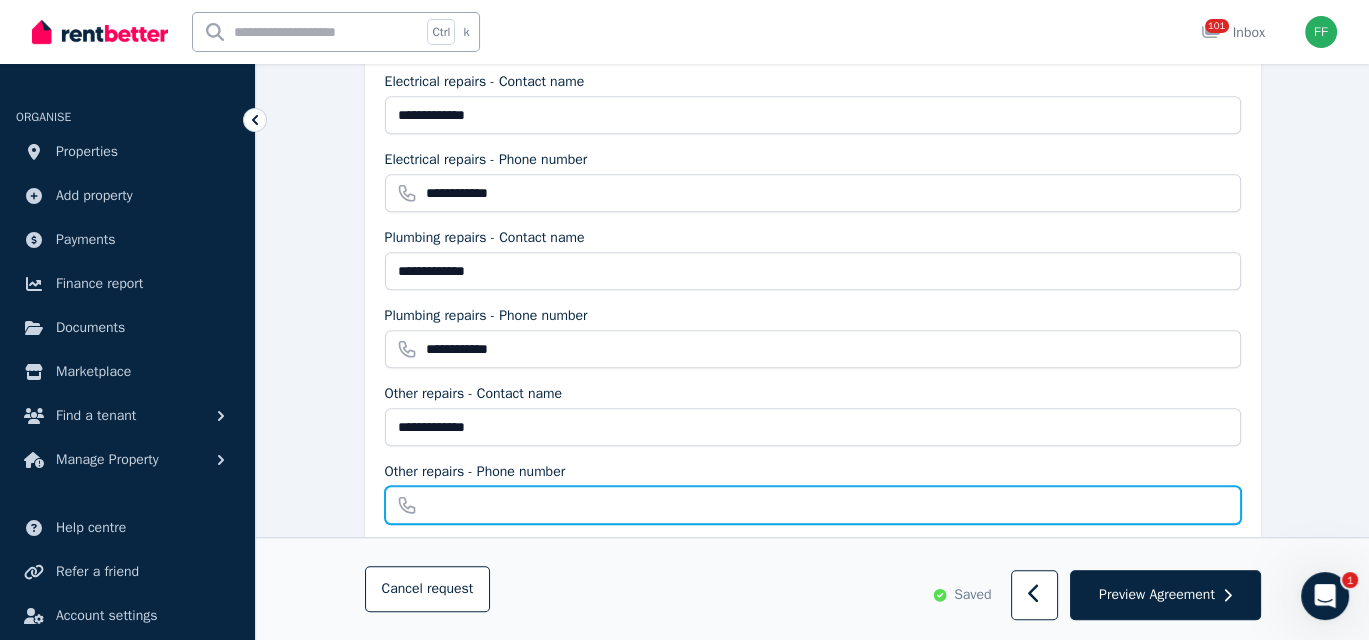 click on "Other repairs - Phone number" at bounding box center [813, 505] 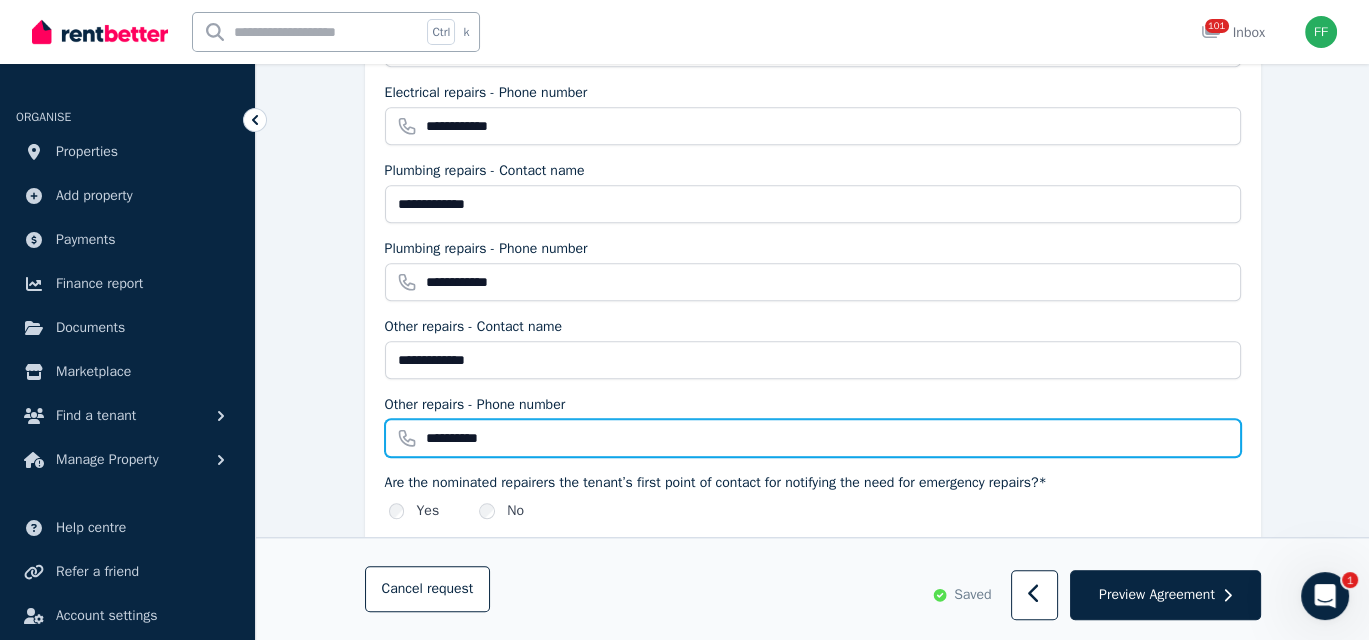 scroll, scrollTop: 2200, scrollLeft: 0, axis: vertical 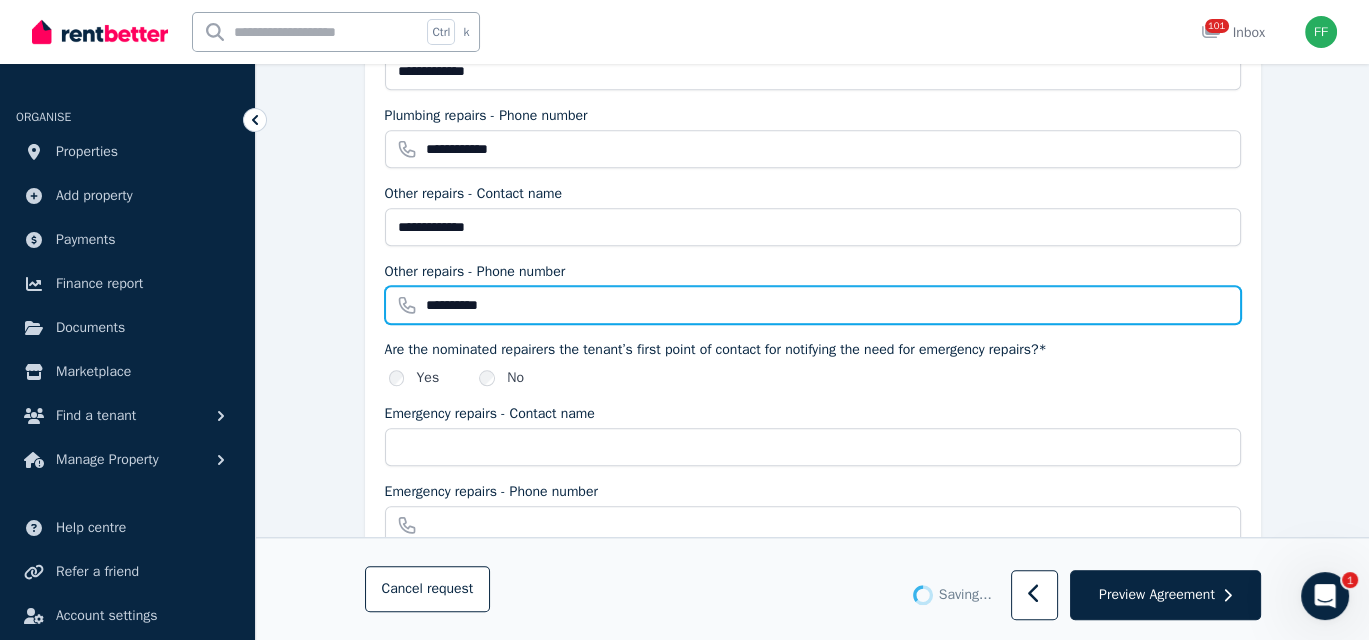 type on "**********" 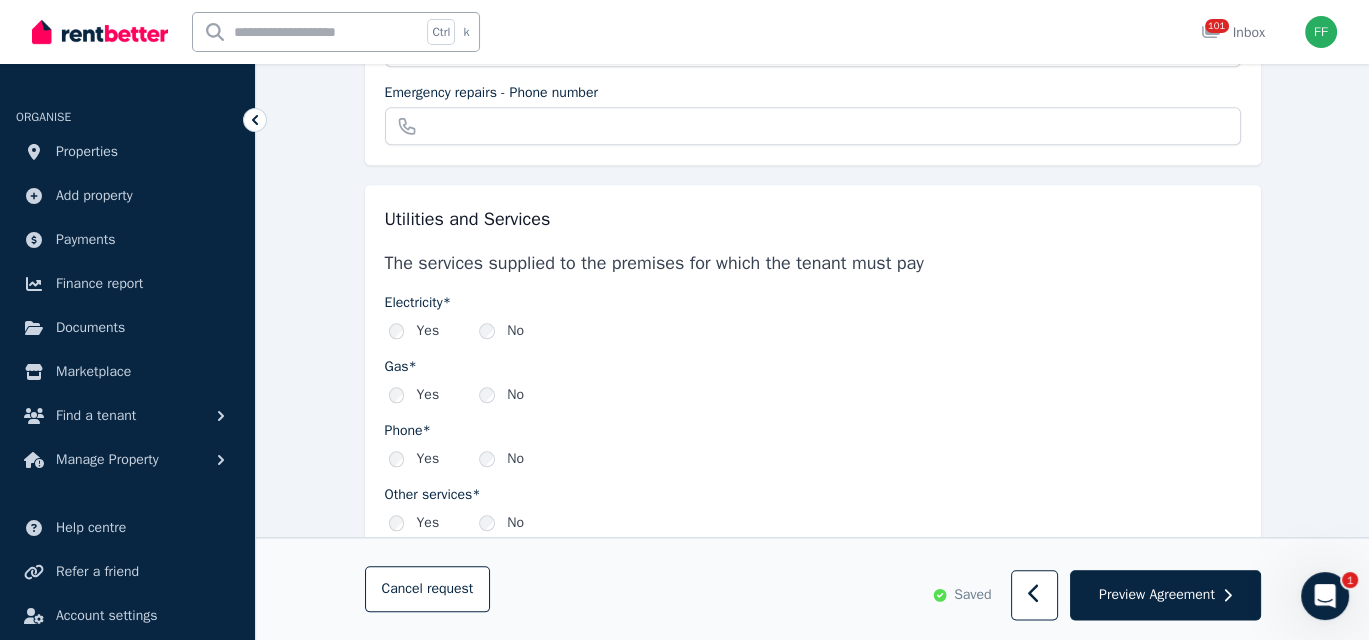 scroll, scrollTop: 2600, scrollLeft: 0, axis: vertical 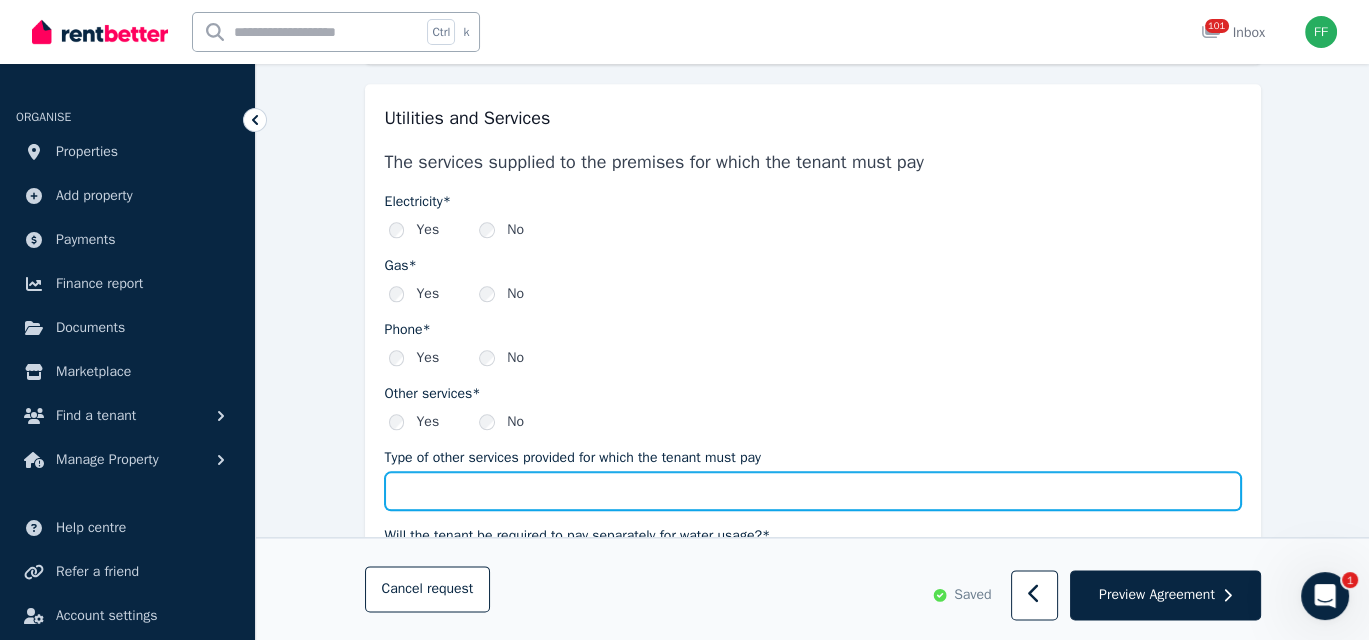 click on "Type of other services provided for which the tenant must pay" at bounding box center [813, 491] 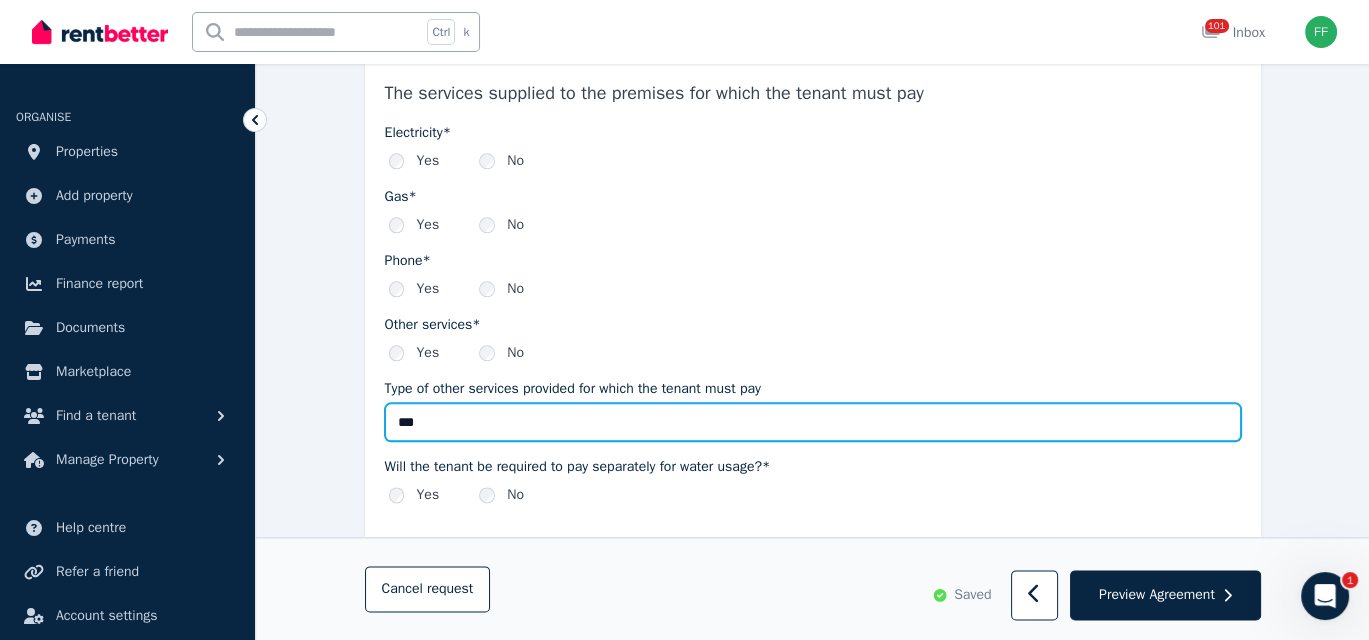 scroll, scrollTop: 2800, scrollLeft: 0, axis: vertical 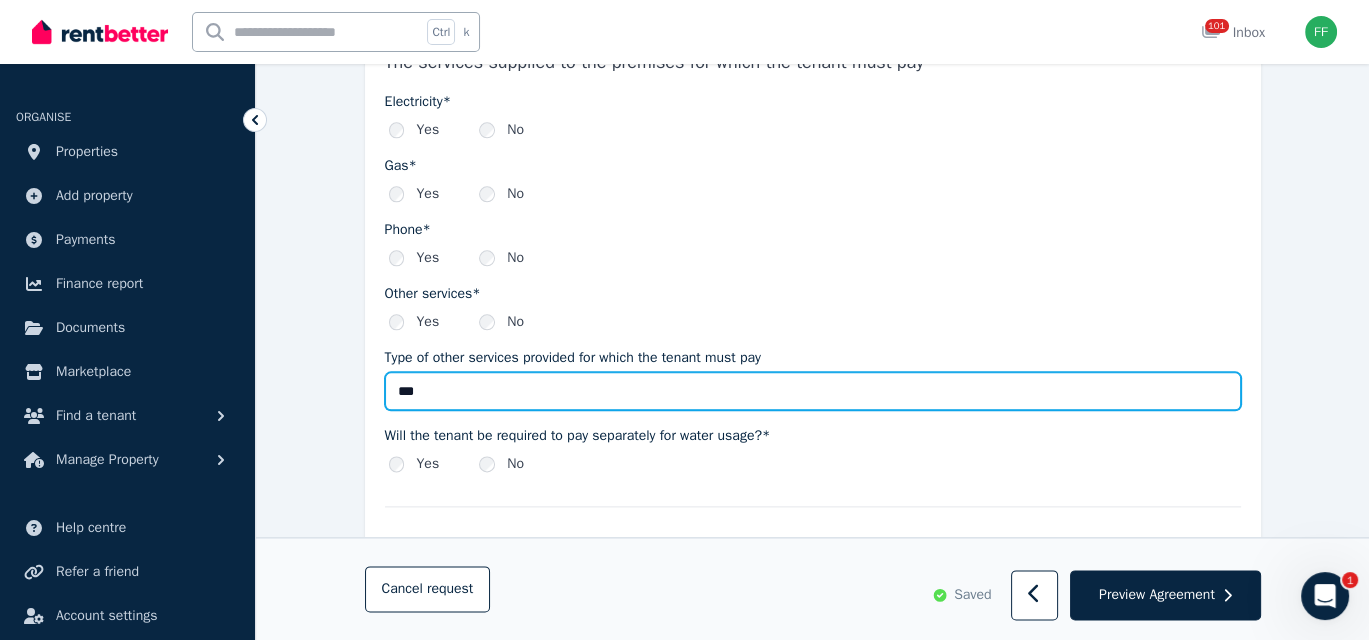 type on "***" 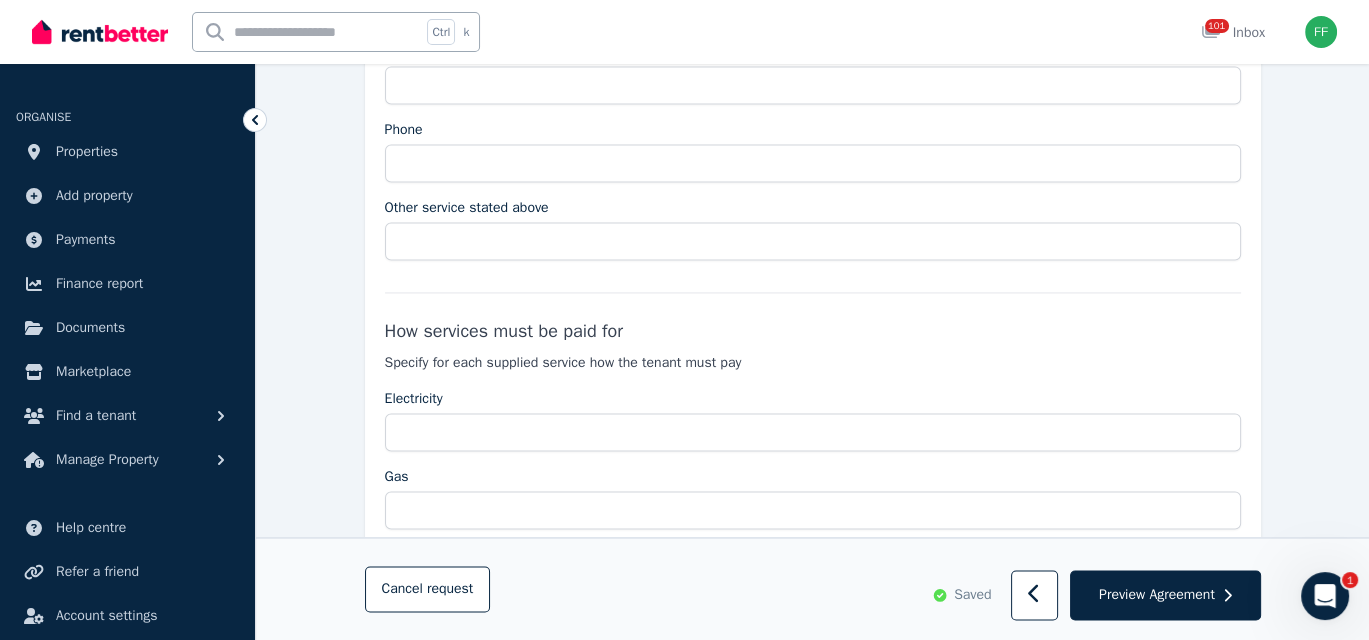 scroll, scrollTop: 3500, scrollLeft: 0, axis: vertical 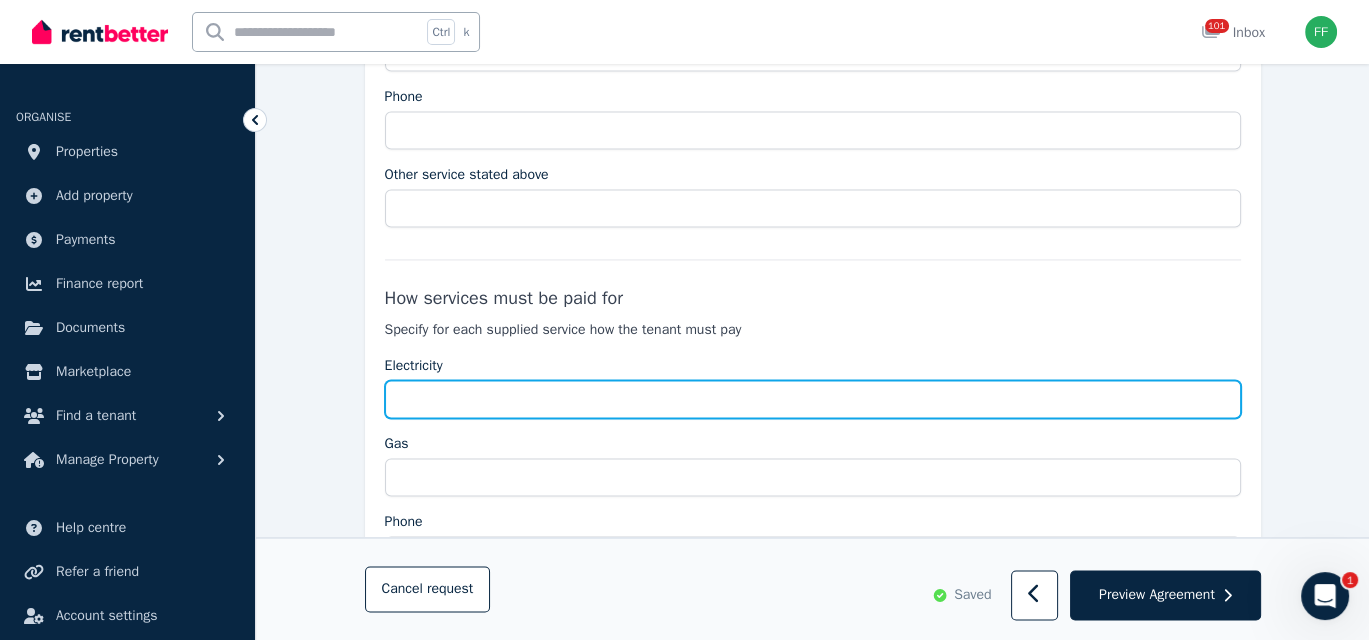 click on "Electricity" at bounding box center [813, 399] 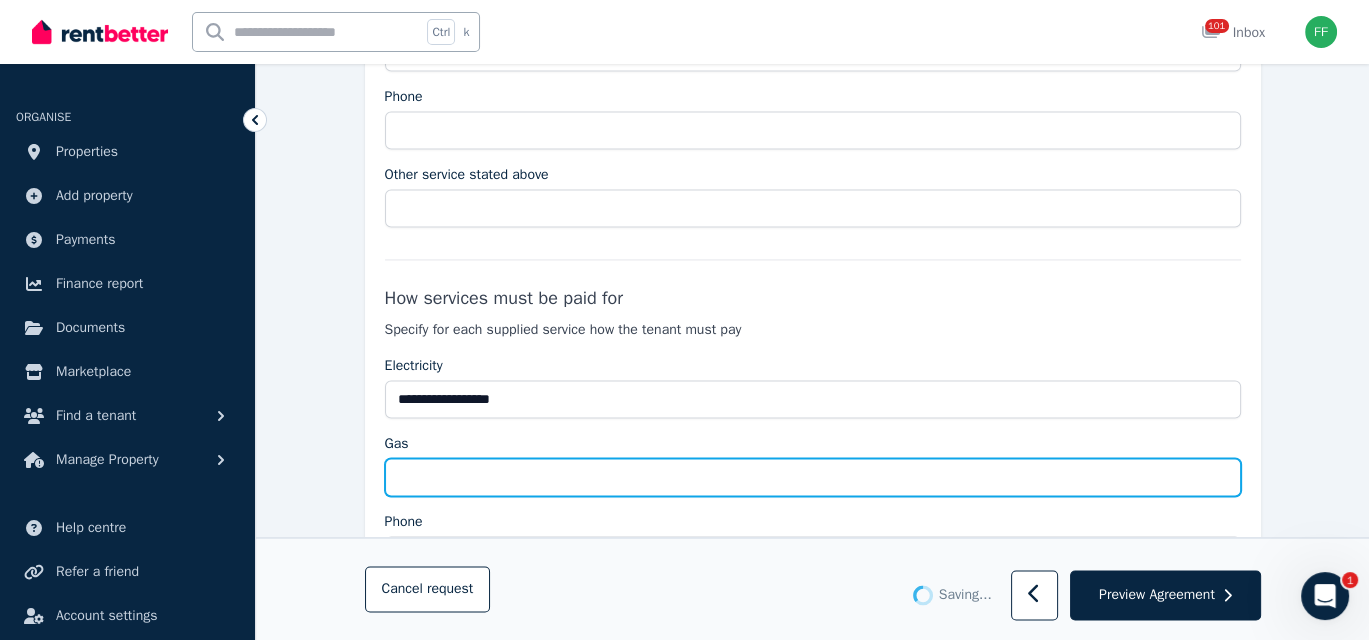 type on "******" 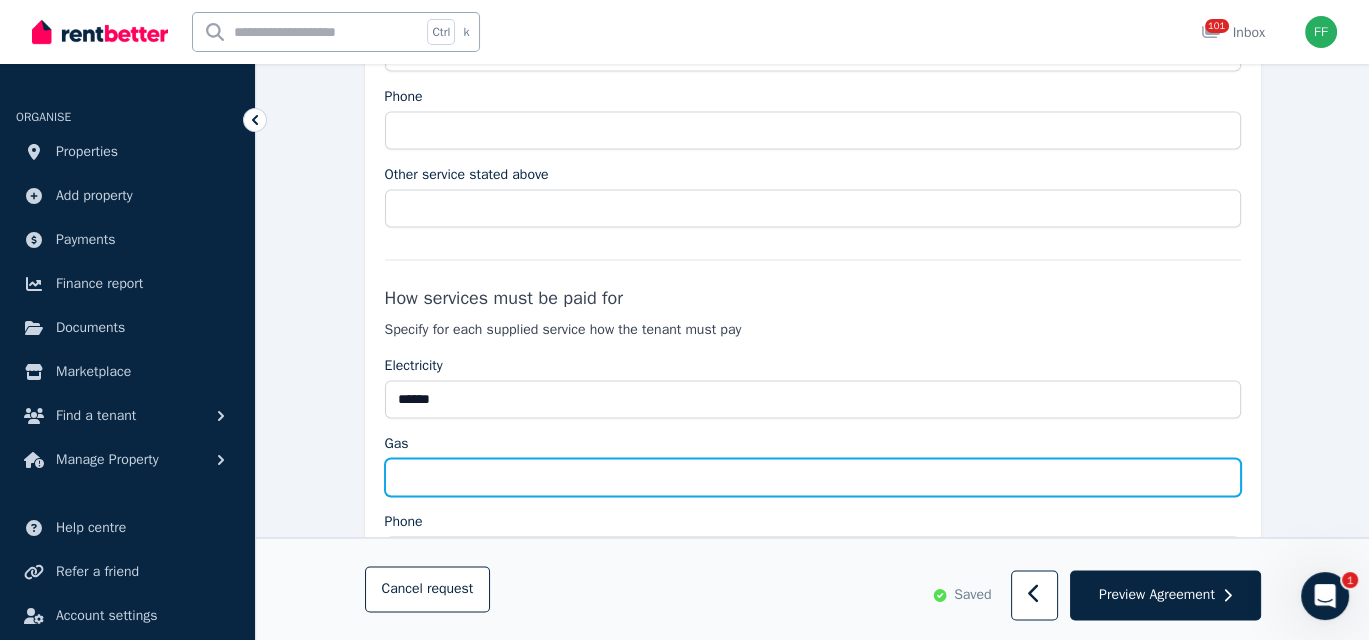 scroll, scrollTop: 3600, scrollLeft: 0, axis: vertical 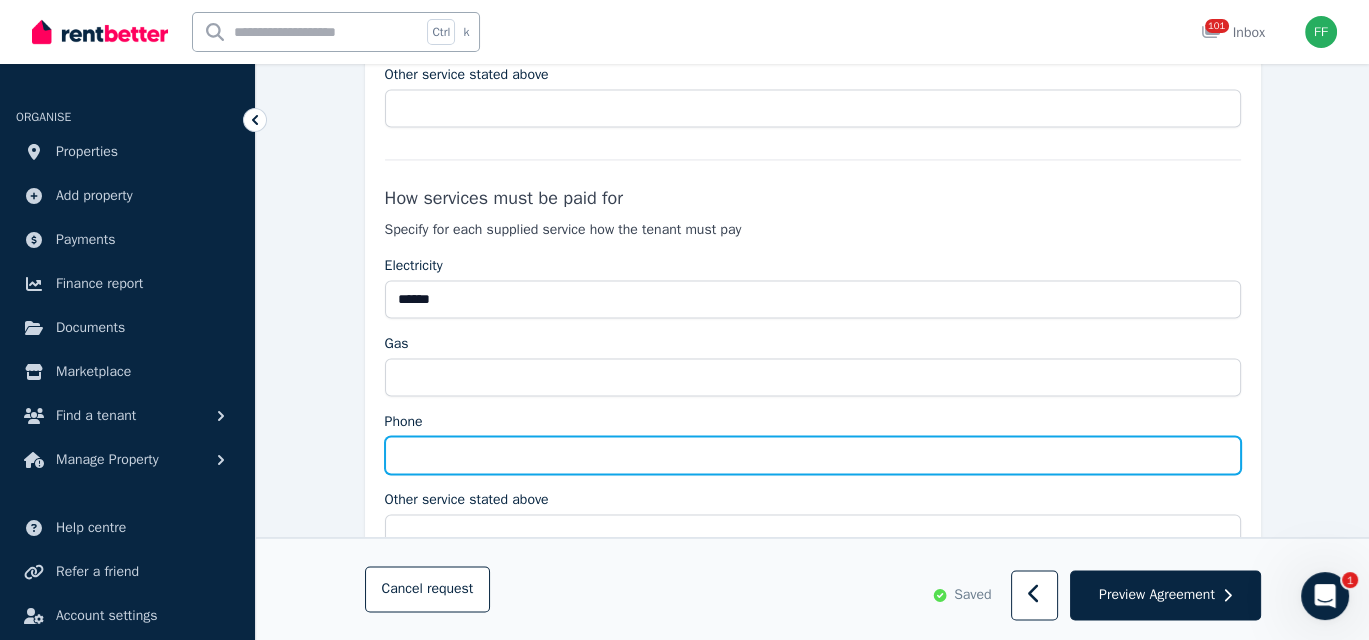 click on "Phone" at bounding box center (813, 455) 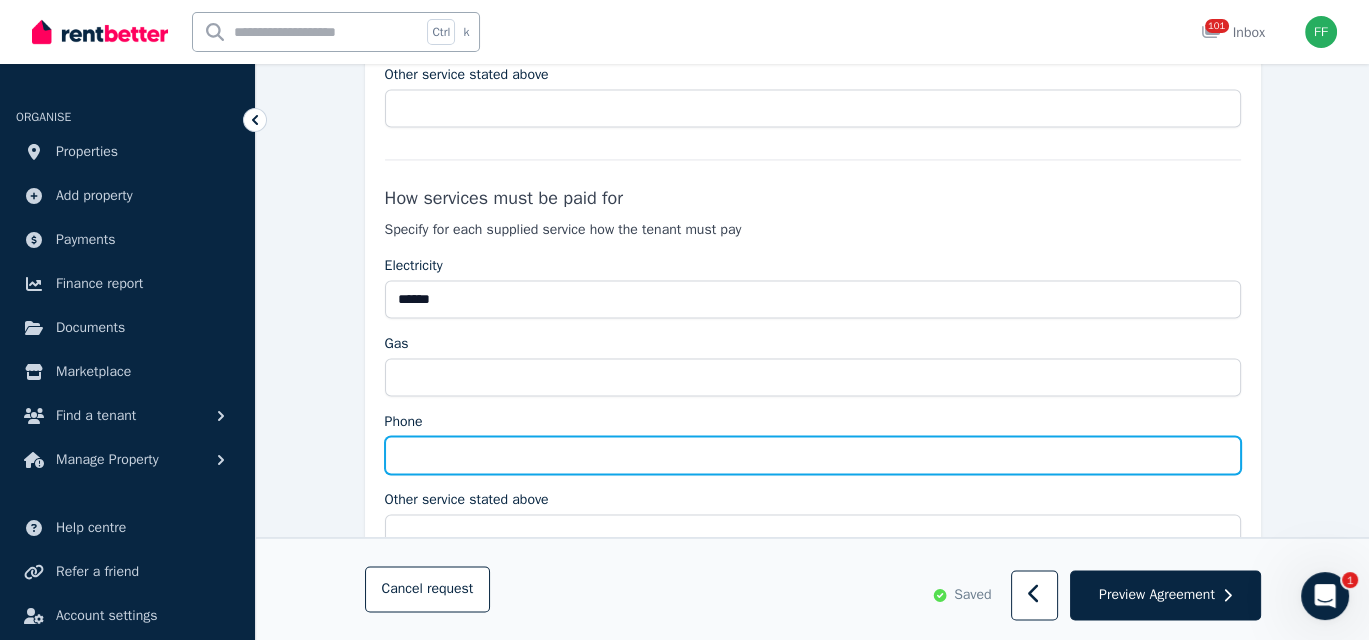 type on "*" 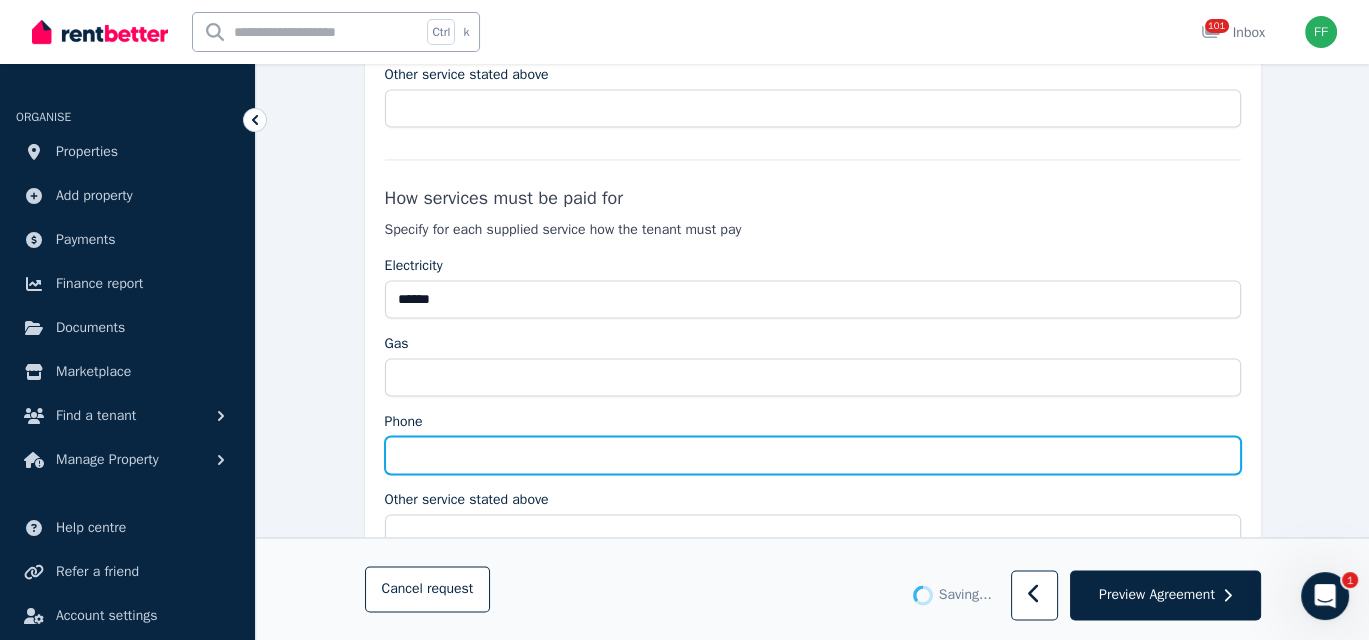 type on "*" 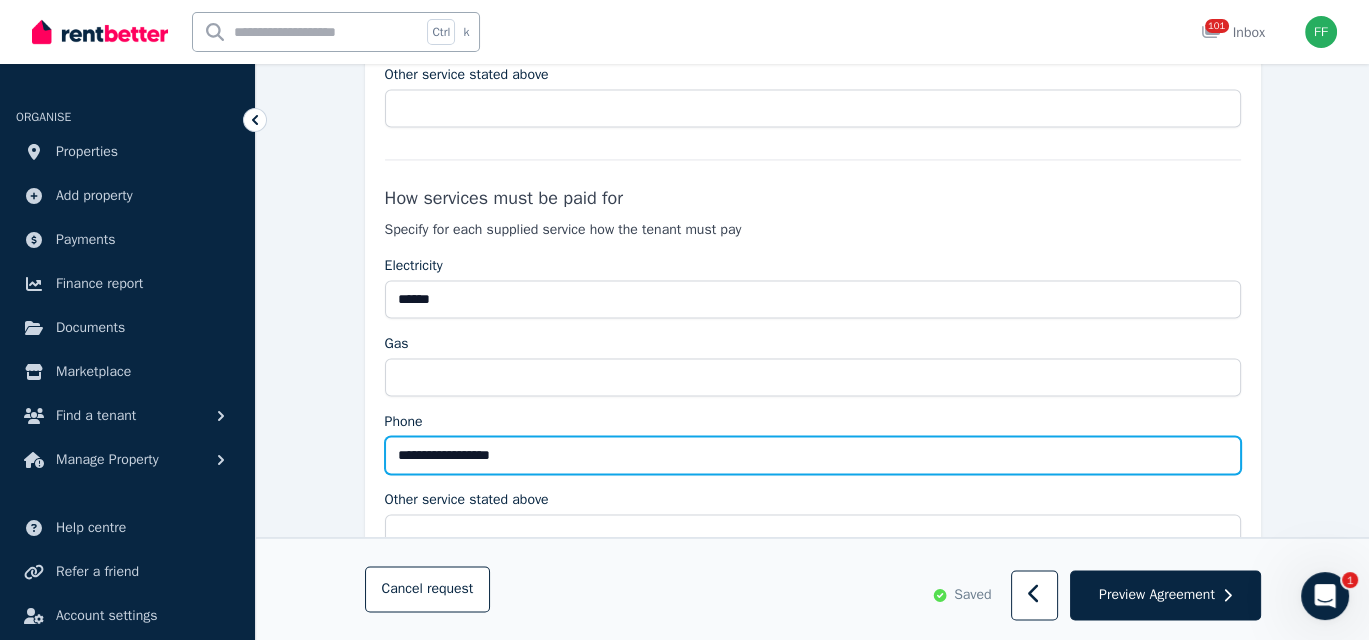 type on "**********" 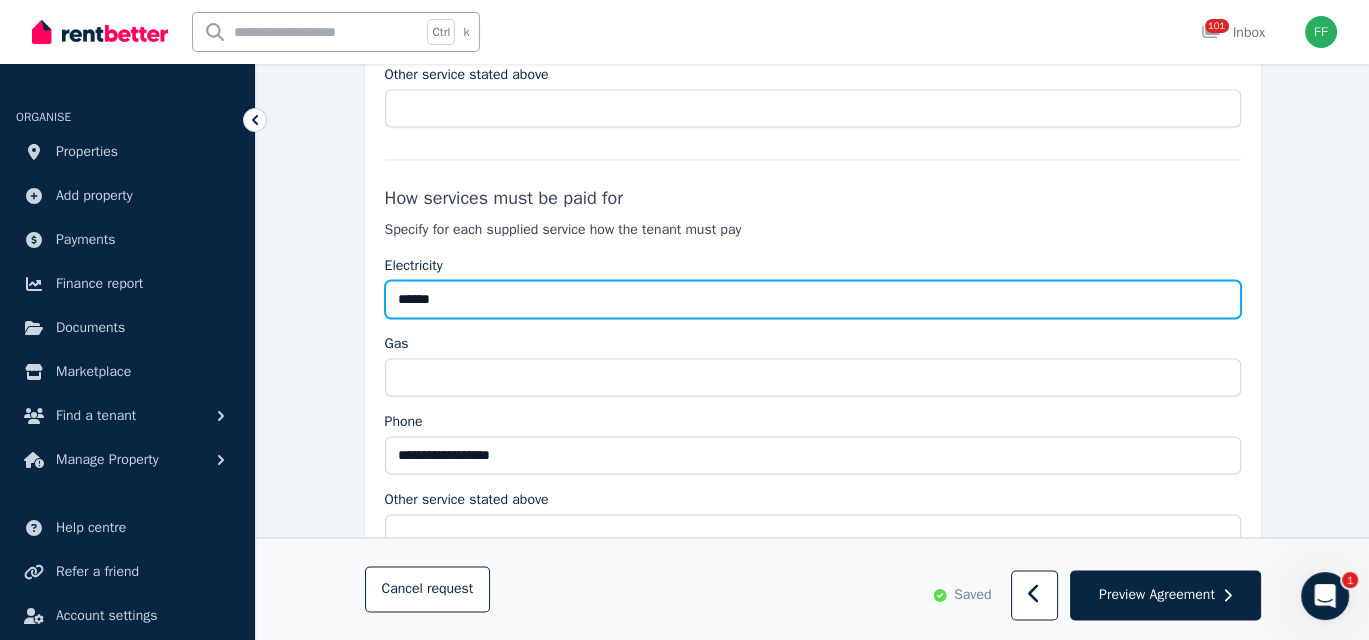 click on "******" at bounding box center [813, 299] 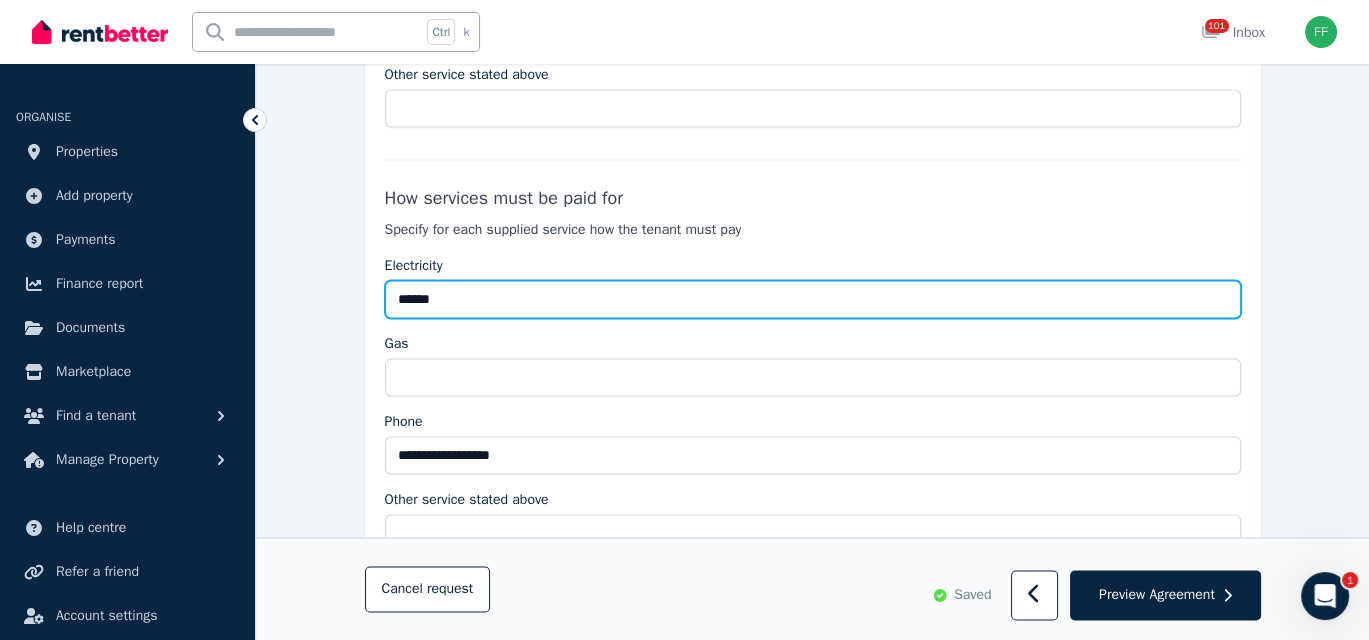 type on "**********" 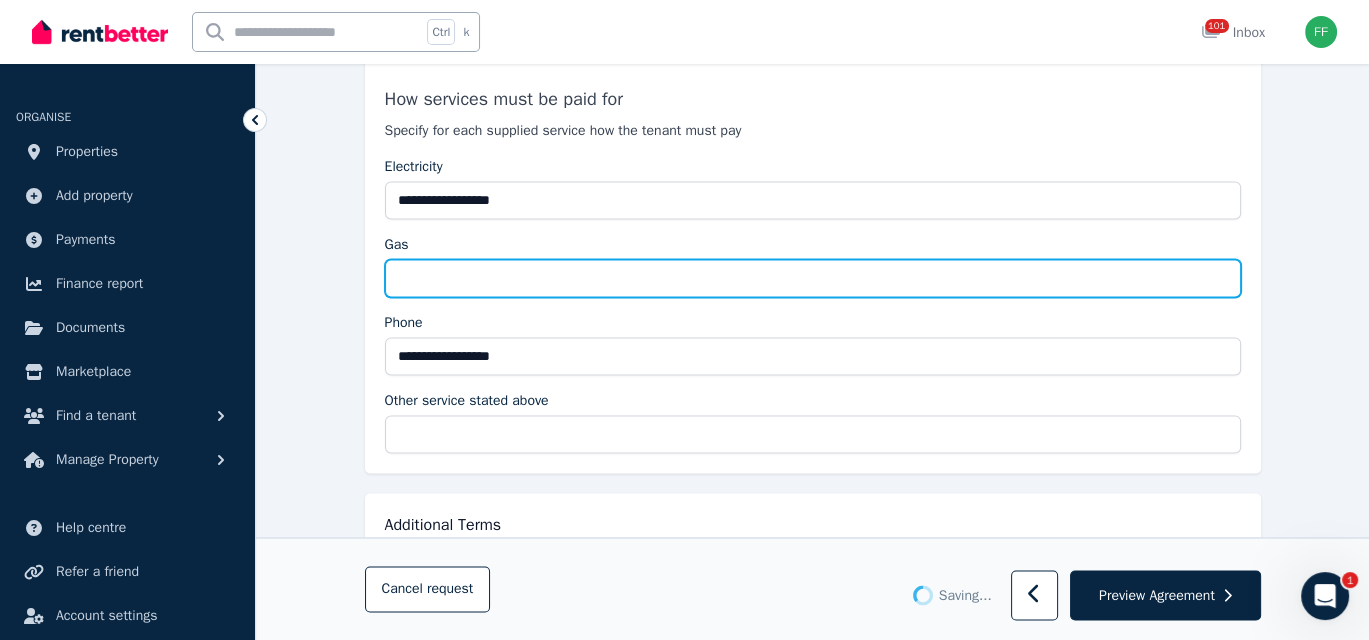 scroll, scrollTop: 3700, scrollLeft: 0, axis: vertical 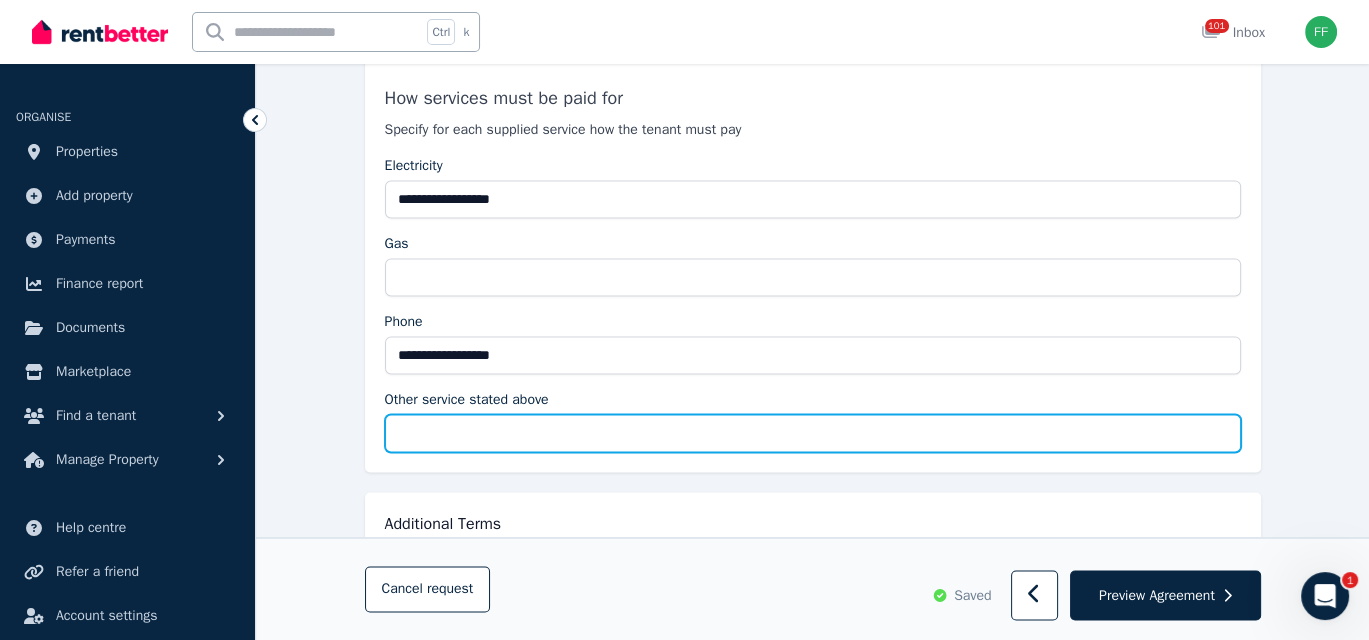 click on "Other service stated above" at bounding box center (813, 433) 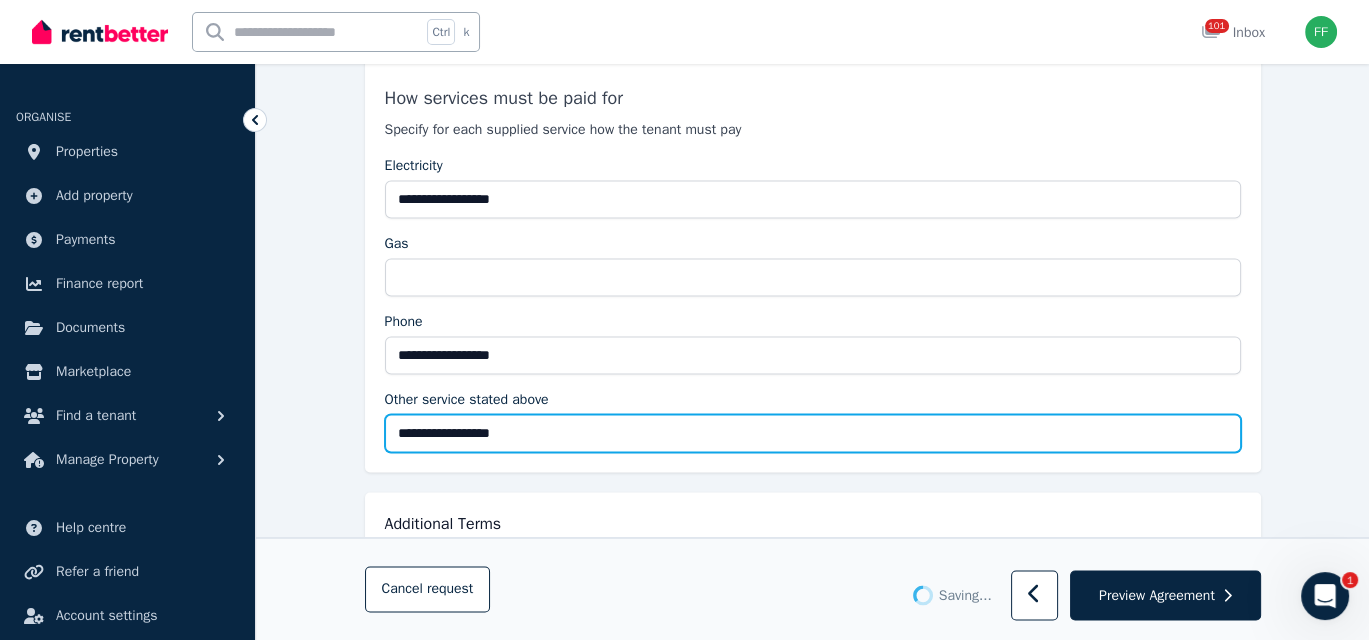 type on "**********" 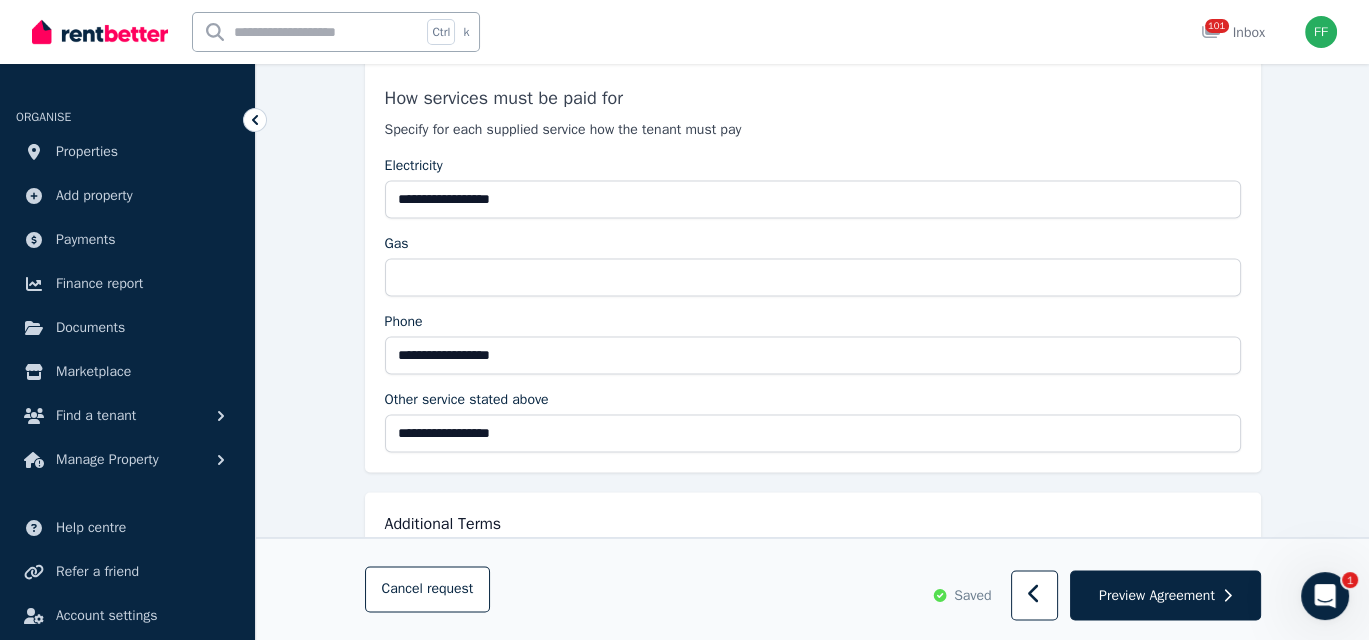 click on "Additional Terms Provide any other agreed additional terms here." at bounding box center (813, 607) 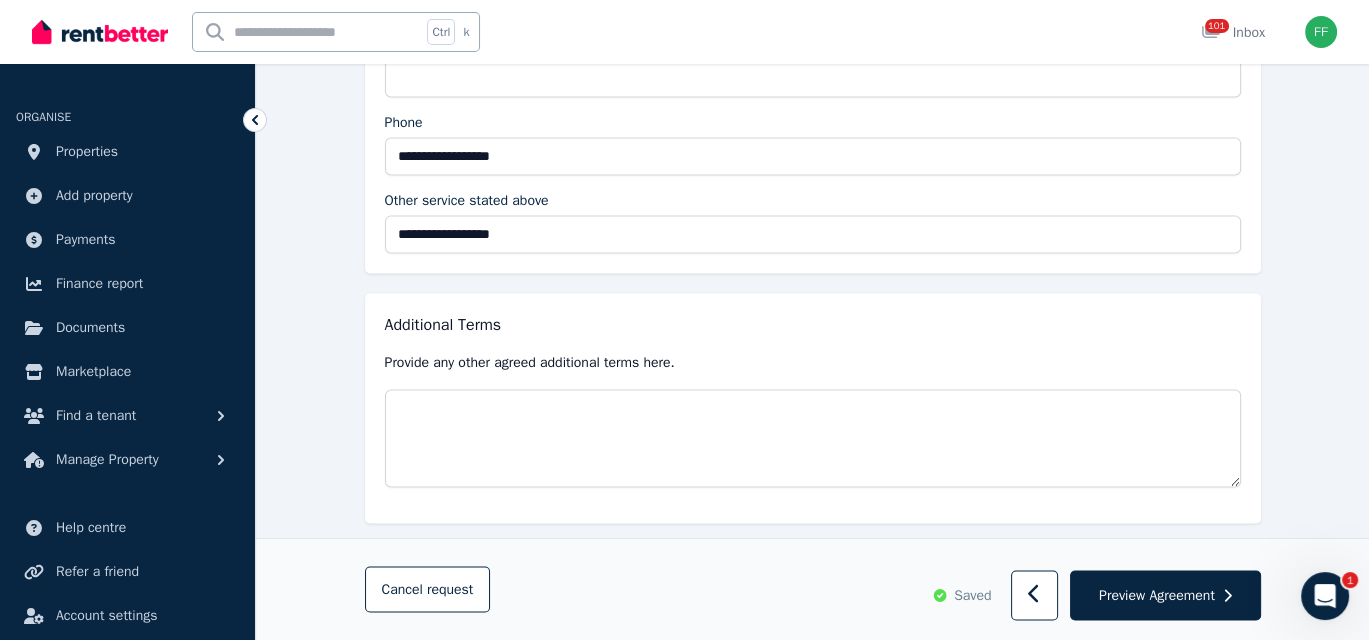 scroll, scrollTop: 3900, scrollLeft: 0, axis: vertical 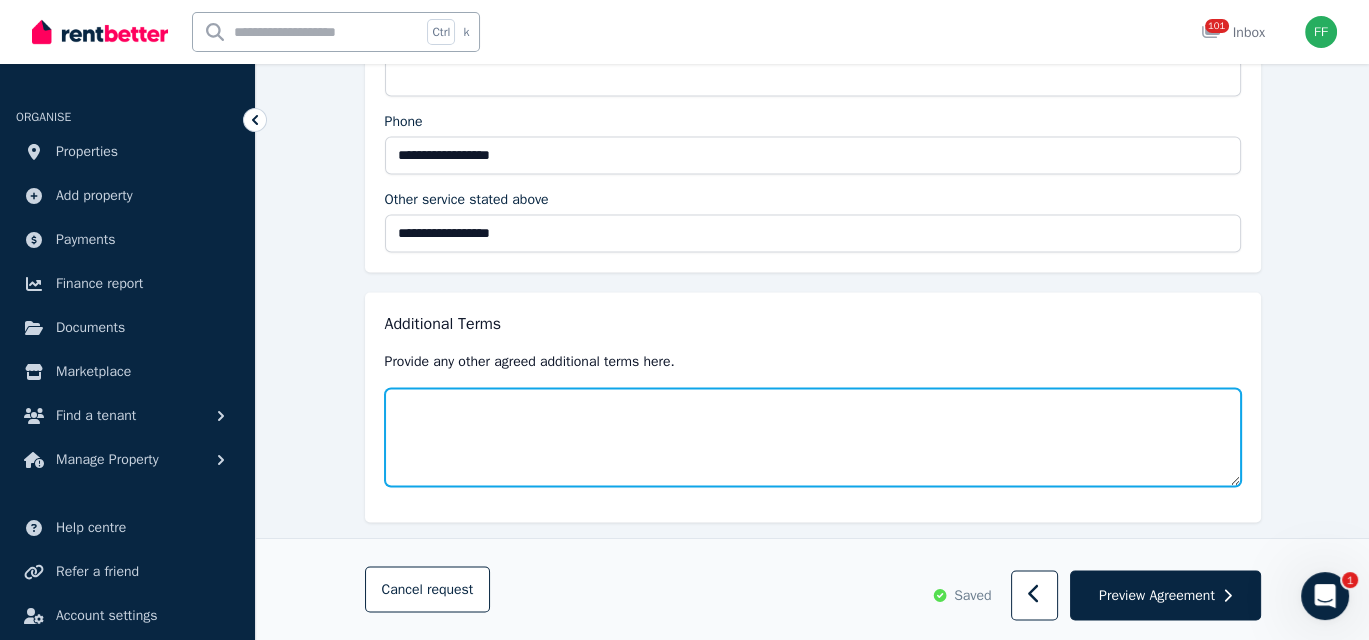 paste on "**********" 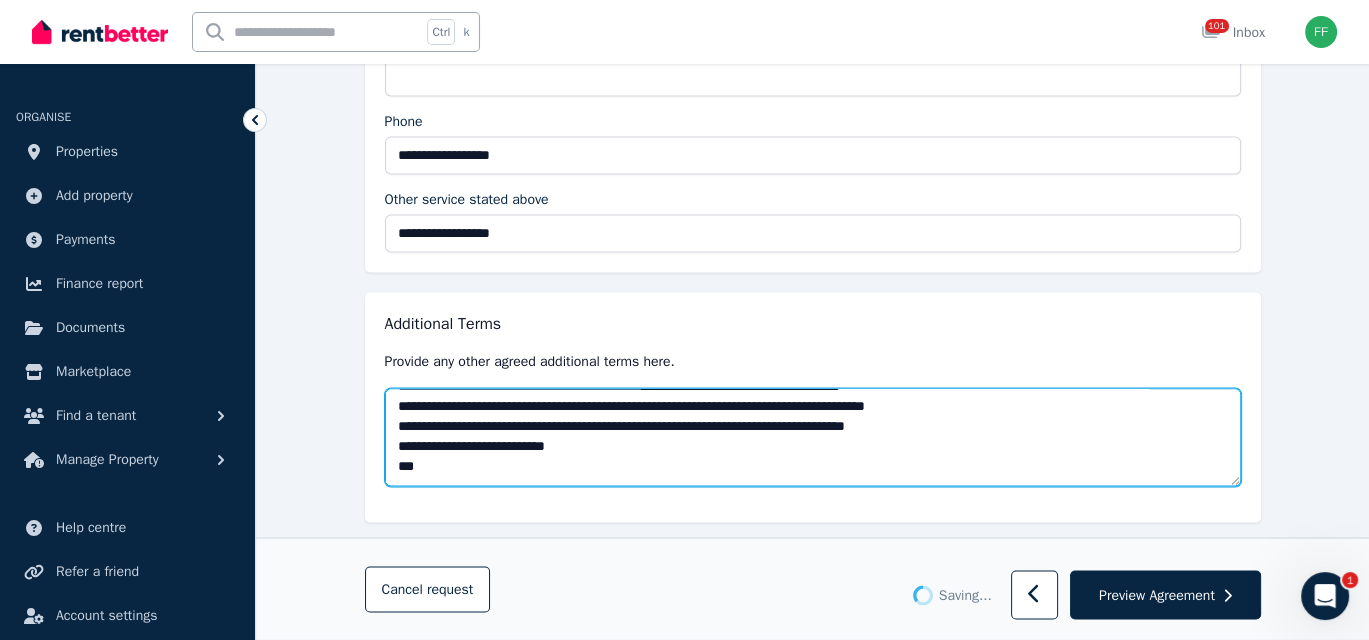scroll, scrollTop: 1439, scrollLeft: 0, axis: vertical 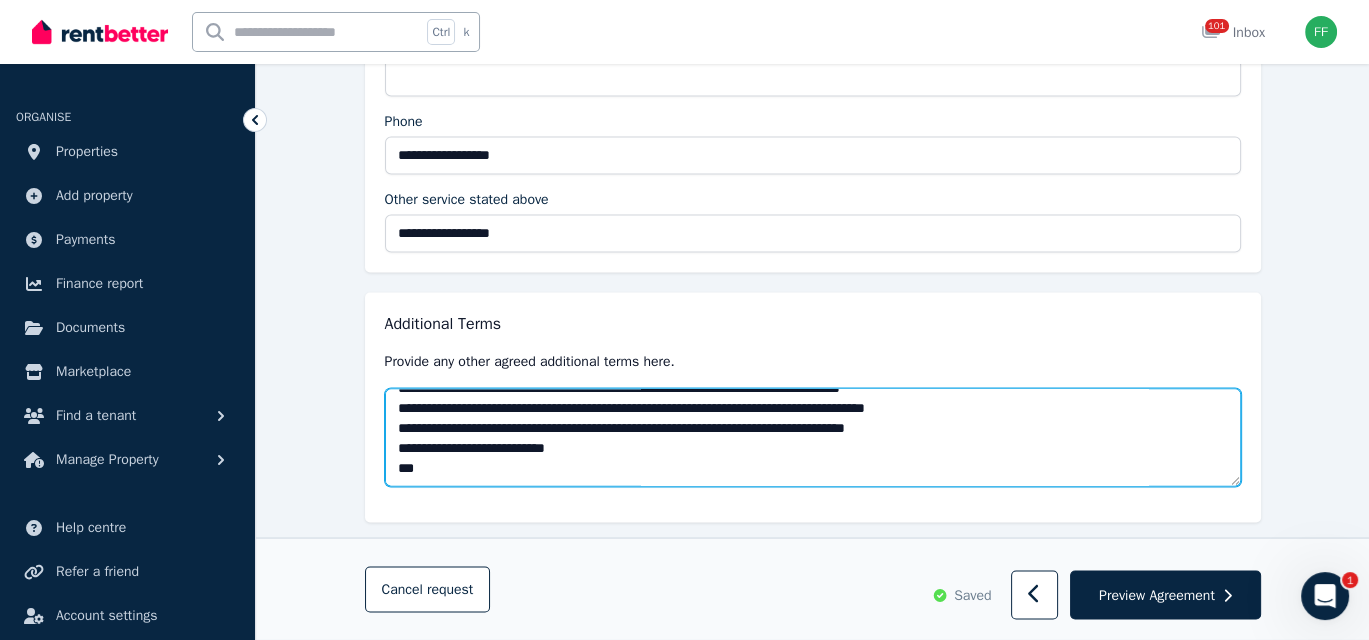 click at bounding box center (813, 436) 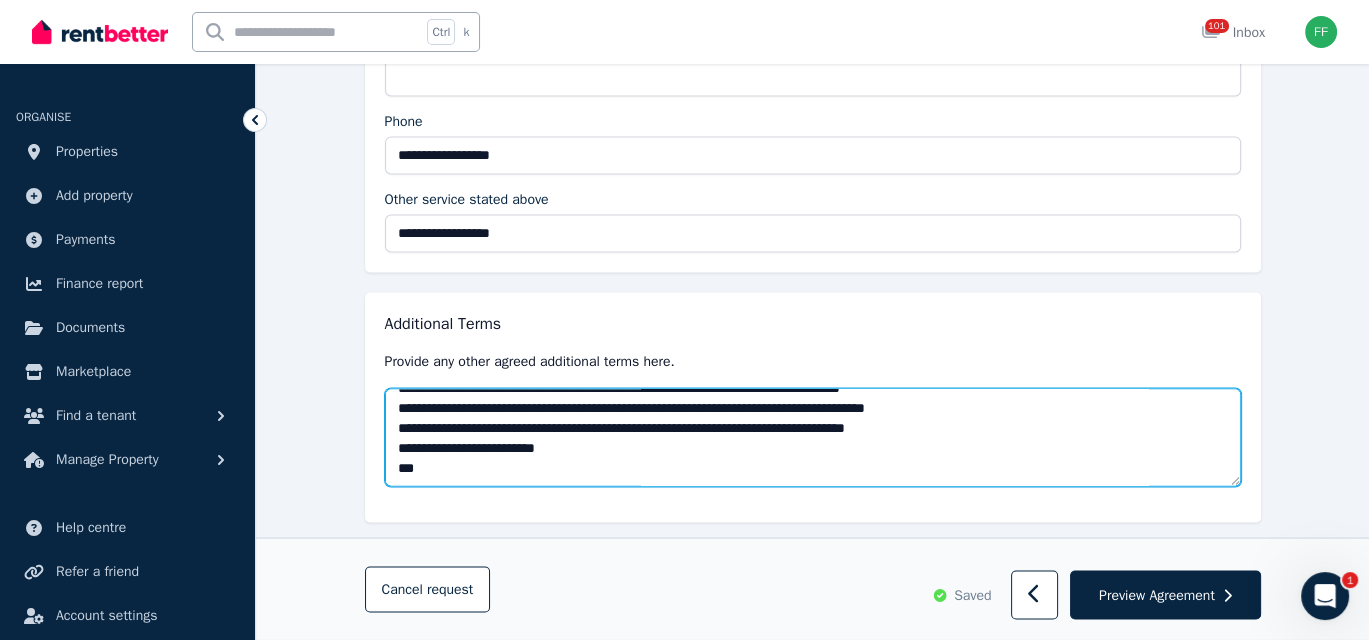 type on "**********" 